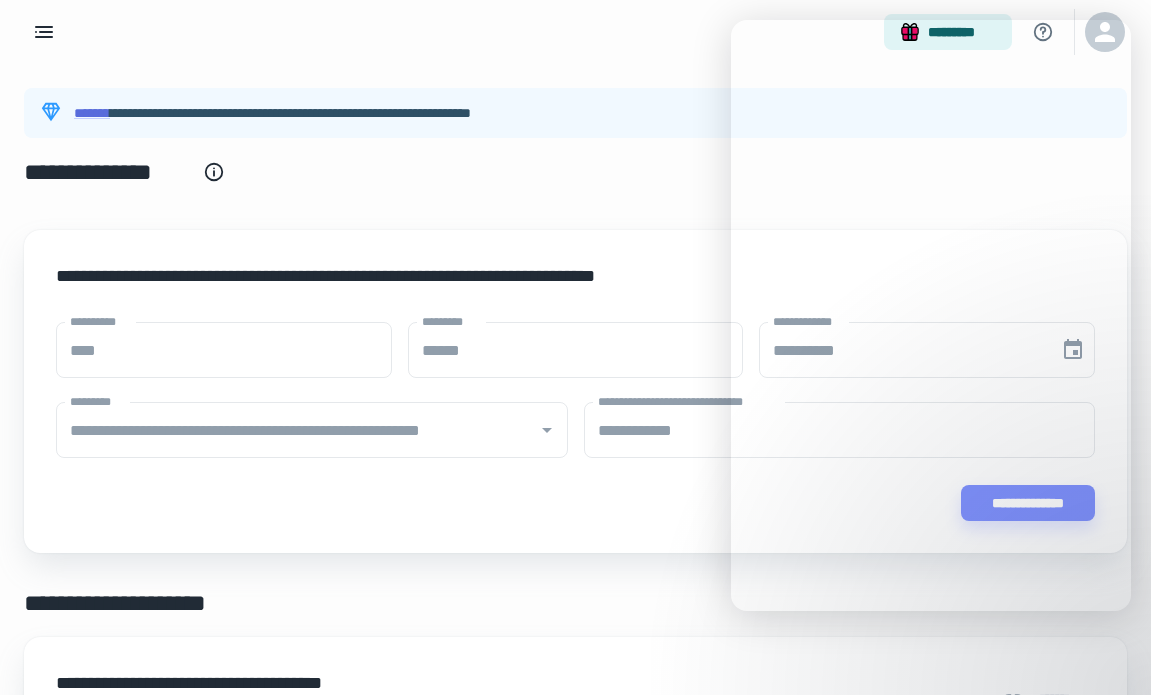 scroll, scrollTop: 168, scrollLeft: 0, axis: vertical 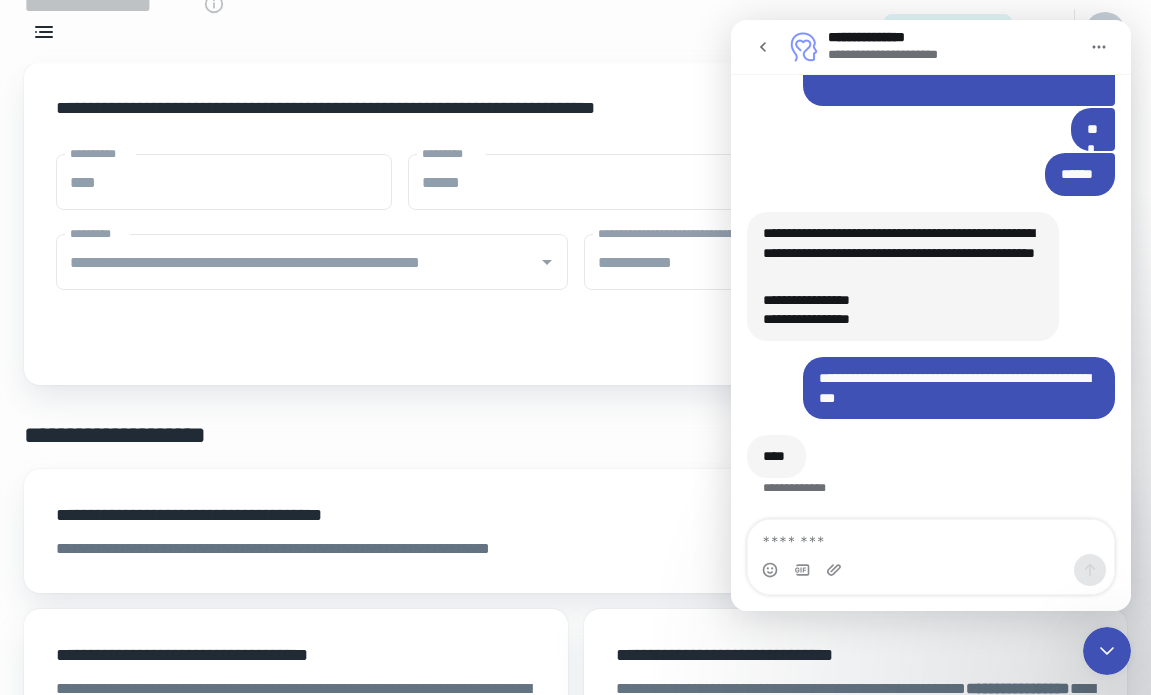 click on "**********" at bounding box center [354, 124] 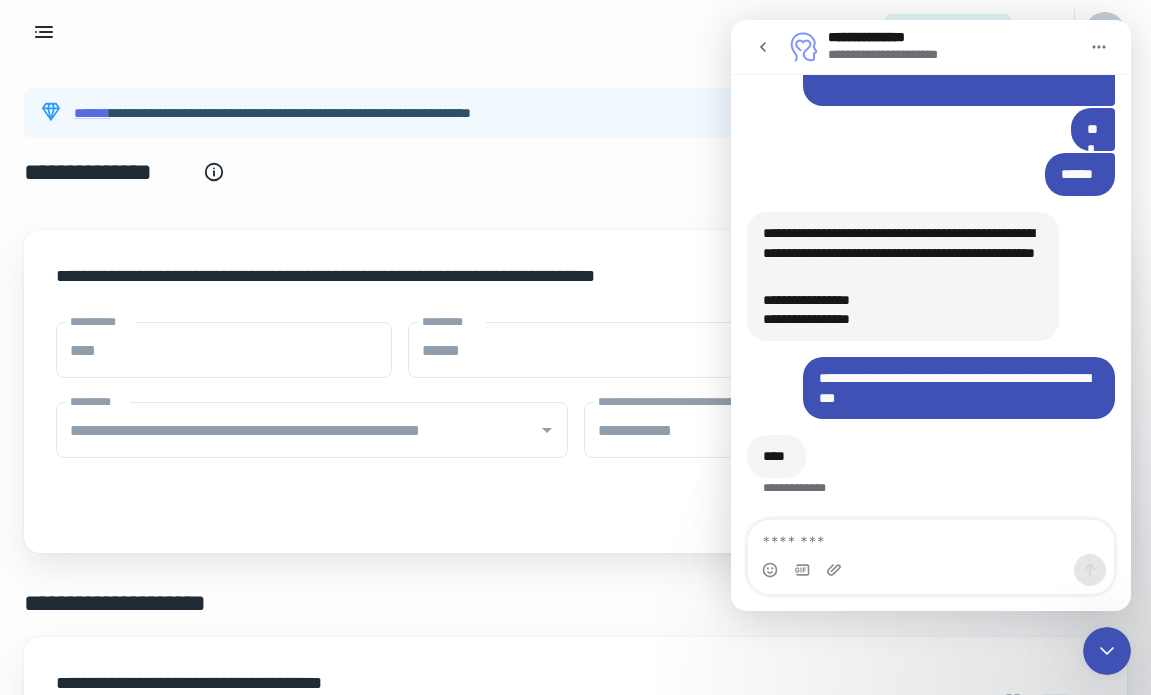 scroll, scrollTop: 0, scrollLeft: 0, axis: both 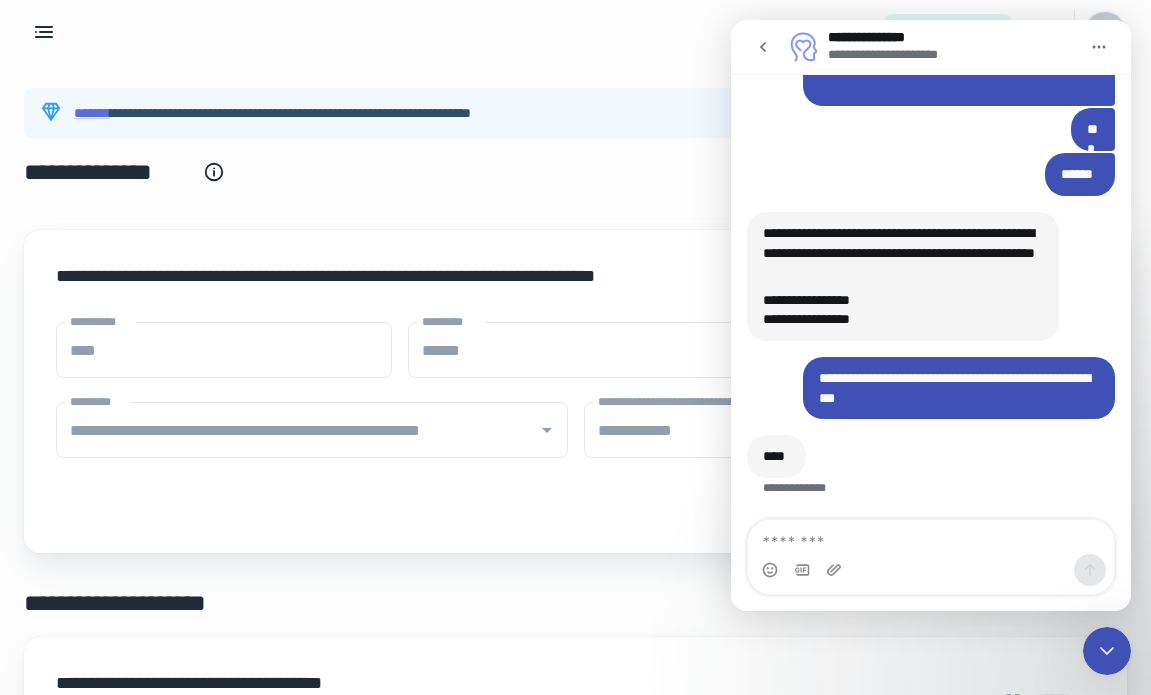 click at bounding box center (1105, 32) 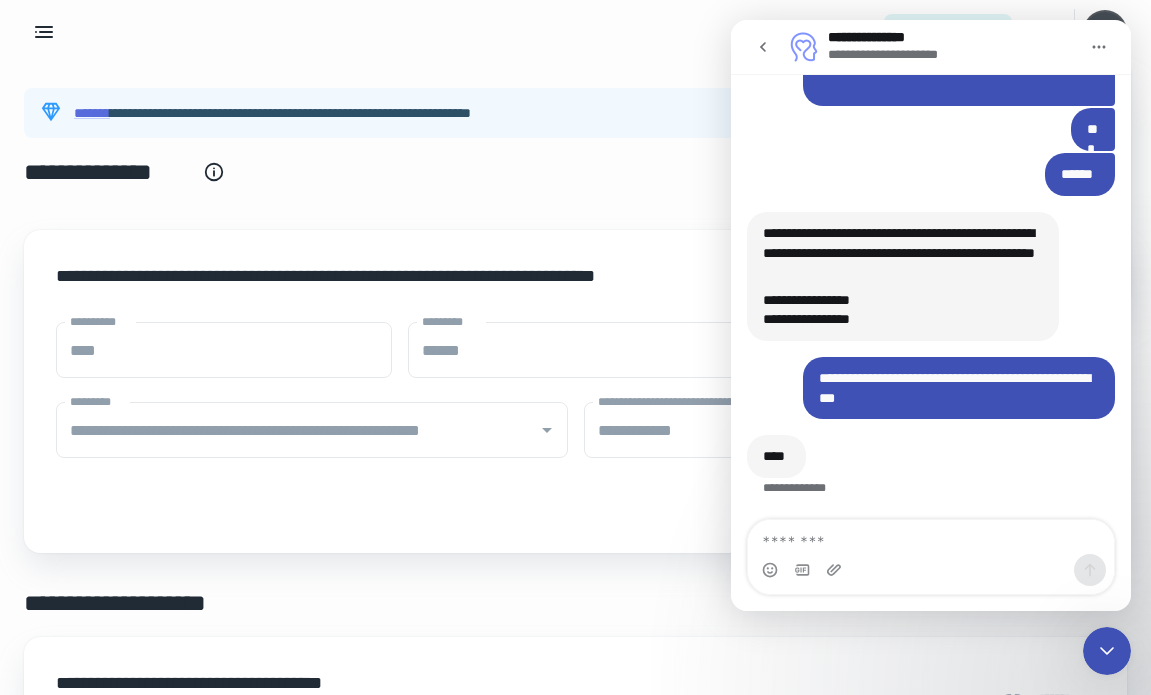 click at bounding box center [575, 347] 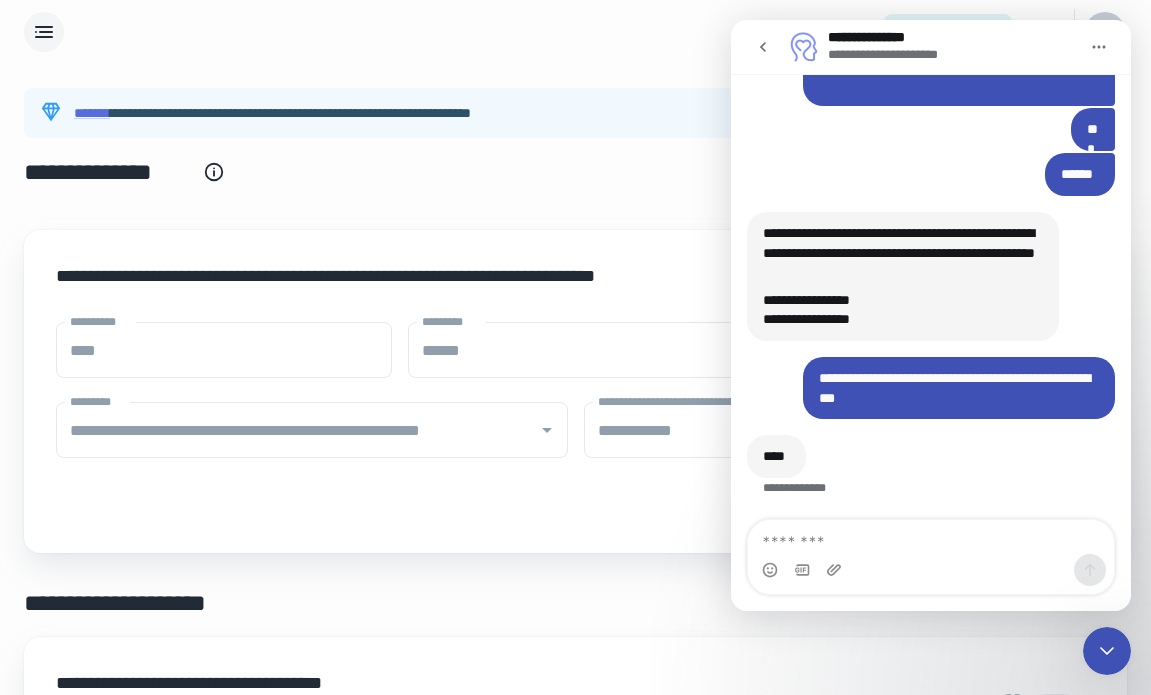 click 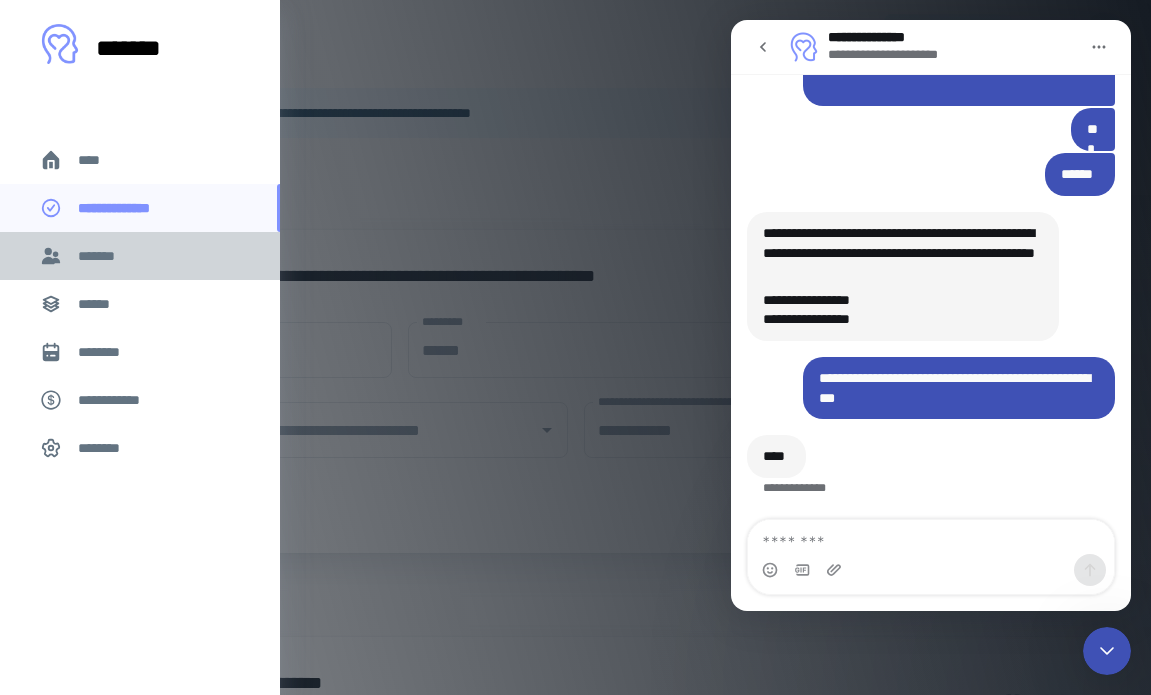 click on "*******" at bounding box center (140, 256) 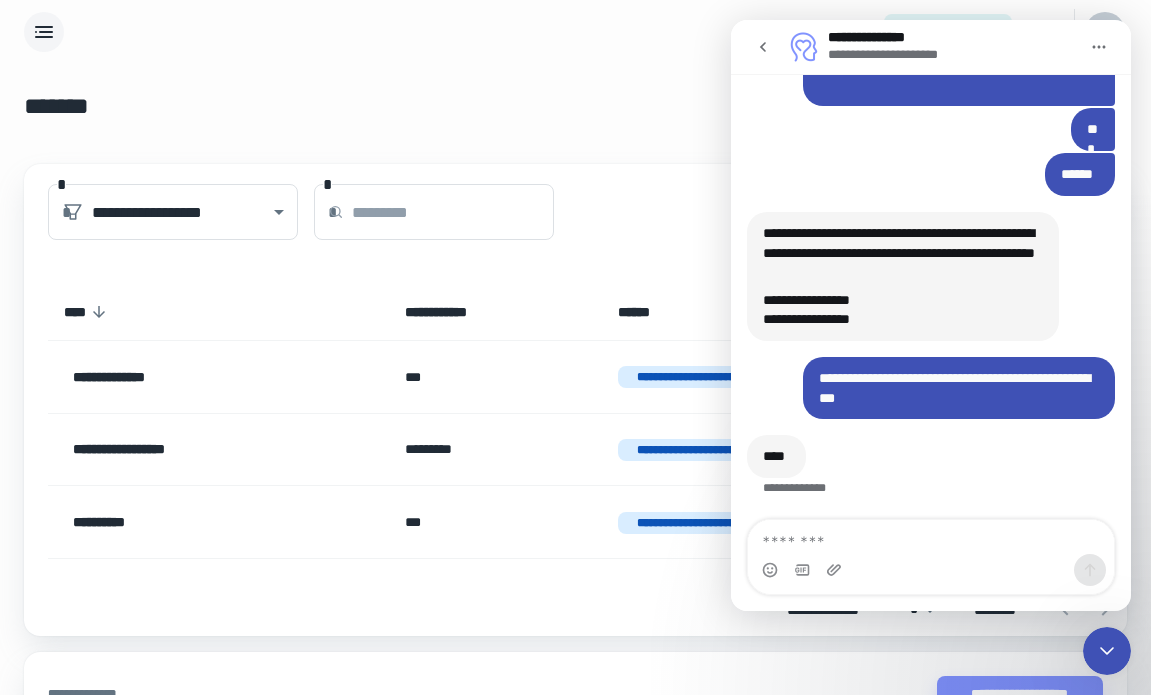 click 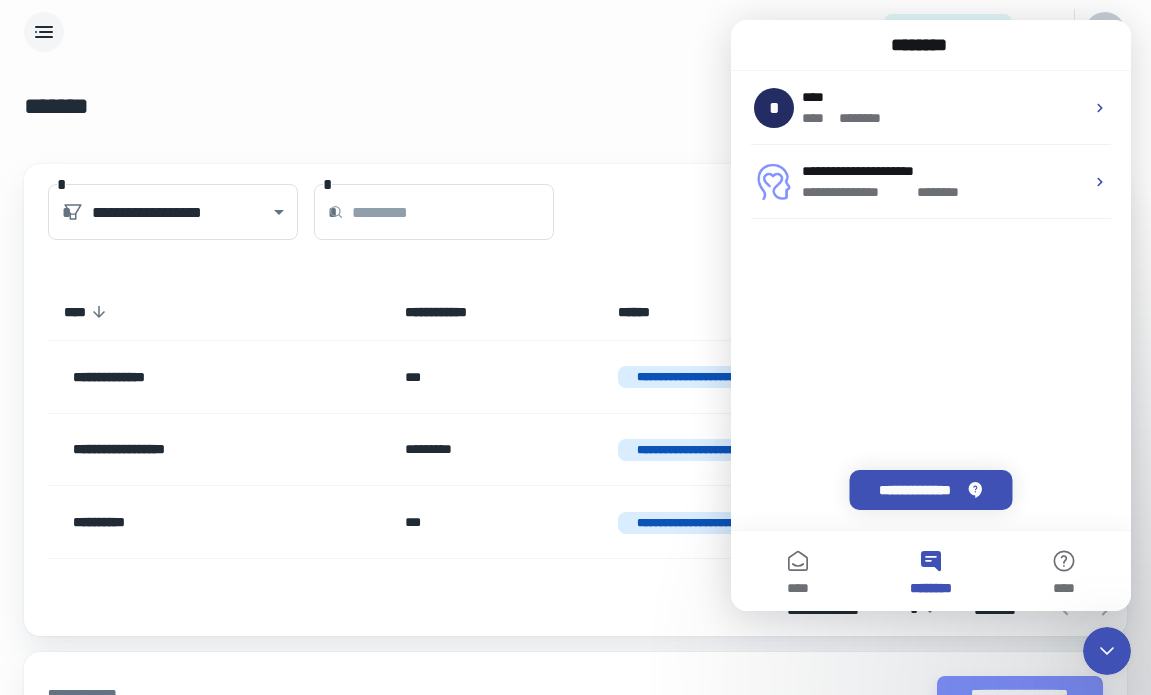 click on "**********" at bounding box center (575, 106) 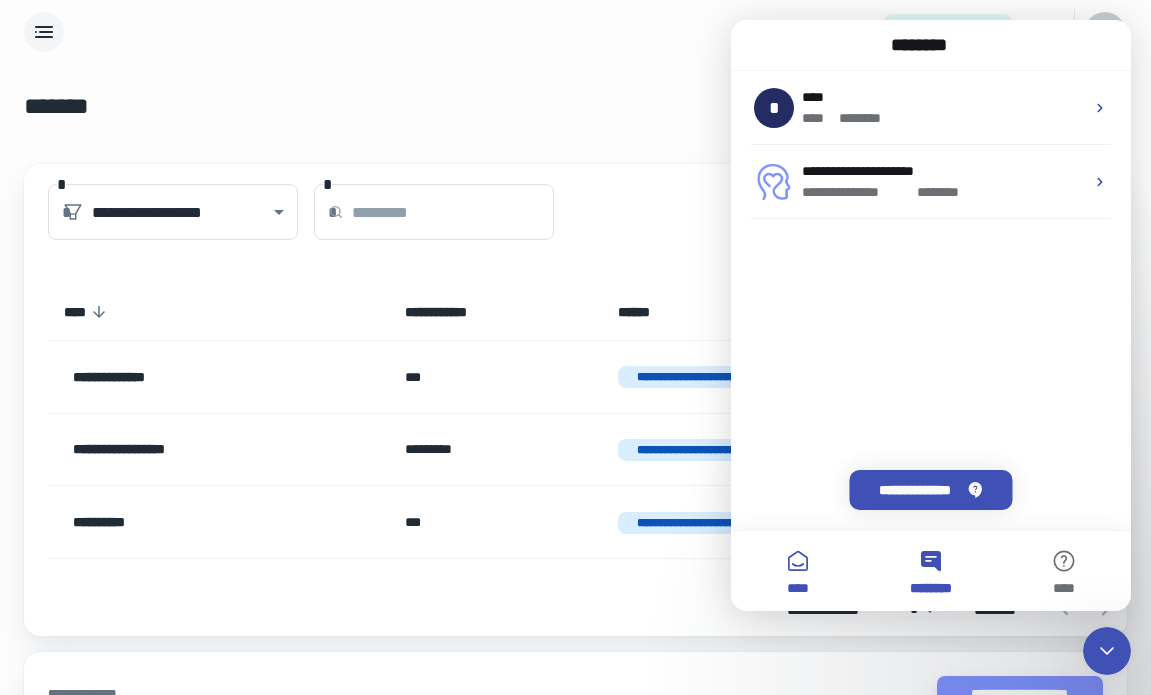click on "****" at bounding box center (797, 571) 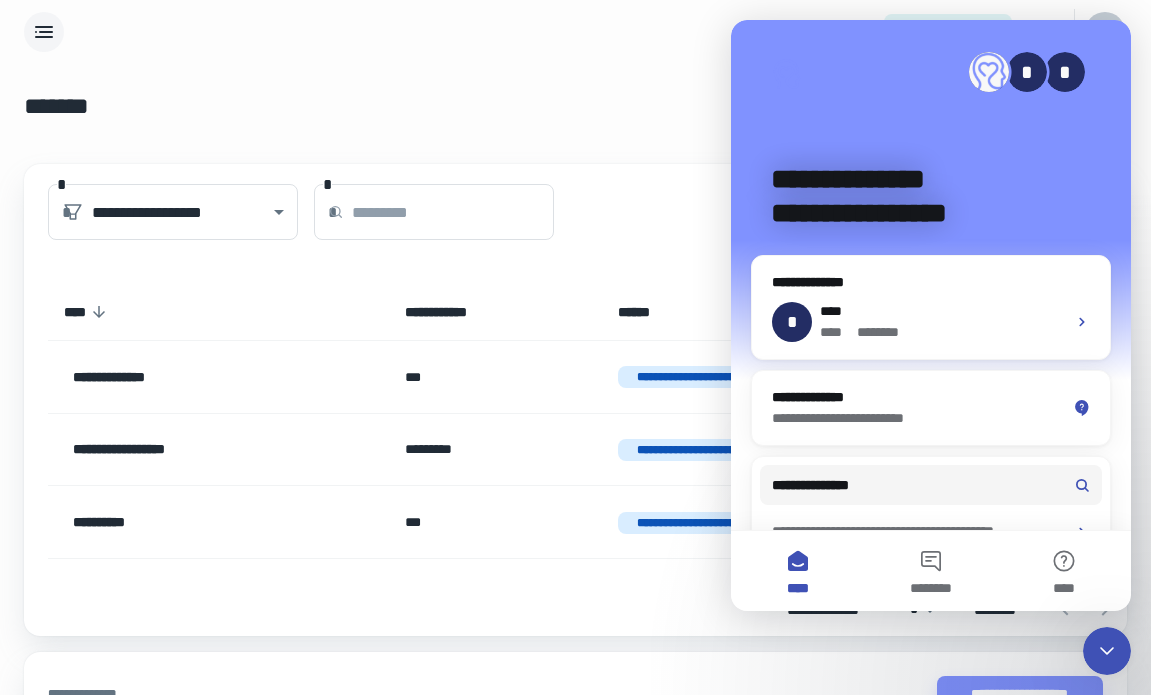 click on "**********" at bounding box center [575, 212] 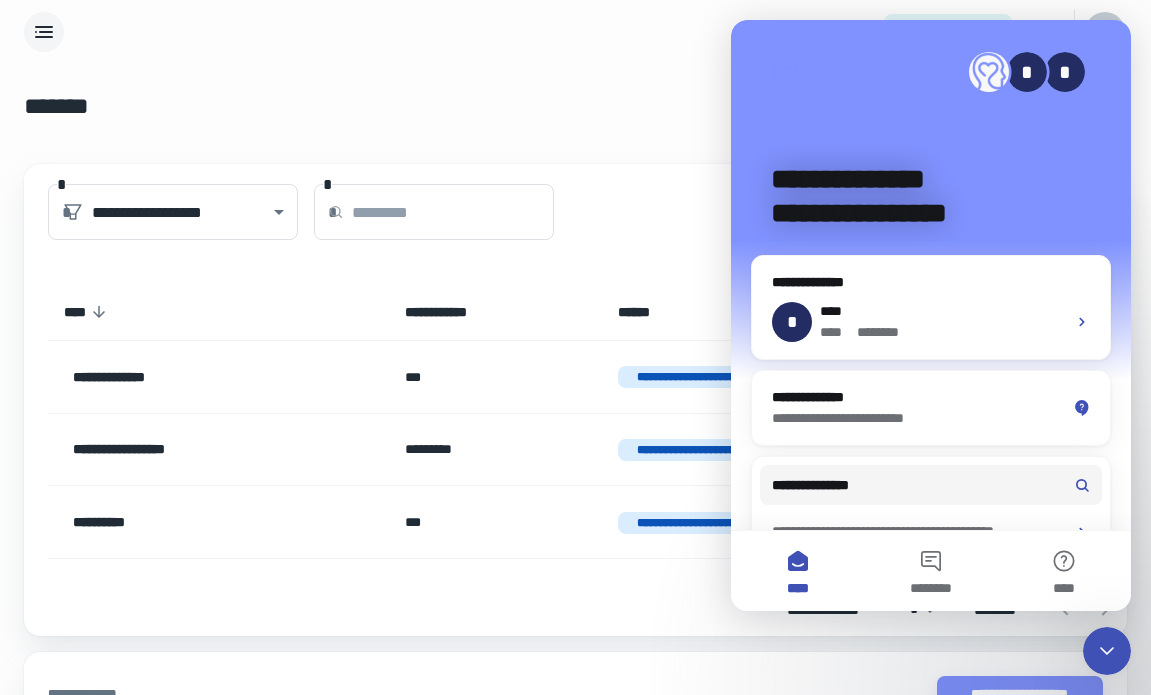 click on "*" at bounding box center (1065, 72) 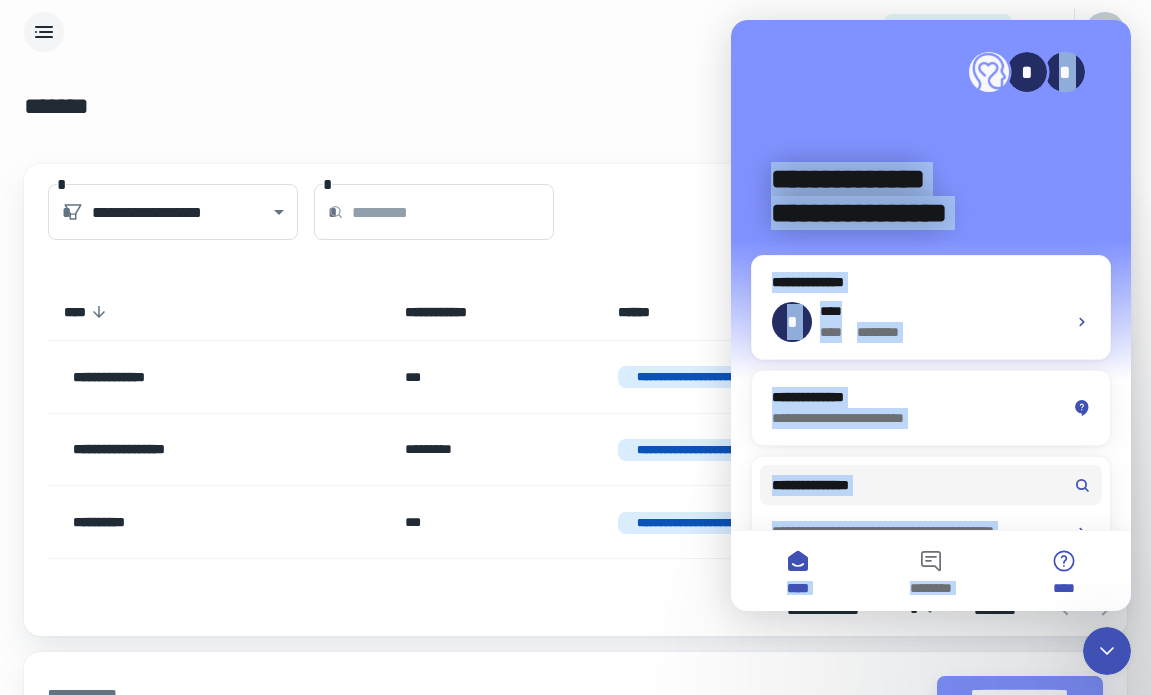 drag, startPoint x: 1066, startPoint y: 44, endPoint x: 1128, endPoint y: 601, distance: 560.44 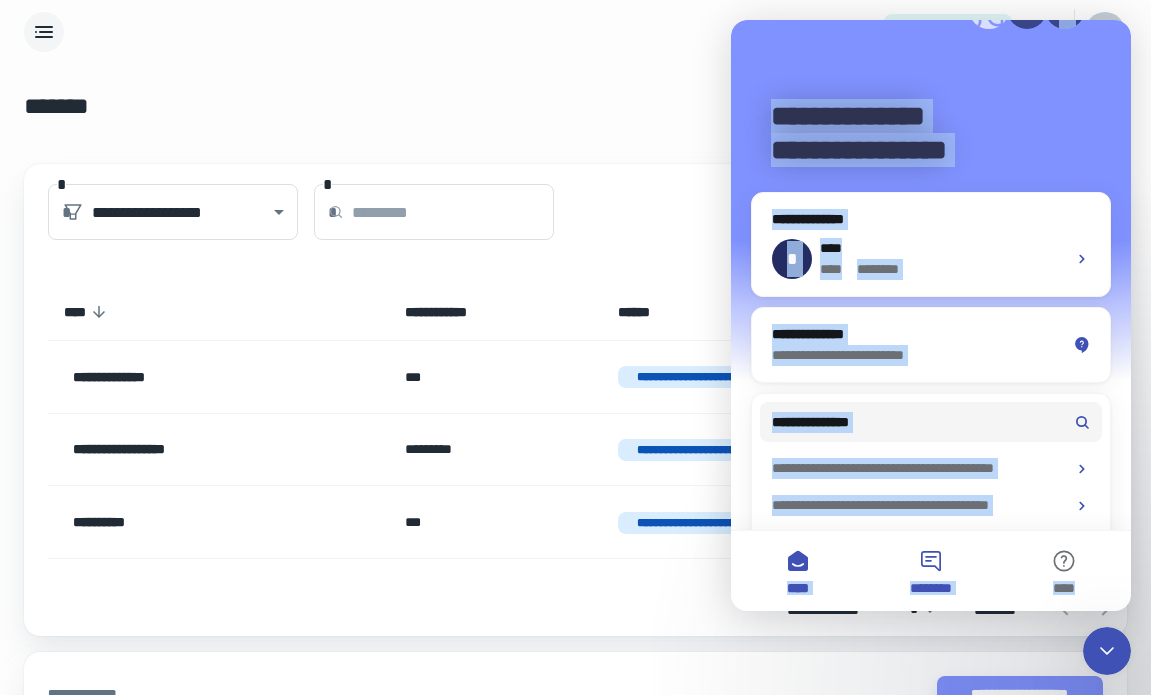 click on "********" at bounding box center (930, 588) 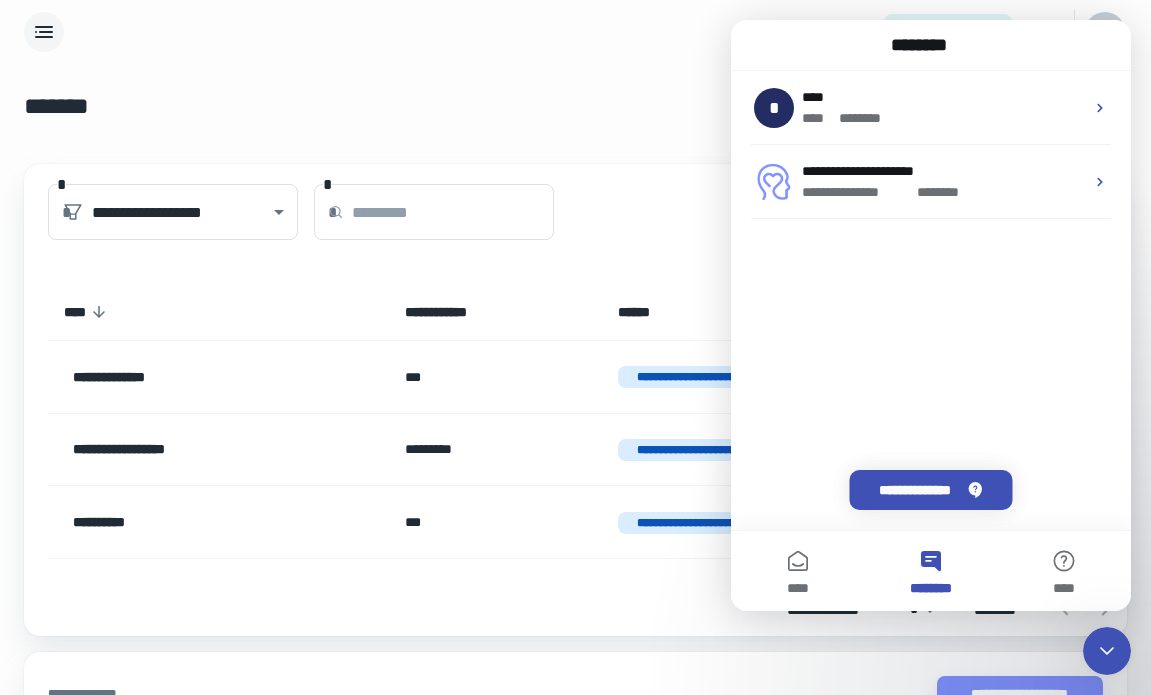 click on "********" at bounding box center [931, 588] 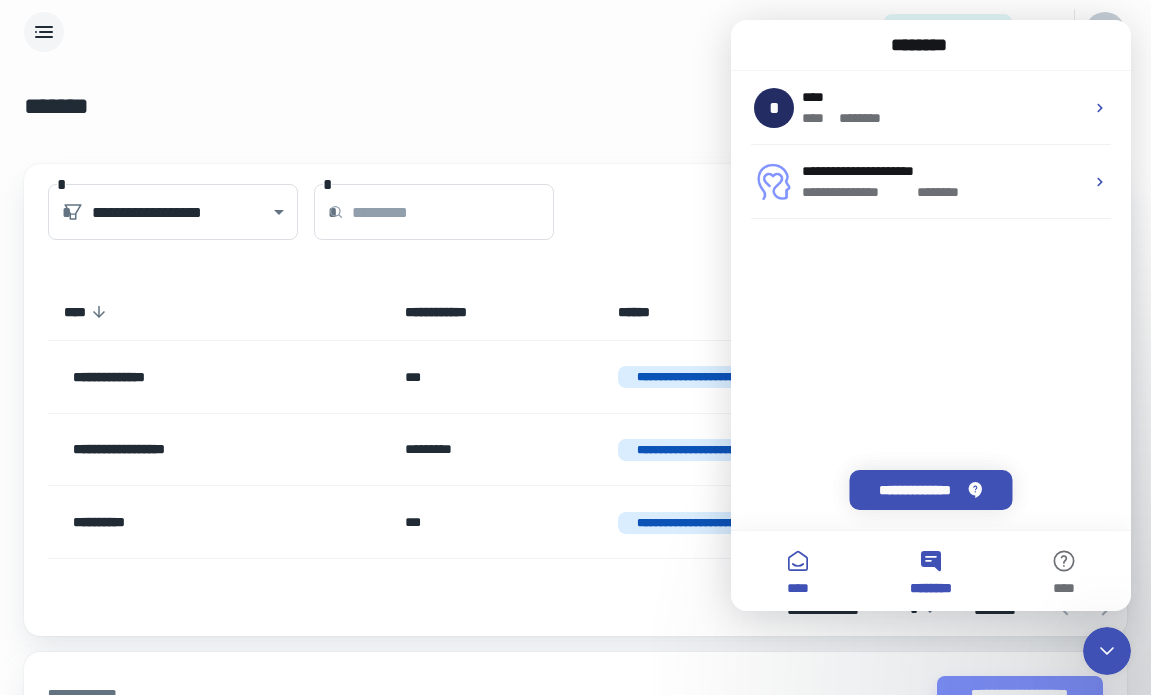 click on "****" at bounding box center (797, 571) 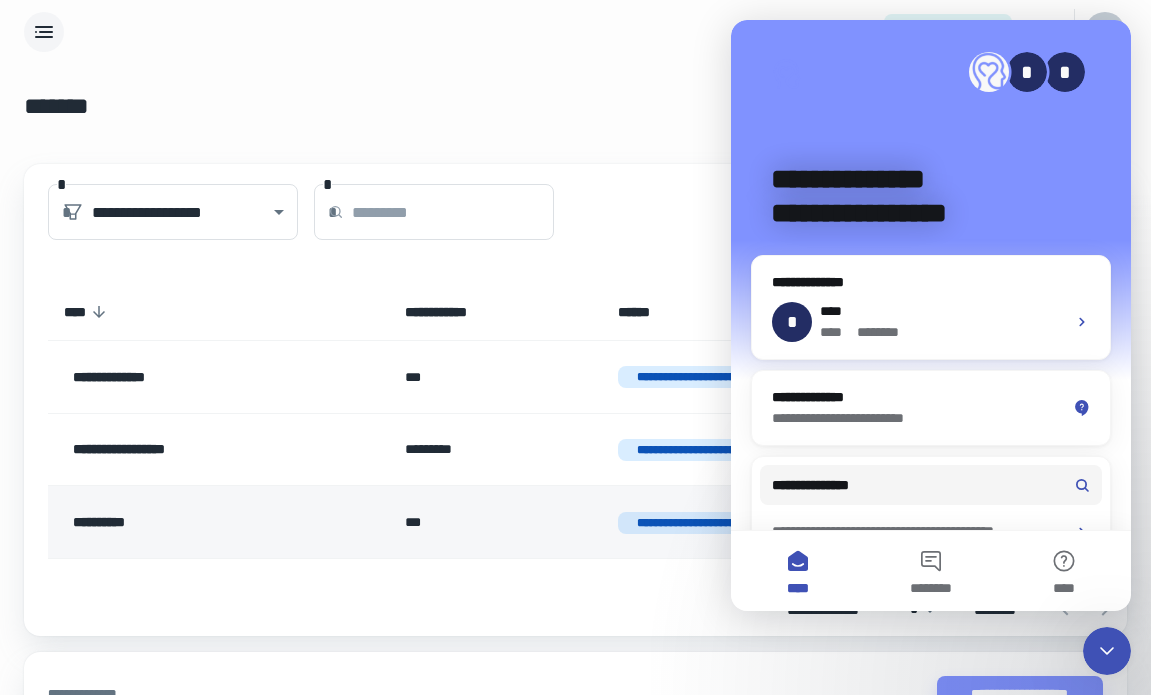 click on "**********" at bounding box center [701, 522] 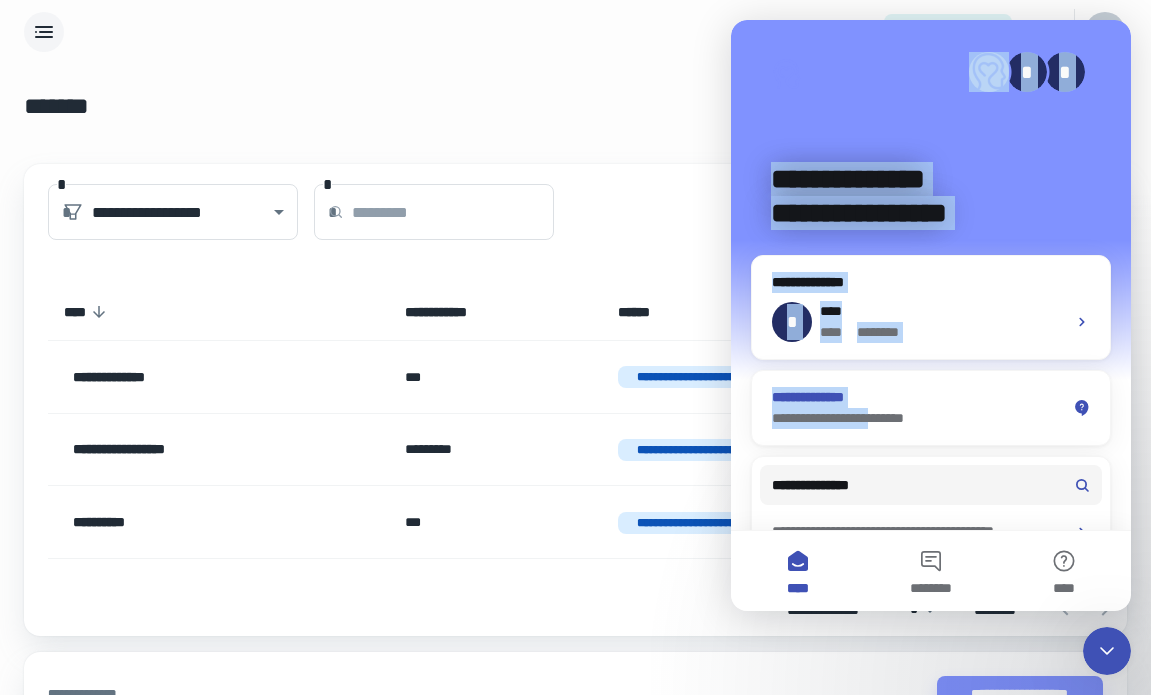 drag, startPoint x: 891, startPoint y: 34, endPoint x: 902, endPoint y: 422, distance: 388.15588 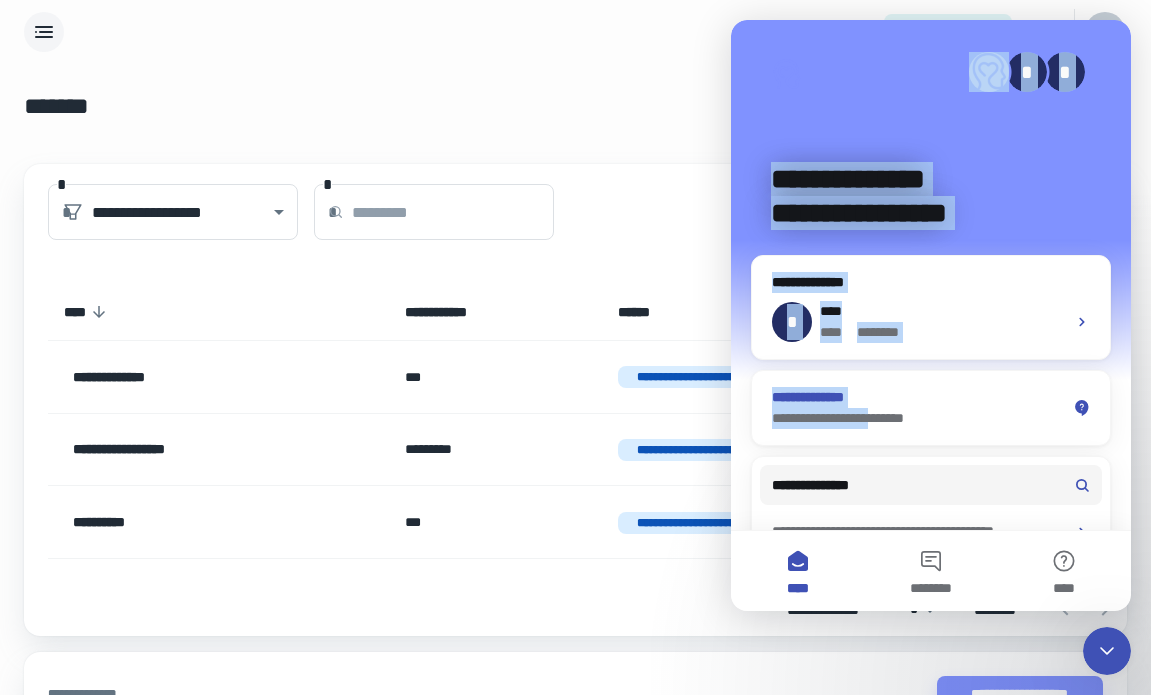 click on "**********" at bounding box center (931, 350) 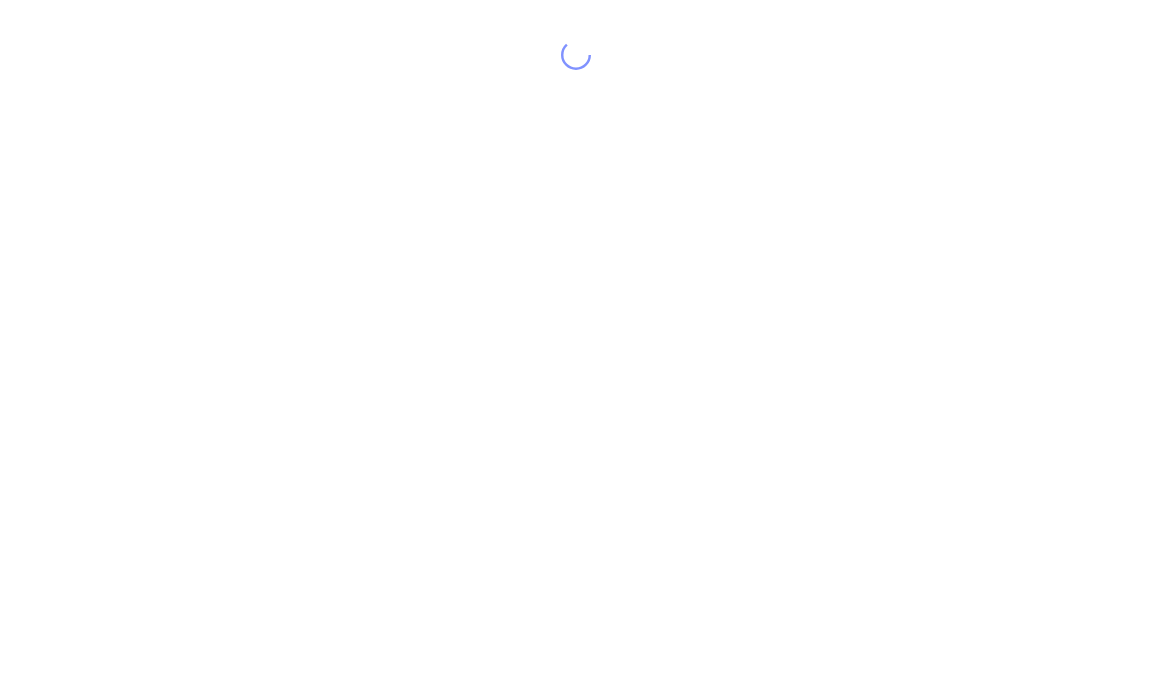 scroll, scrollTop: 0, scrollLeft: 0, axis: both 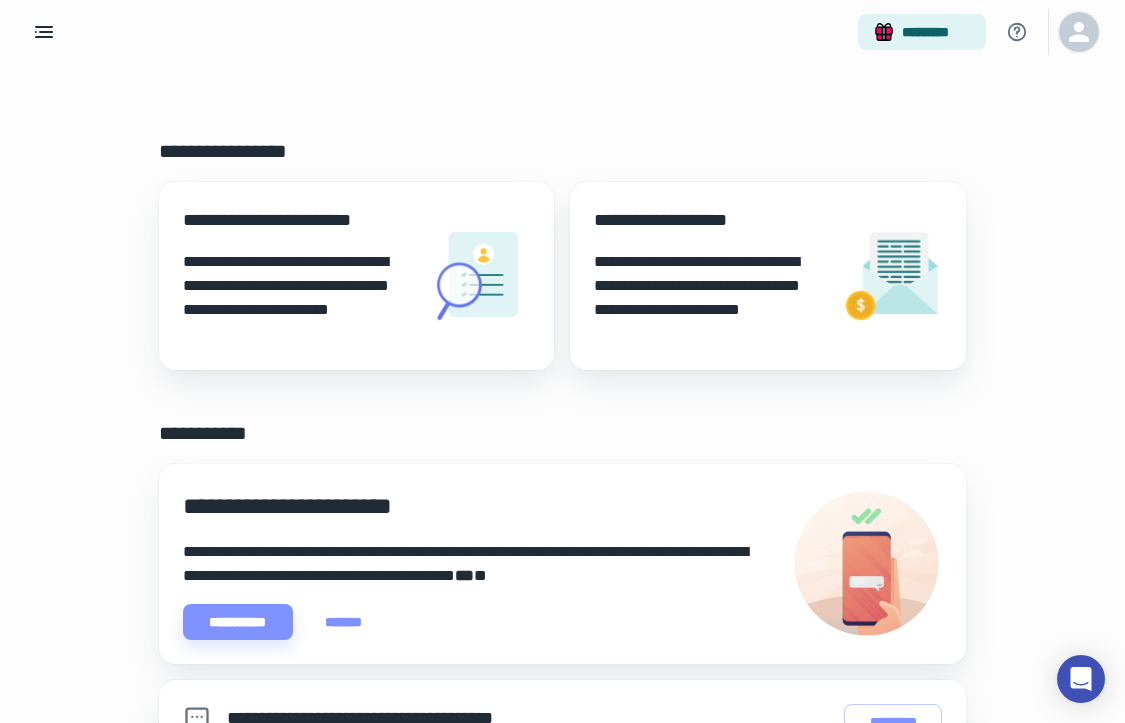 click 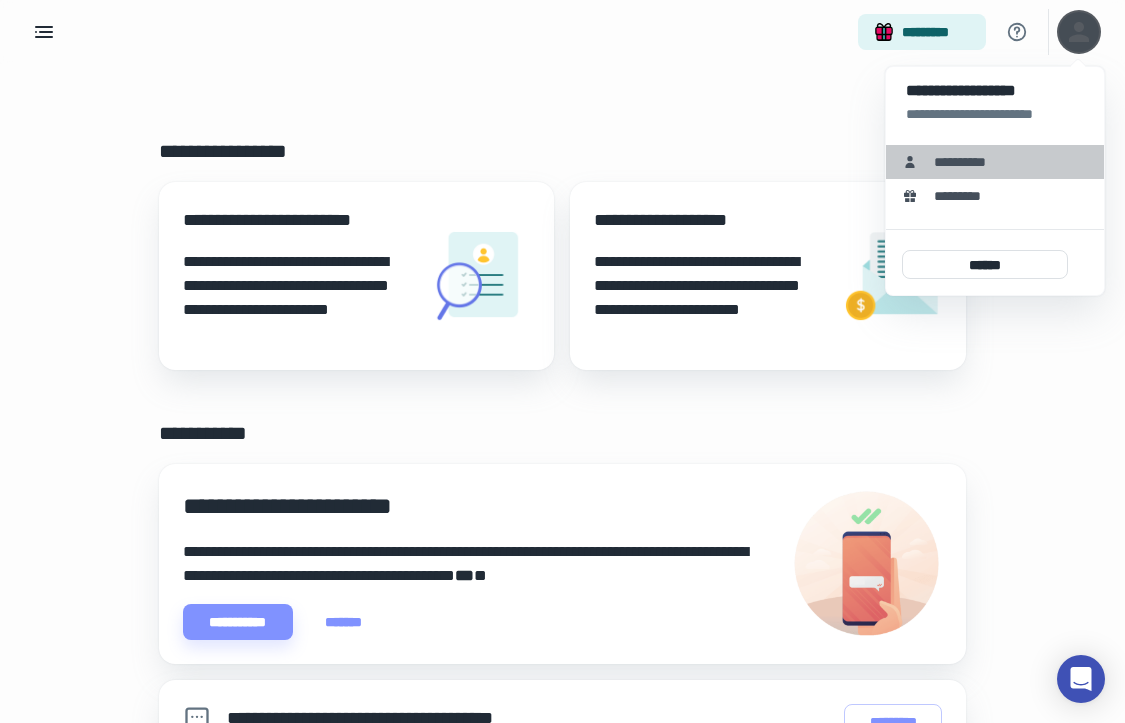 click on "**********" at bounding box center (995, 162) 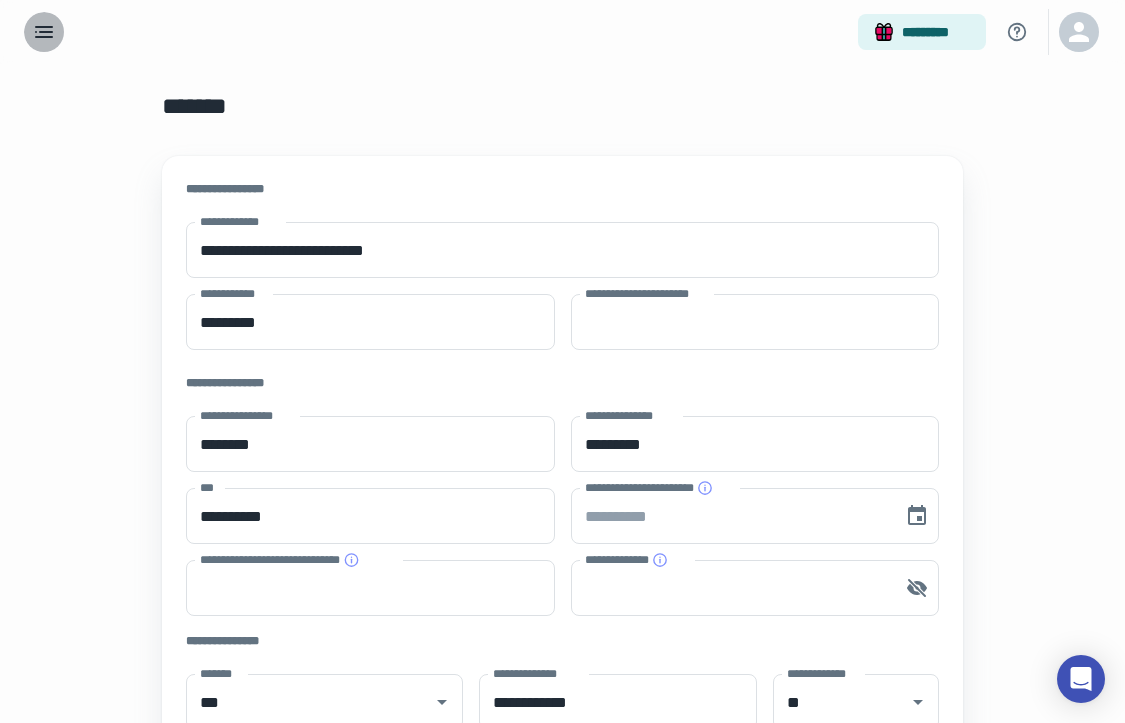 click 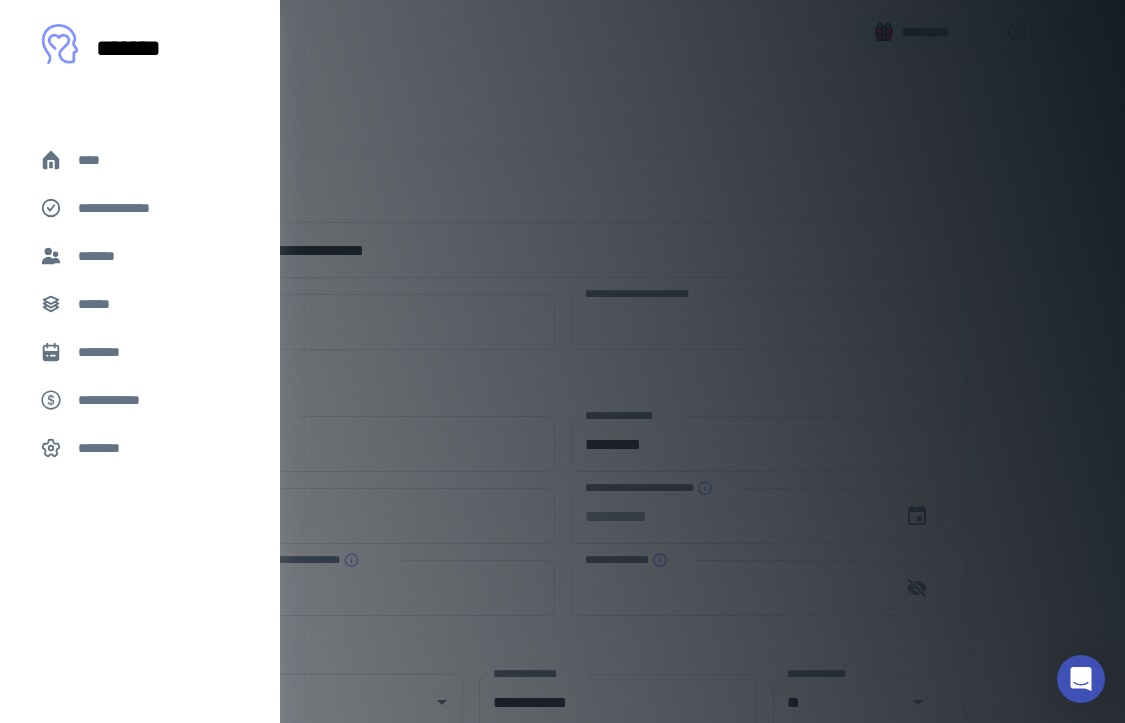 click on "******" at bounding box center [140, 304] 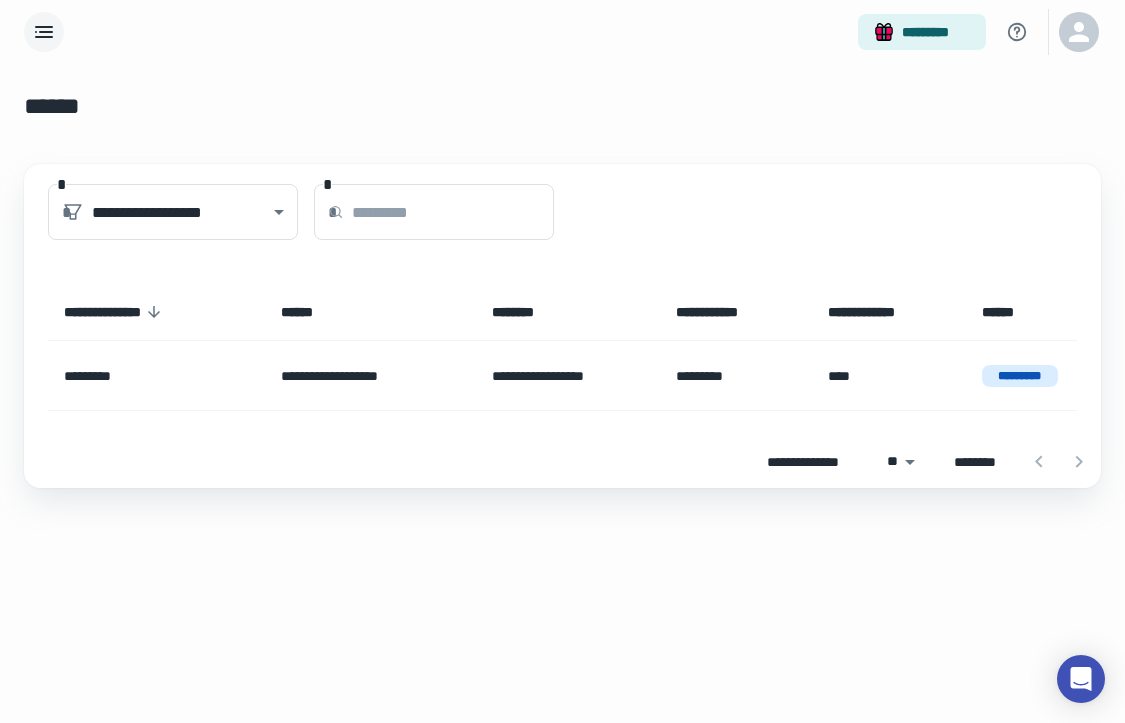 click at bounding box center (44, 32) 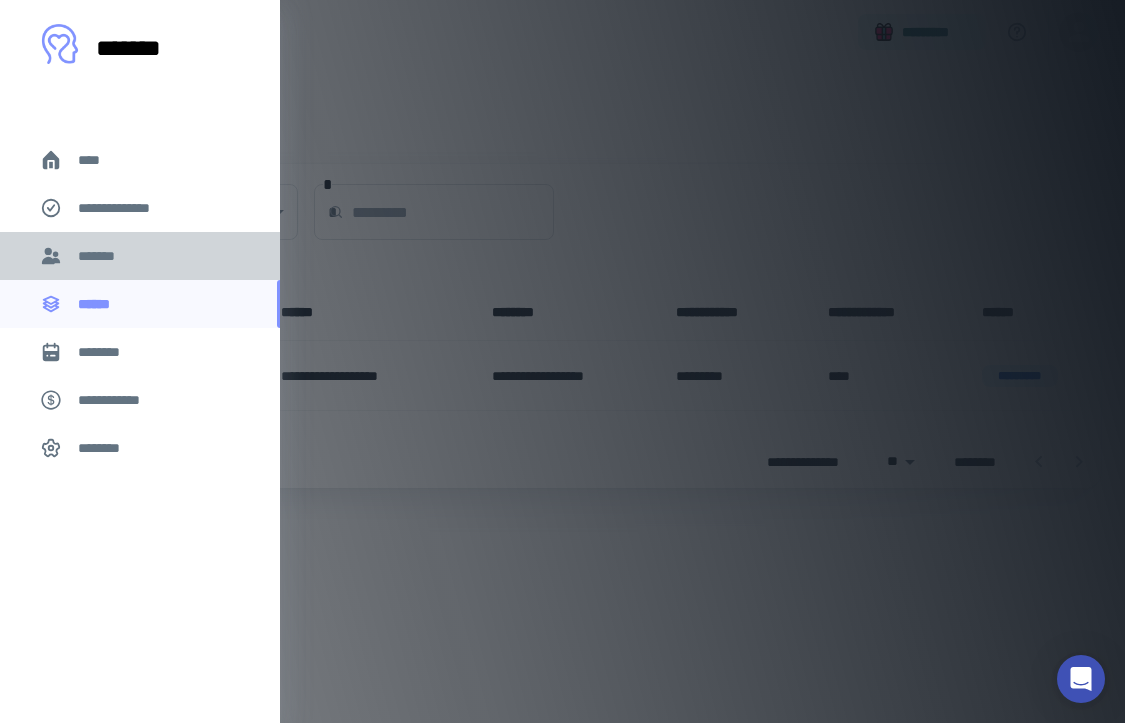click on "*******" at bounding box center (101, 256) 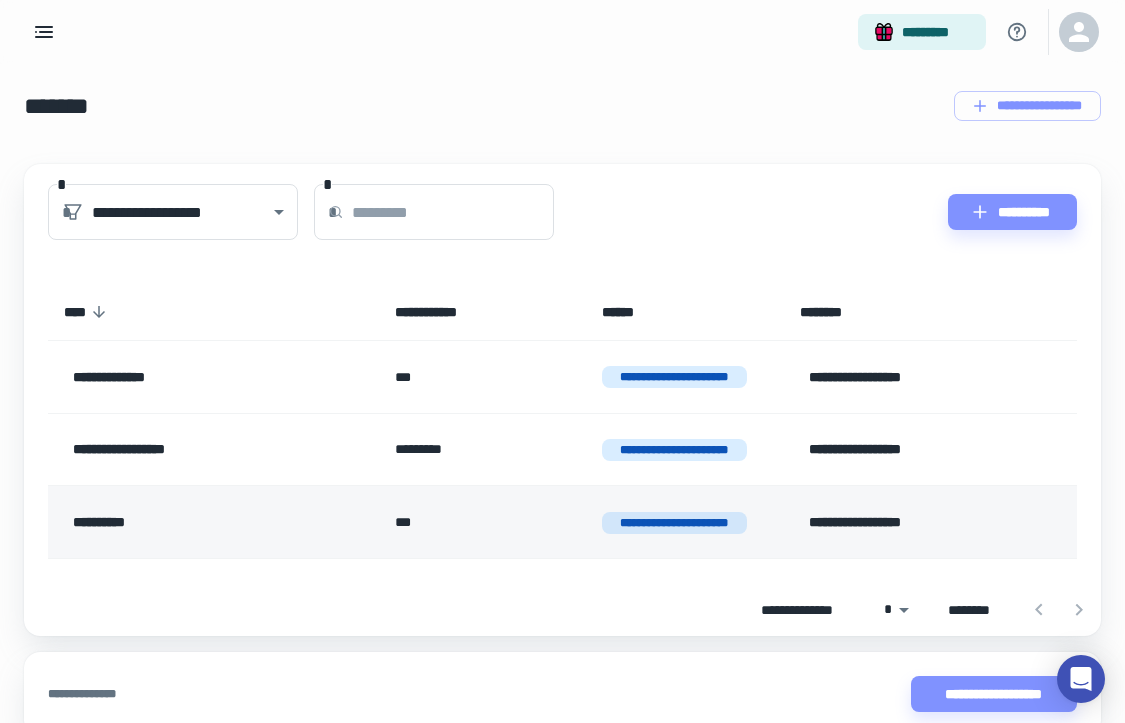 click on "***" at bounding box center (482, 522) 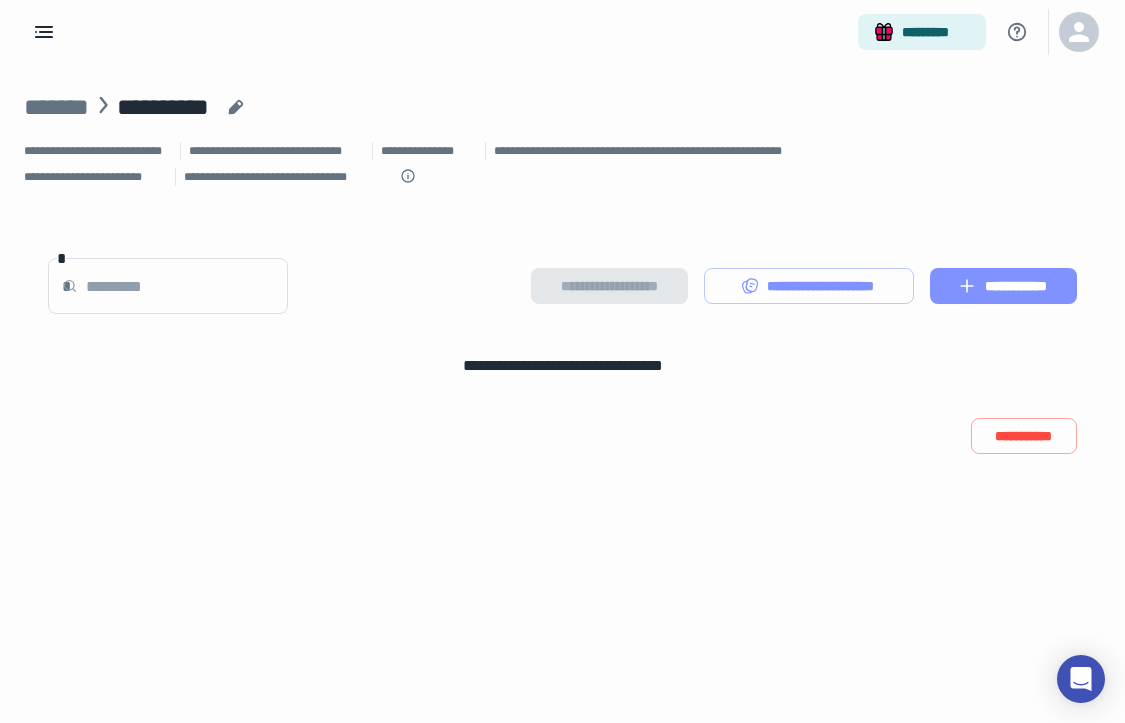 click on "**********" at bounding box center [1003, 286] 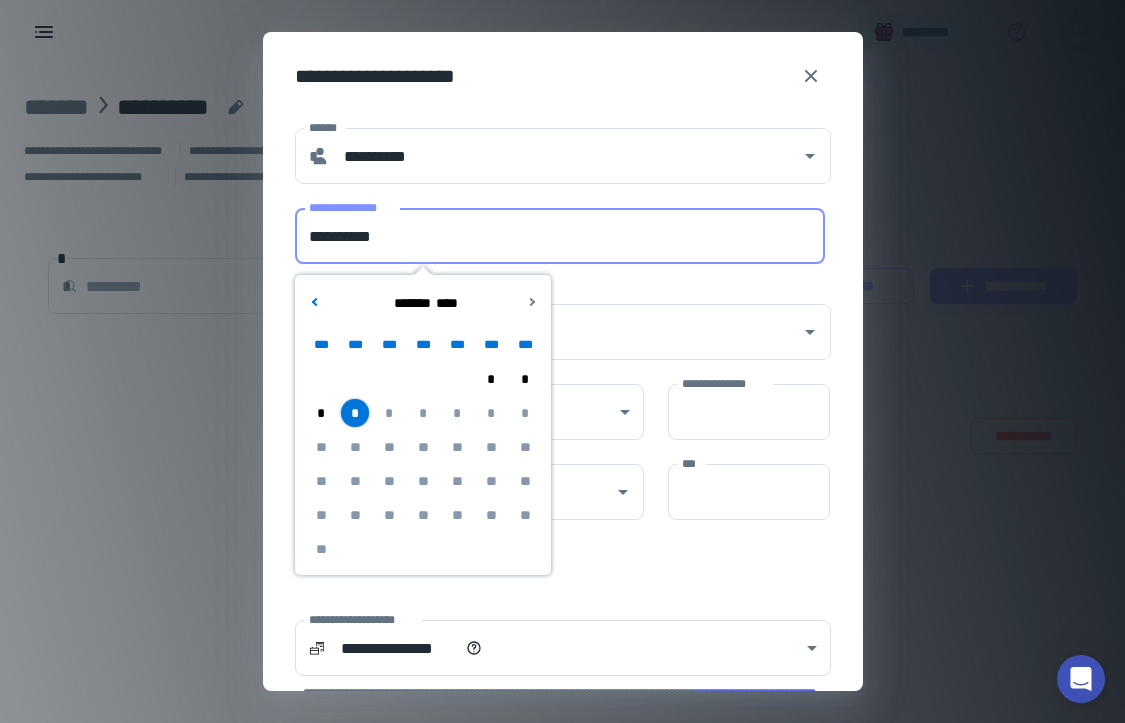 click on "**********" at bounding box center [560, 236] 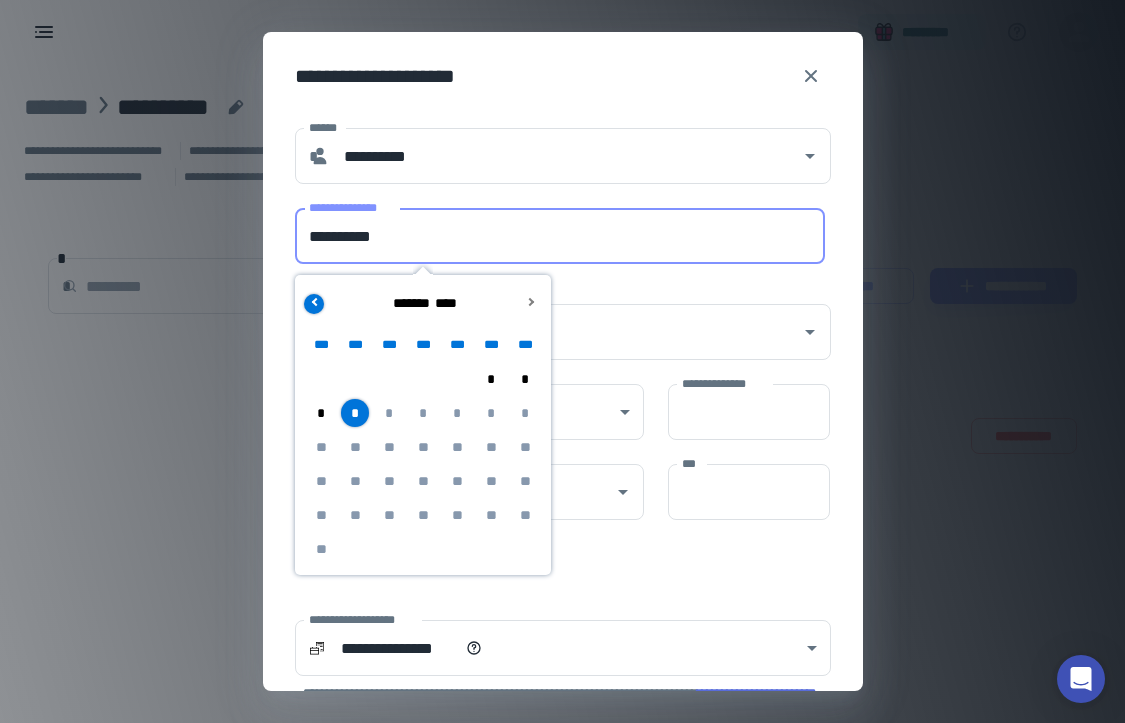 click at bounding box center (314, 304) 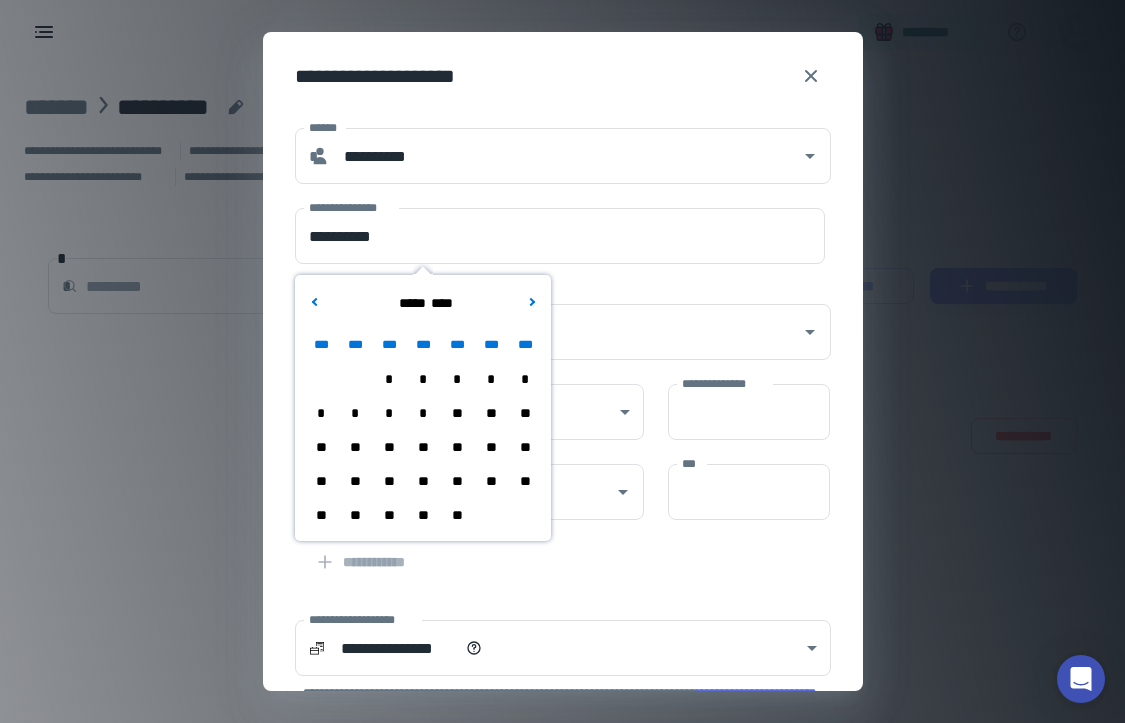 click on "**" at bounding box center [491, 481] 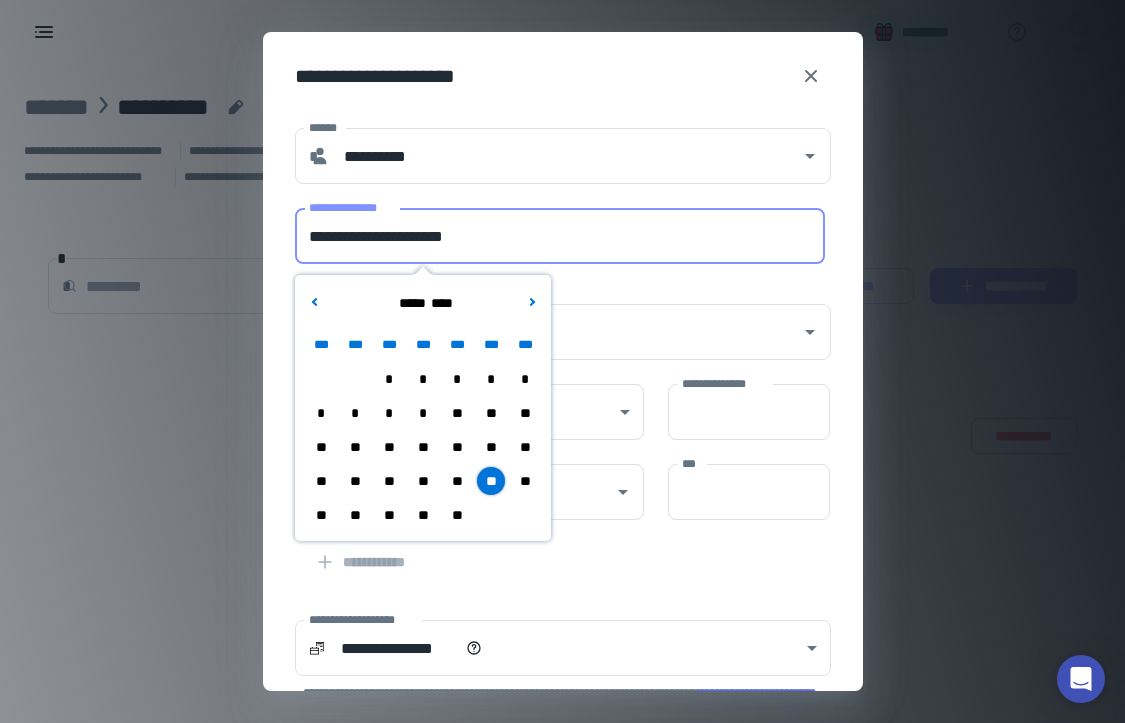 drag, startPoint x: 406, startPoint y: 235, endPoint x: 227, endPoint y: 230, distance: 179.06982 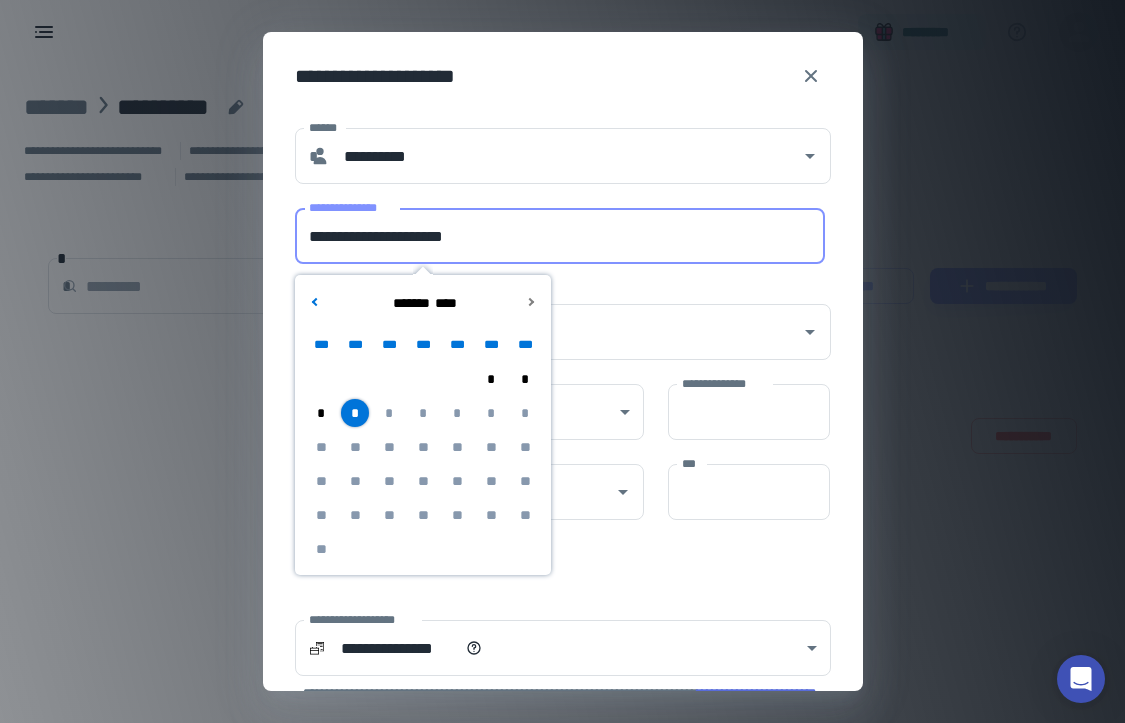 drag, startPoint x: 402, startPoint y: 232, endPoint x: 201, endPoint y: 225, distance: 201.12186 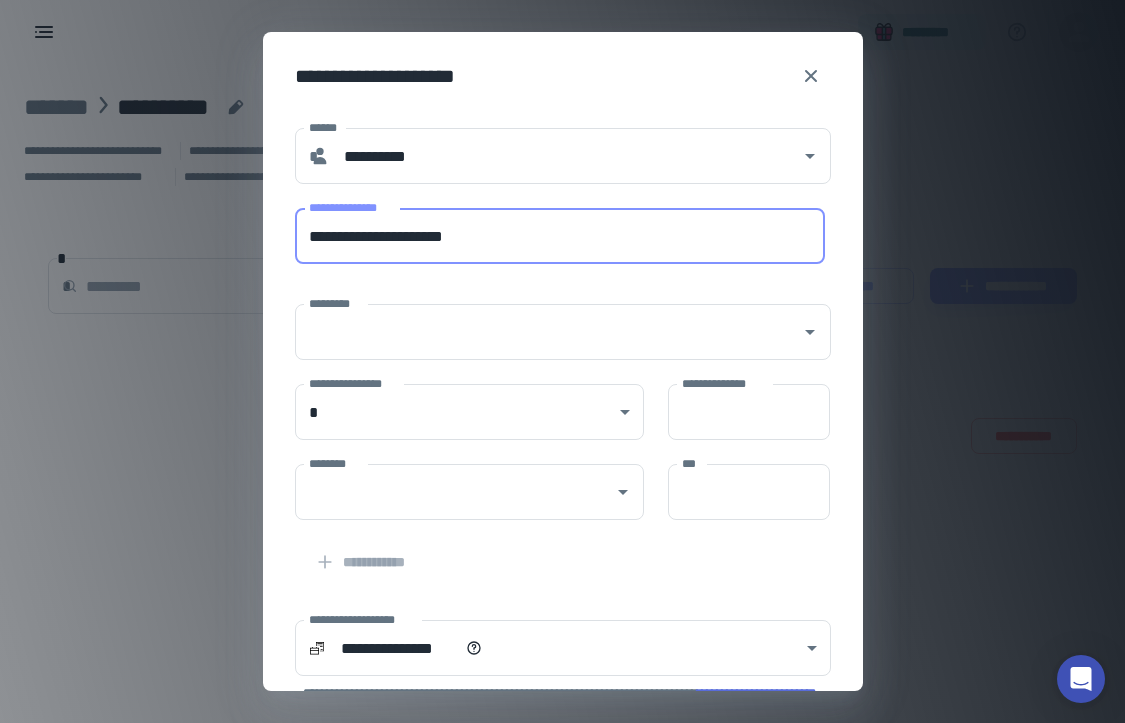 click on "**********" at bounding box center (560, 236) 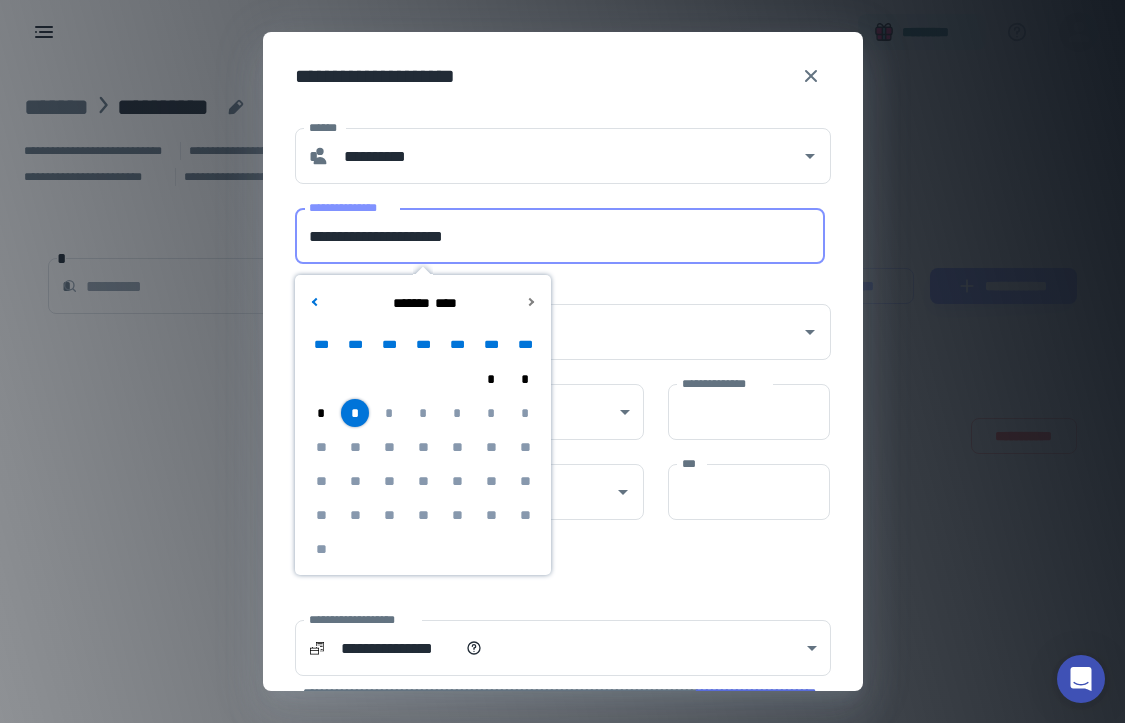 drag, startPoint x: 550, startPoint y: 248, endPoint x: 211, endPoint y: 228, distance: 339.58945 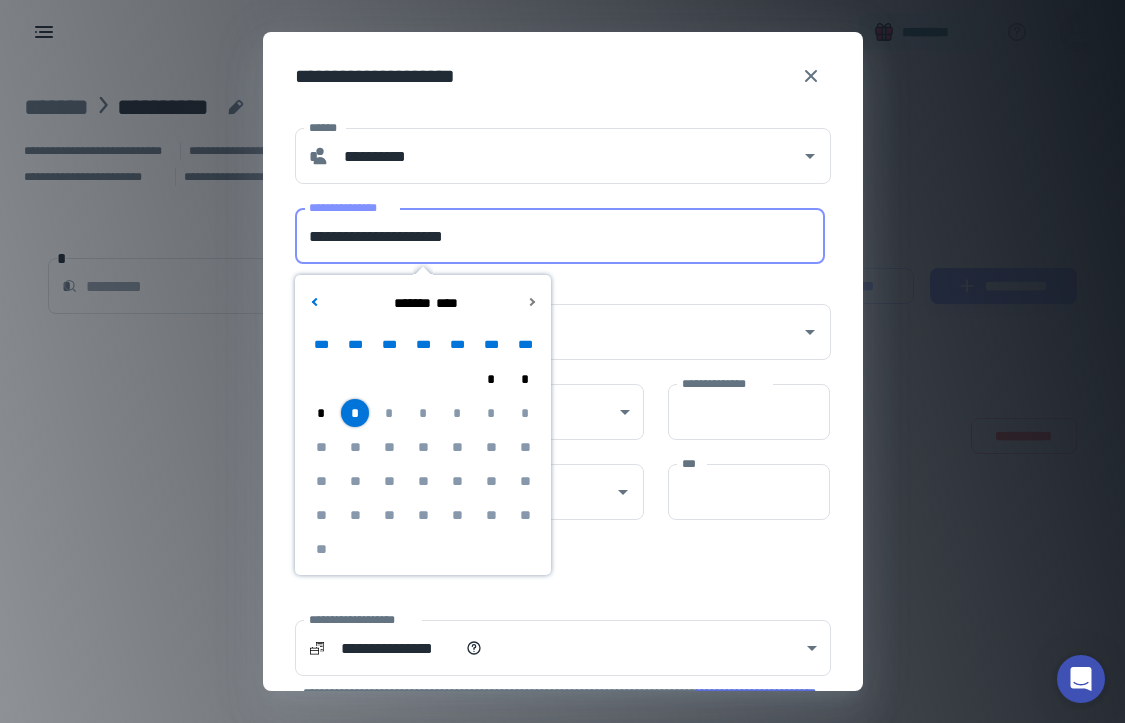 click on "**********" at bounding box center [560, 236] 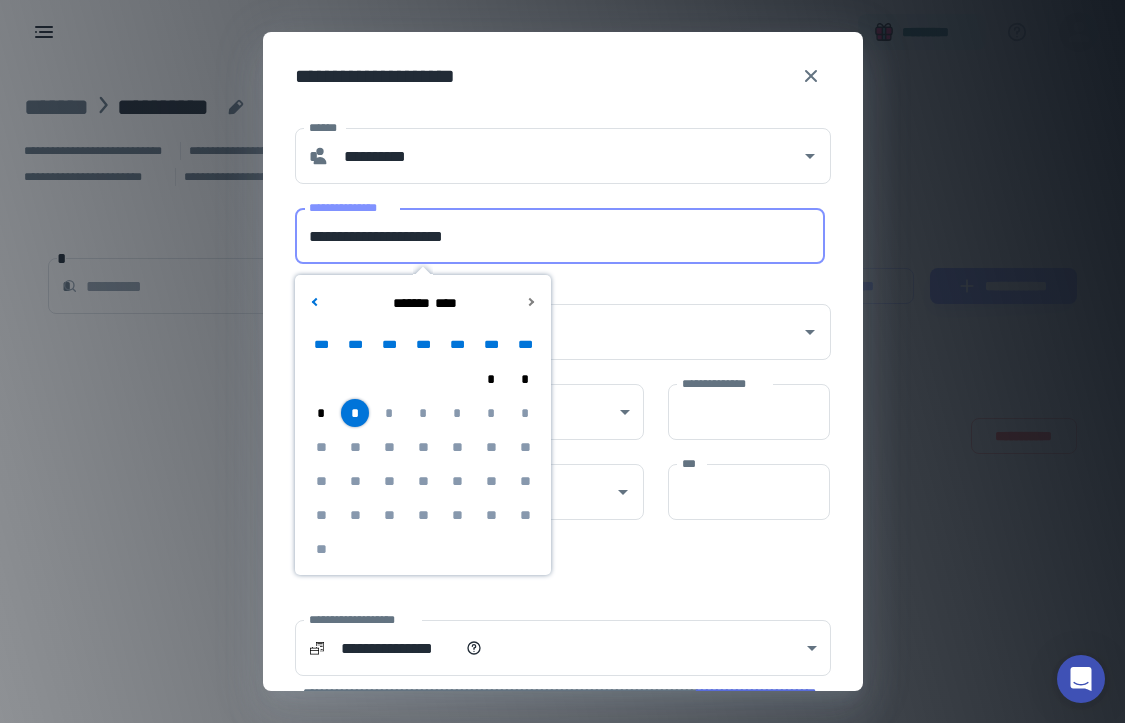 click on "**********" at bounding box center (560, 236) 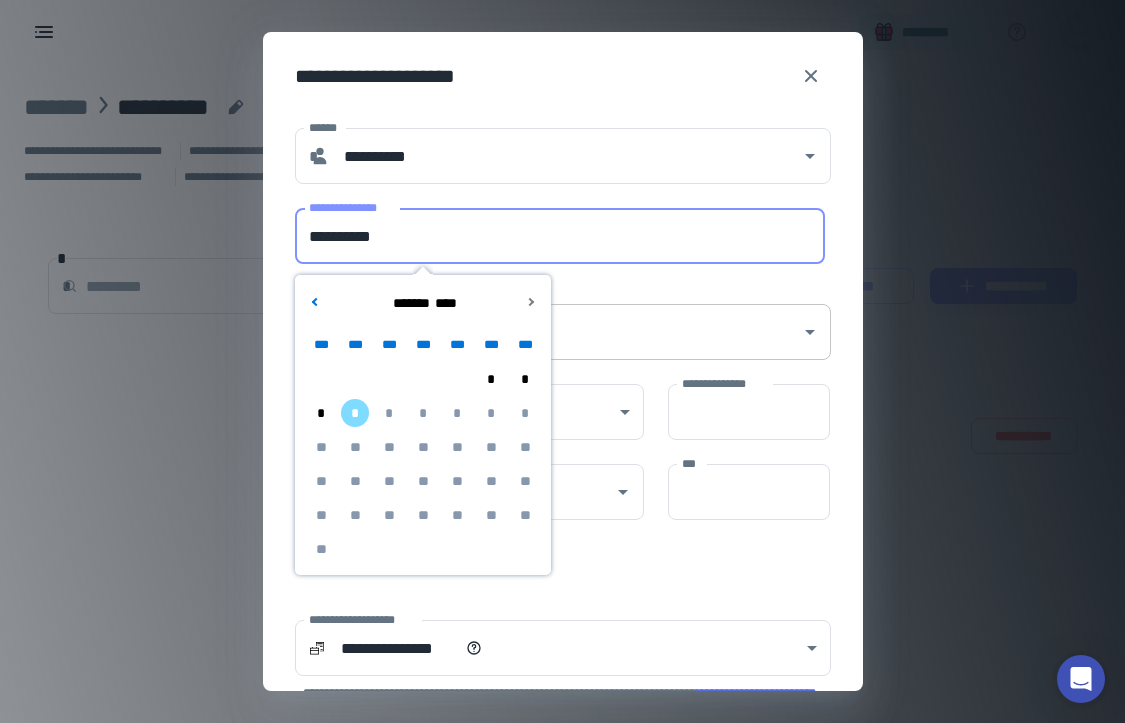 type on "**********" 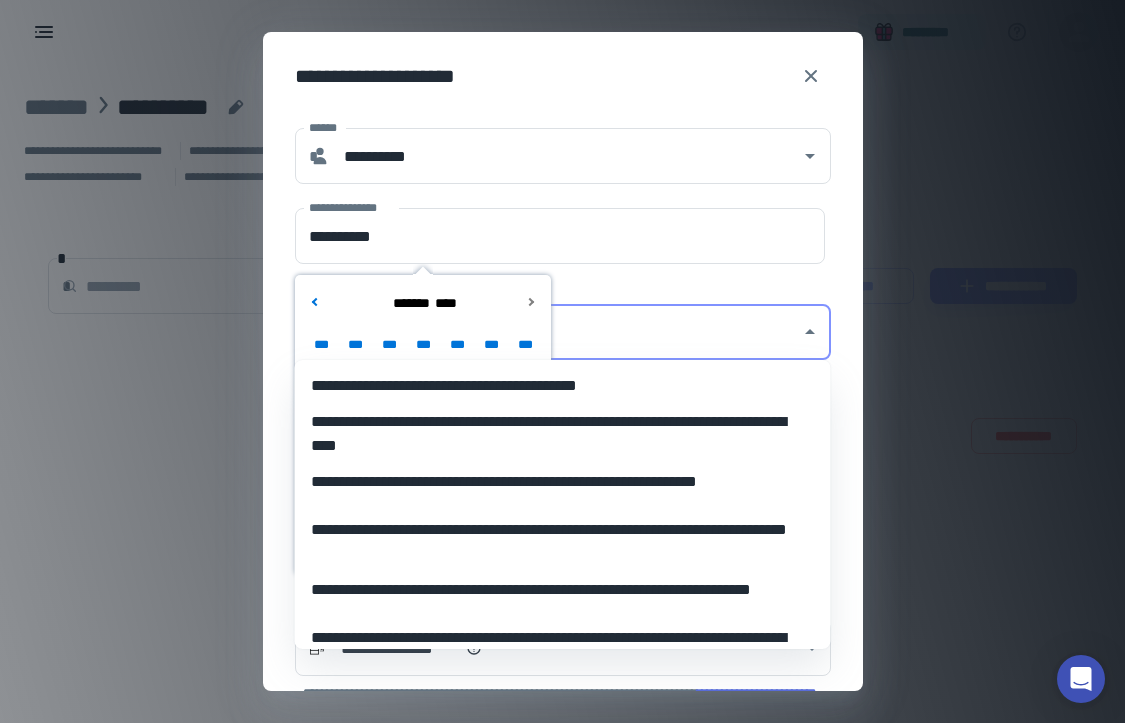 click on "*********" at bounding box center (548, 332) 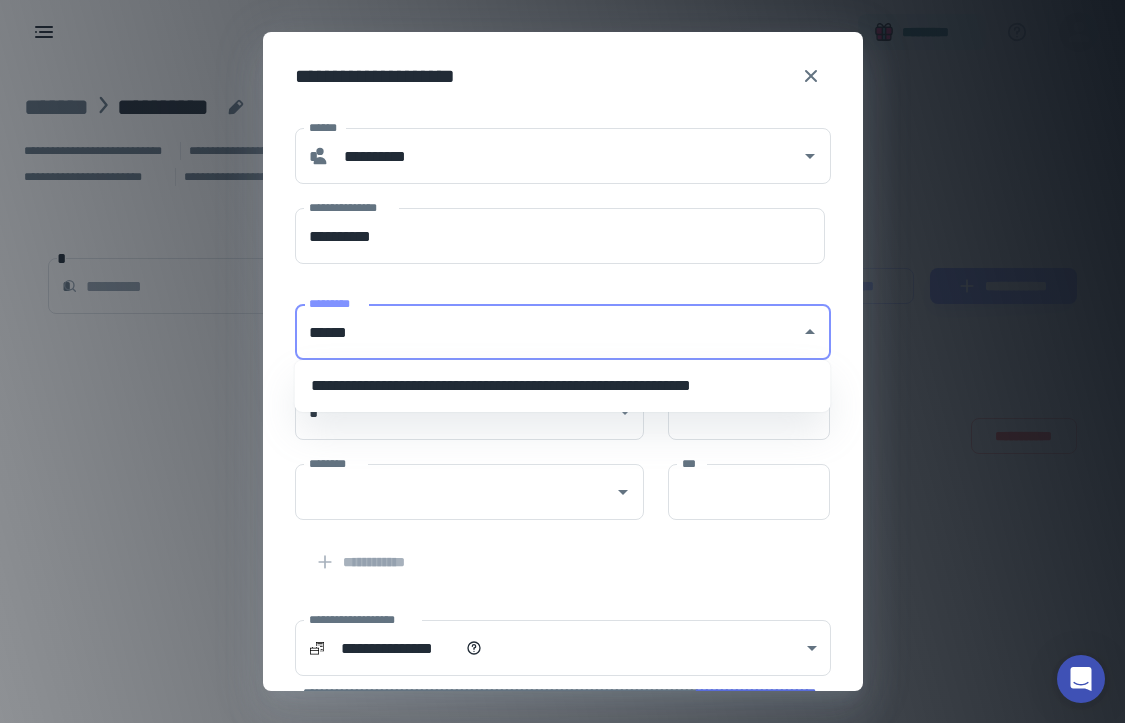 click on "**********" at bounding box center [563, 386] 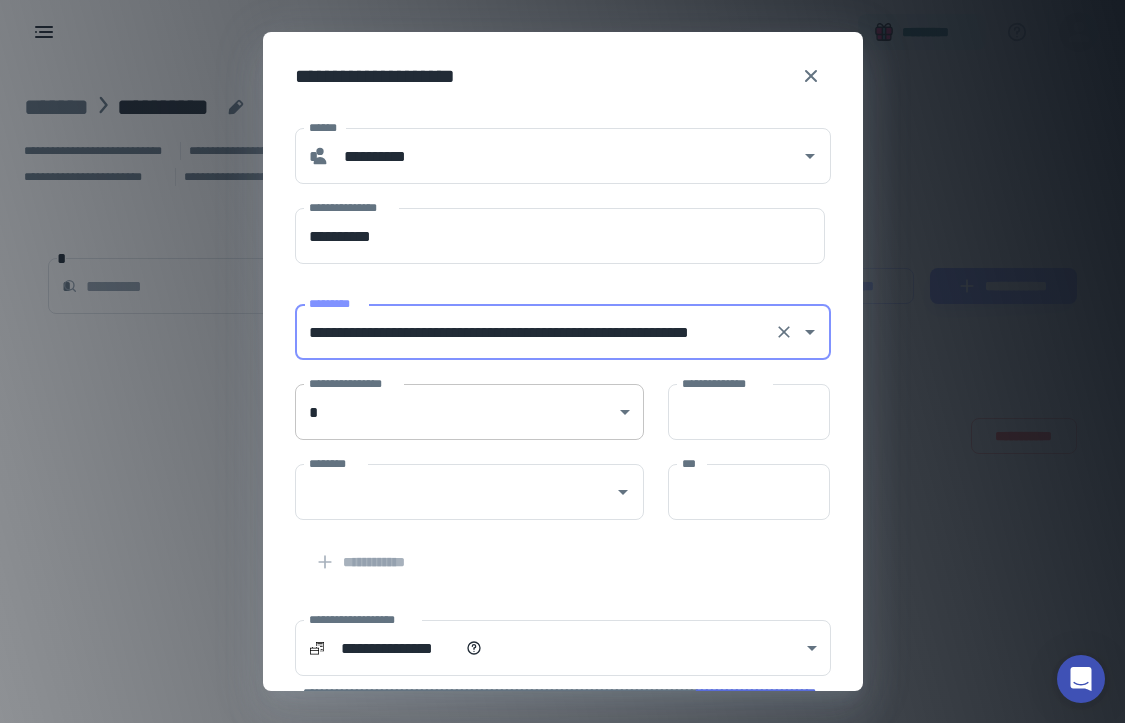 click on "**********" at bounding box center [562, 361] 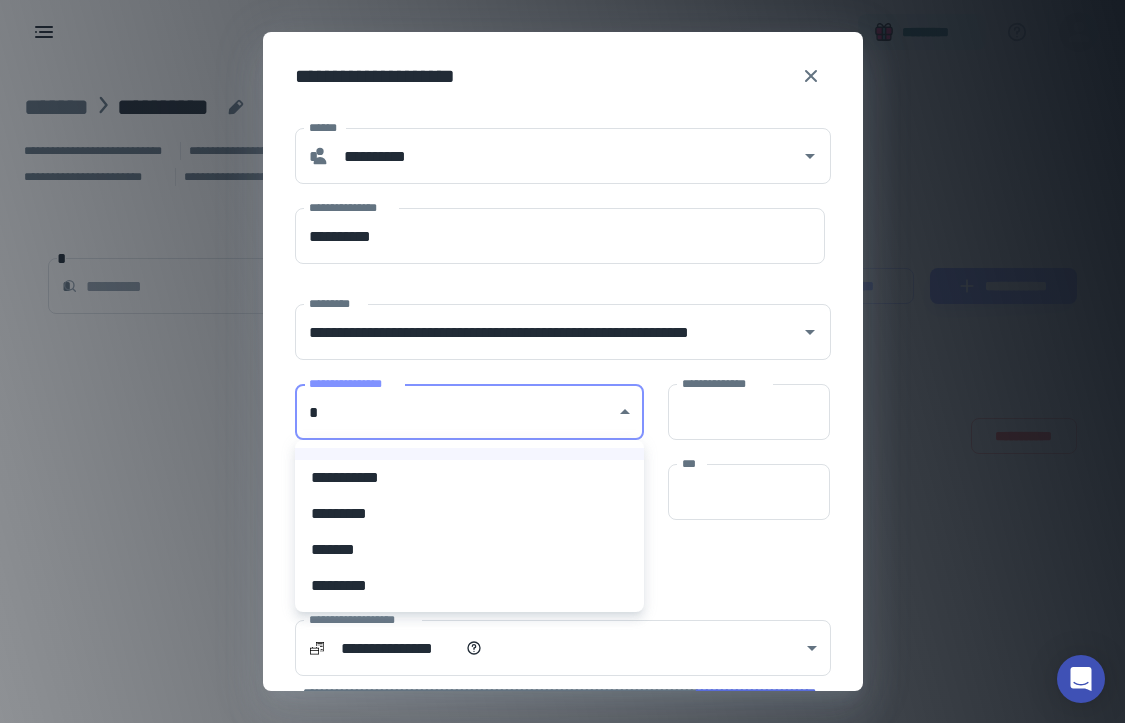 click on "**********" at bounding box center [469, 478] 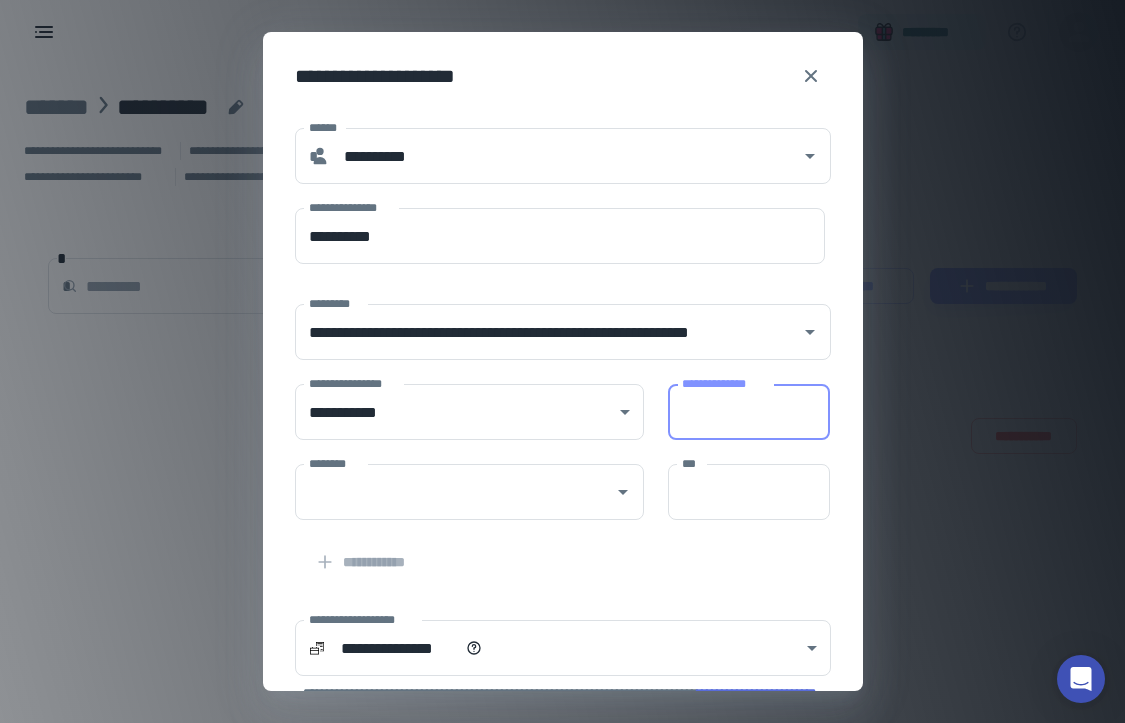 click on "**********" at bounding box center [749, 412] 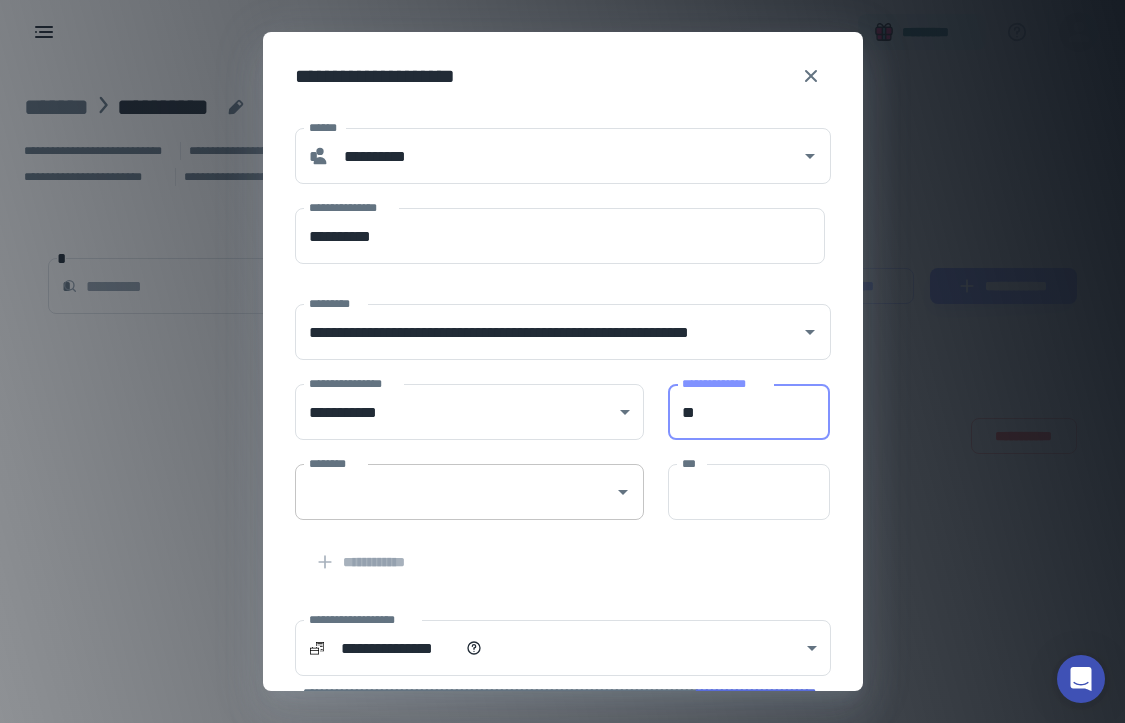 type on "**" 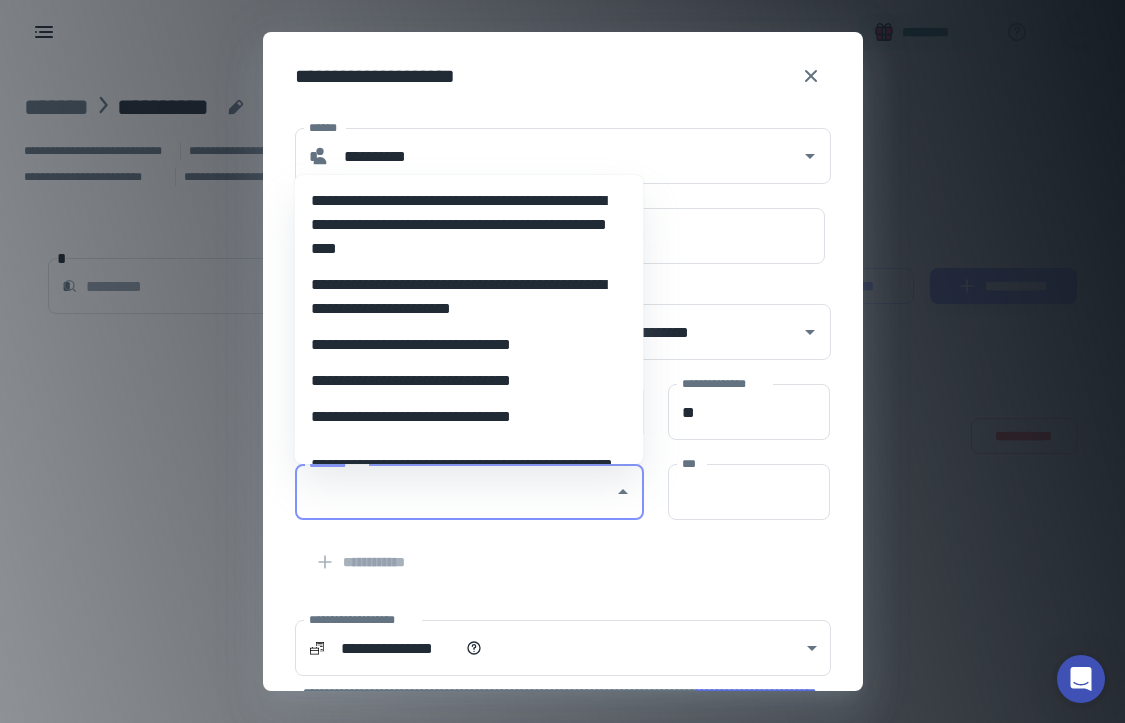 click on "********" at bounding box center [454, 492] 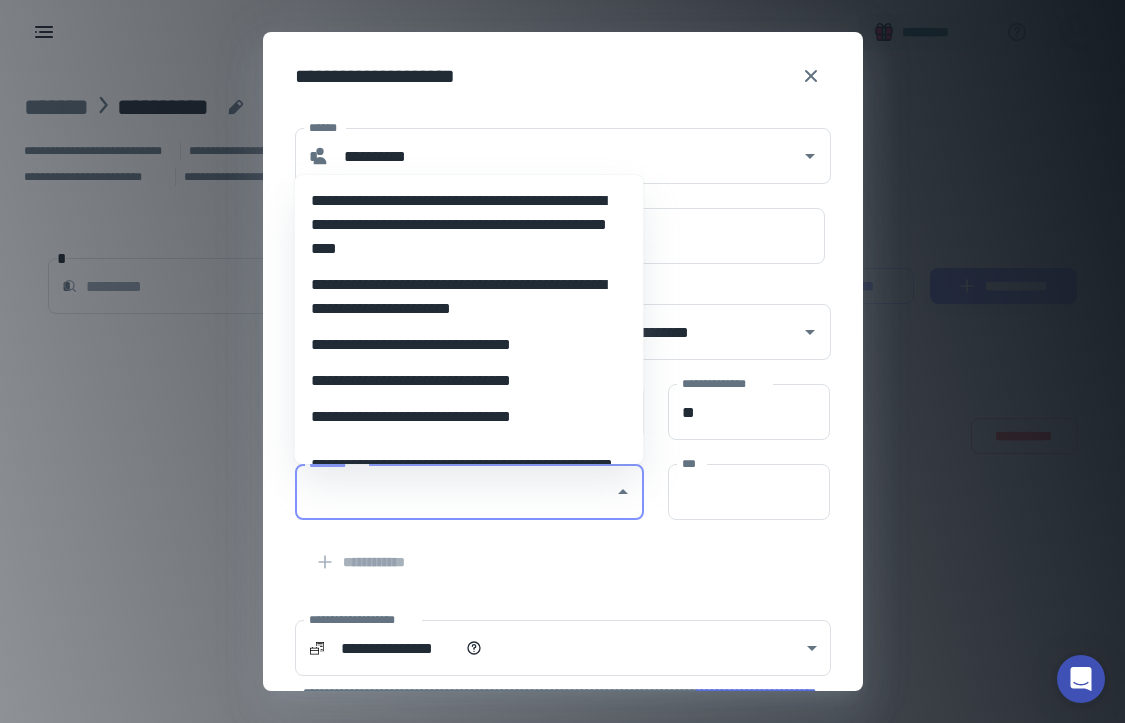 click on "**********" at bounding box center (469, 225) 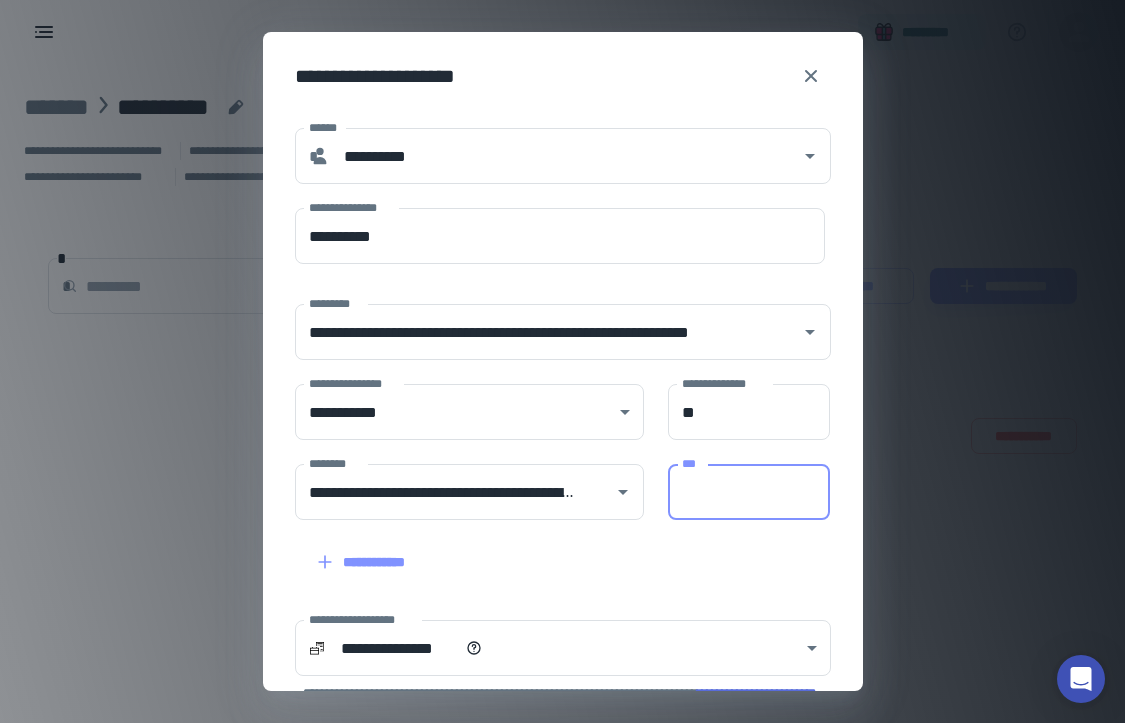 click on "***" at bounding box center (749, 492) 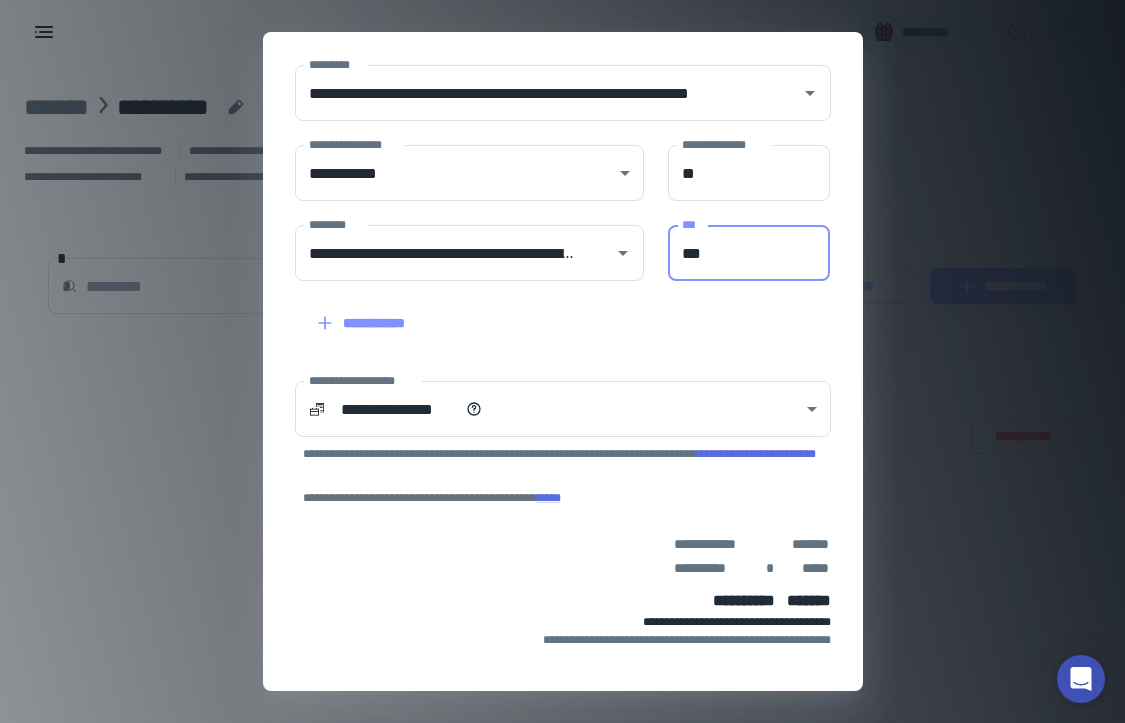 scroll, scrollTop: 242, scrollLeft: 0, axis: vertical 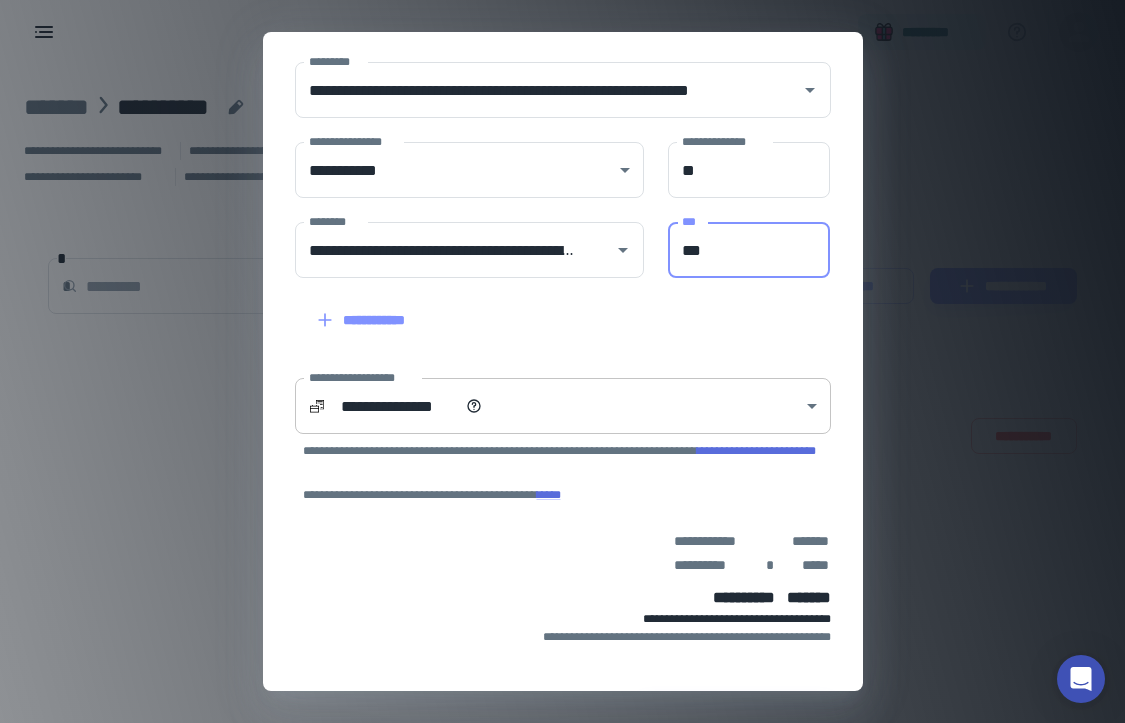 type on "***" 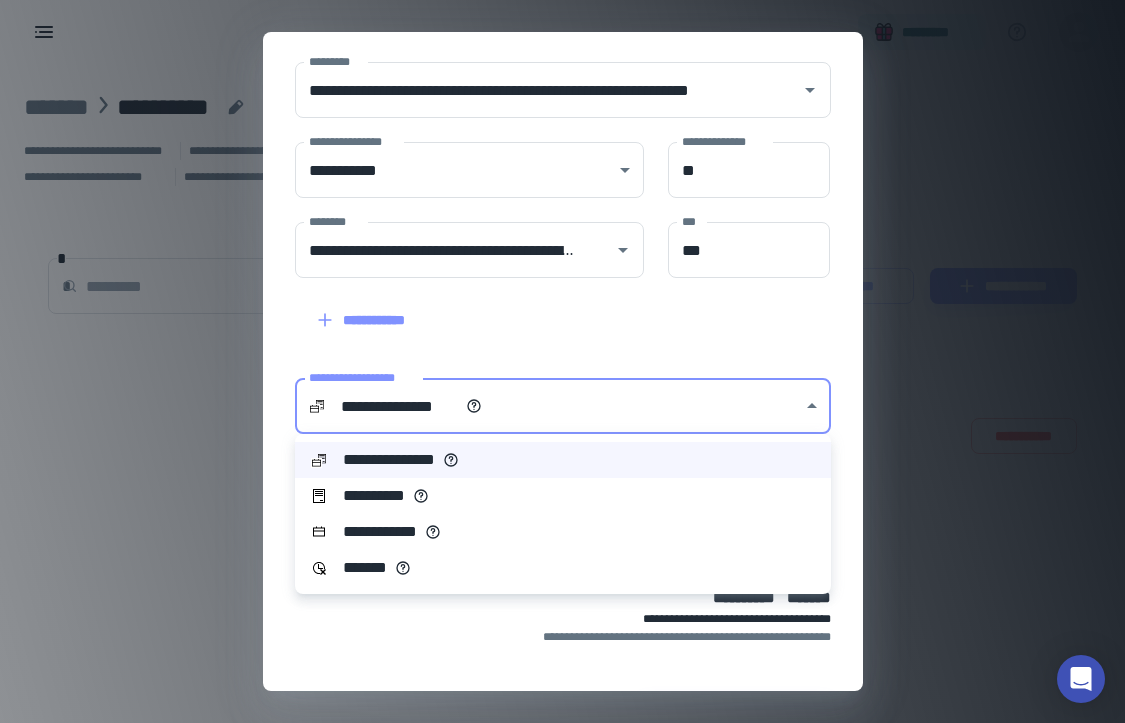 click on "**********" at bounding box center (562, 361) 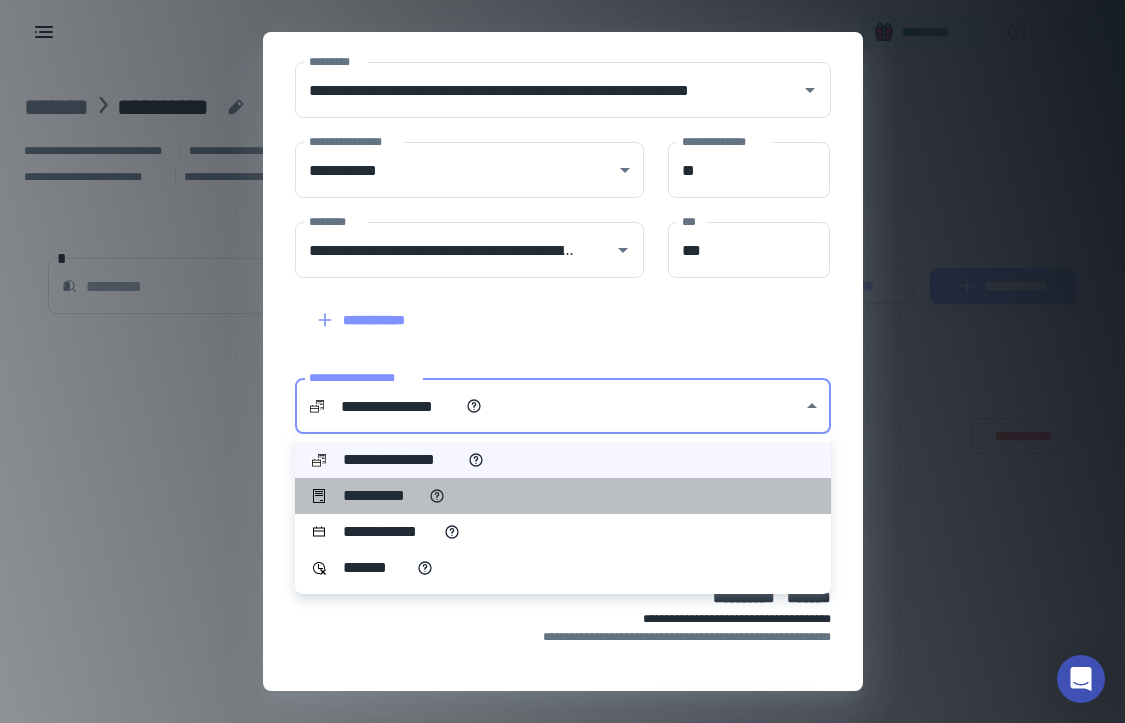 click on "**********" at bounding box center (563, 496) 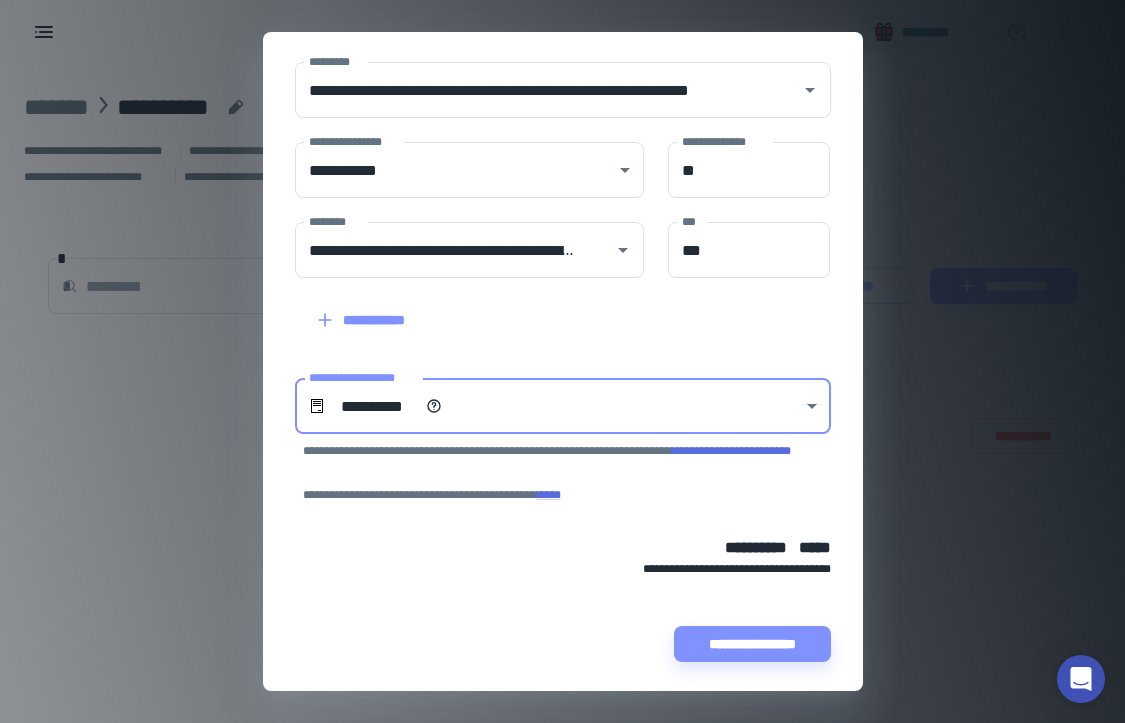 click on "**********" at bounding box center (562, 361) 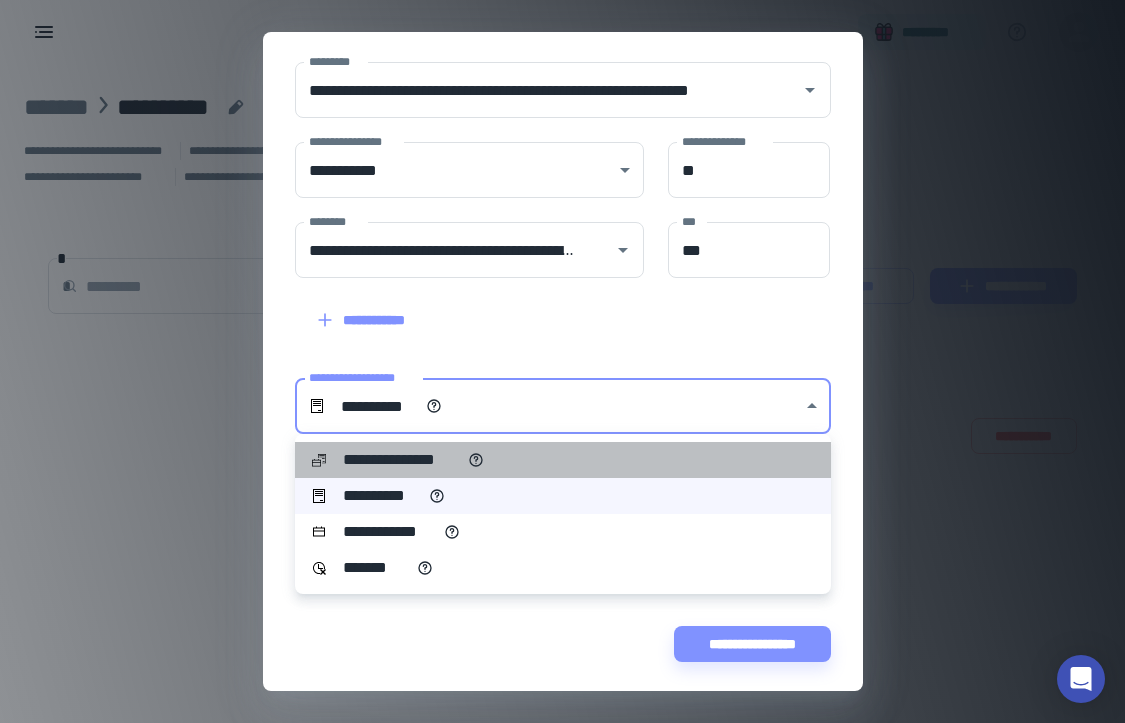 click on "**********" at bounding box center (563, 460) 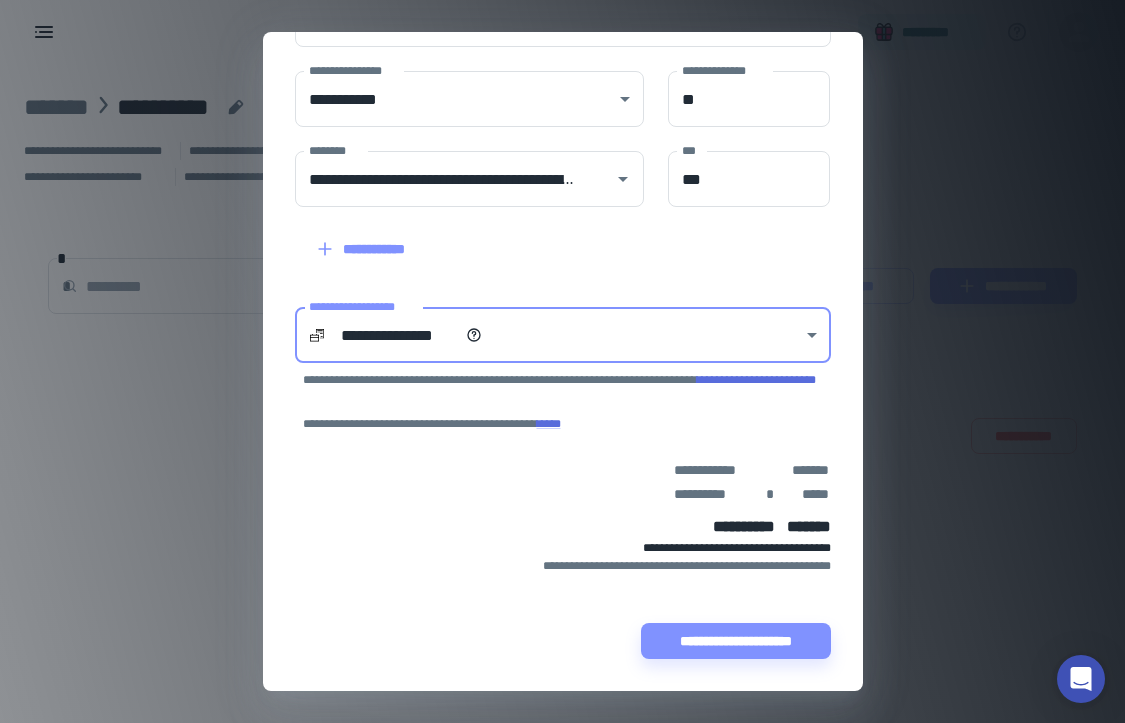 scroll, scrollTop: 313, scrollLeft: 0, axis: vertical 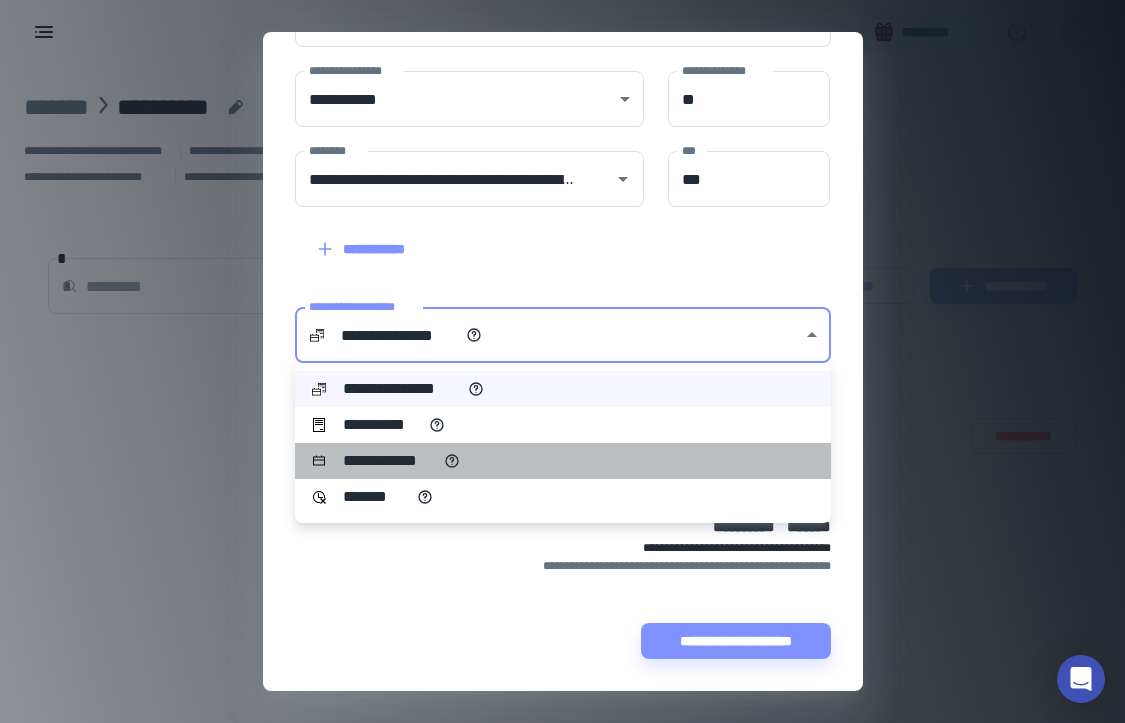 click on "**********" at bounding box center (563, 461) 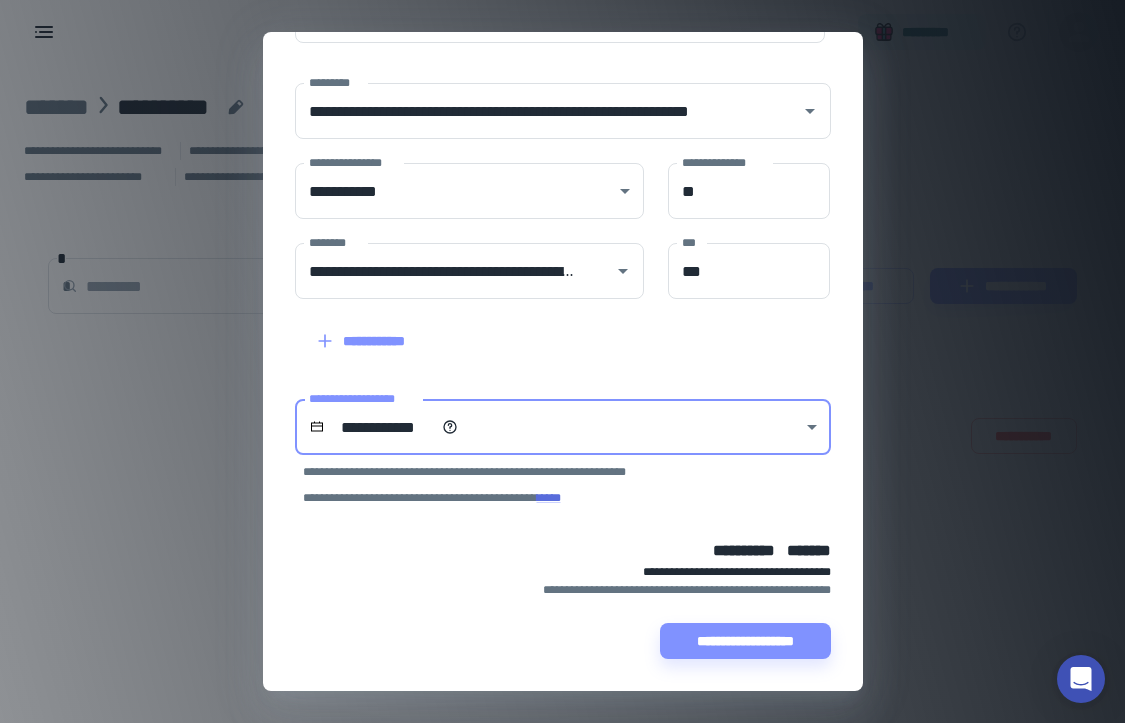 click on "**********" at bounding box center [562, 361] 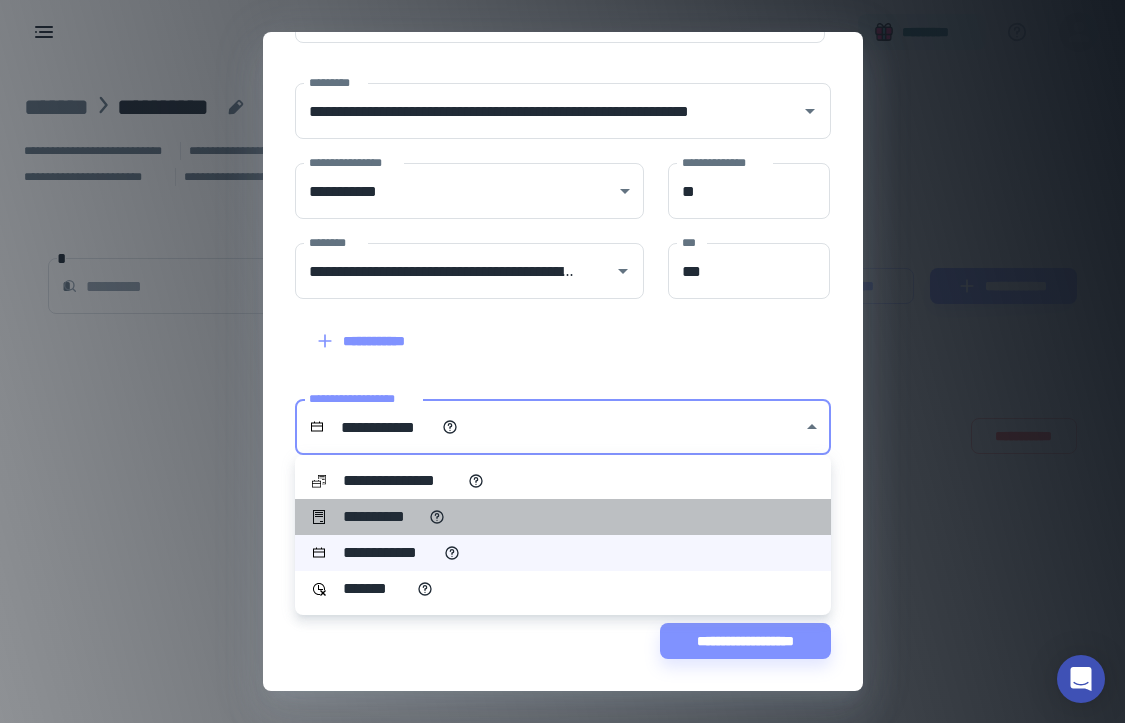 click on "**********" at bounding box center [563, 517] 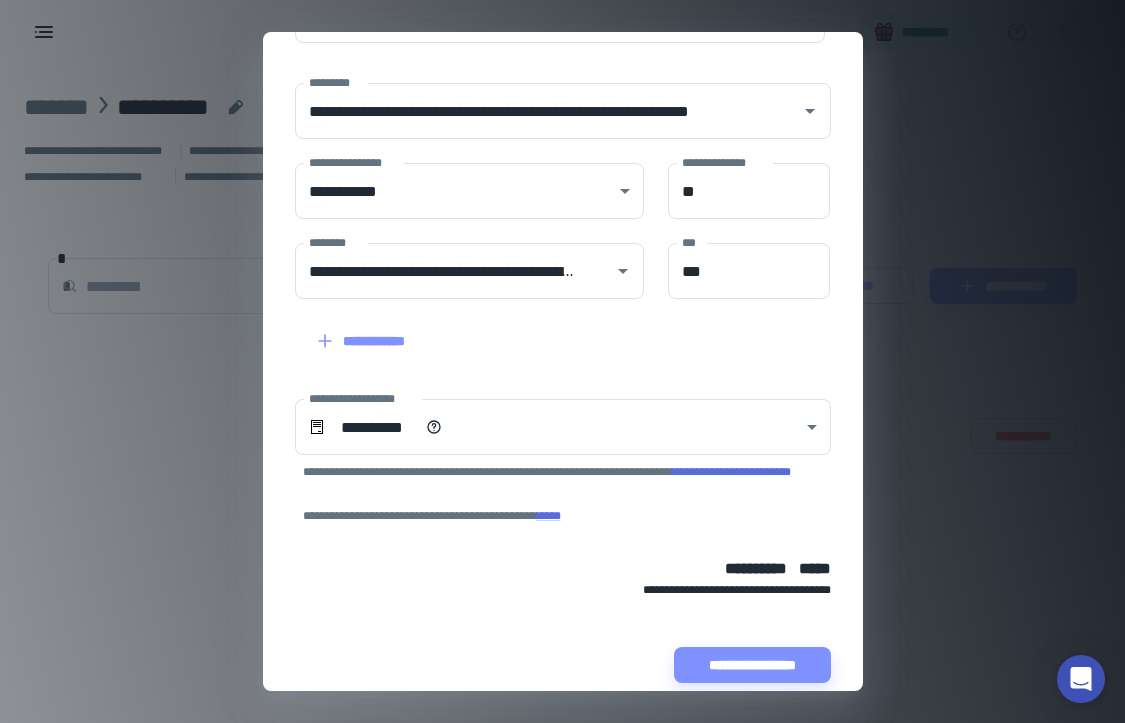 click on "**********" at bounding box center [731, 472] 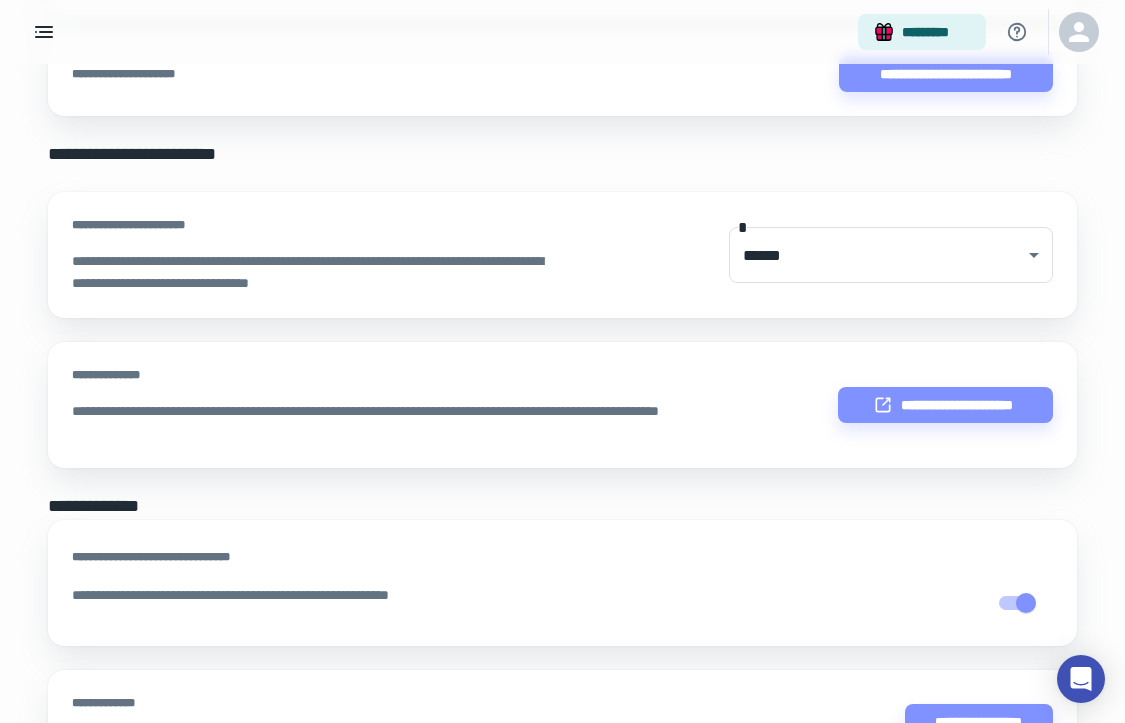 scroll, scrollTop: 540, scrollLeft: 0, axis: vertical 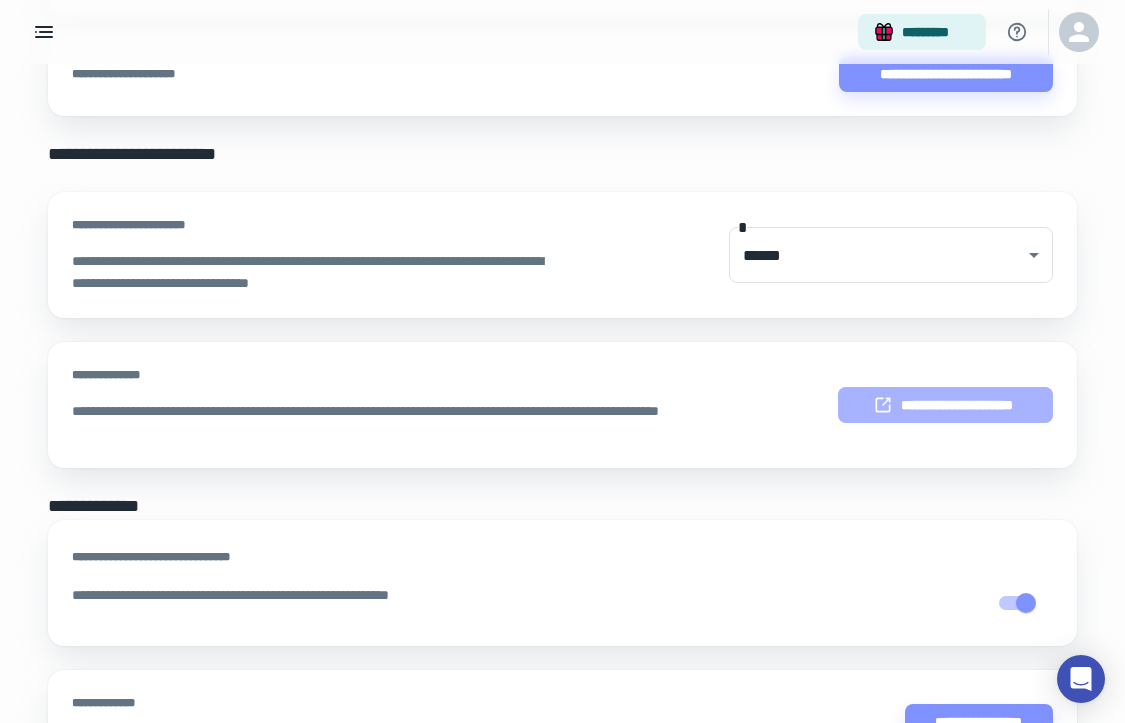 click on "**********" at bounding box center (945, 405) 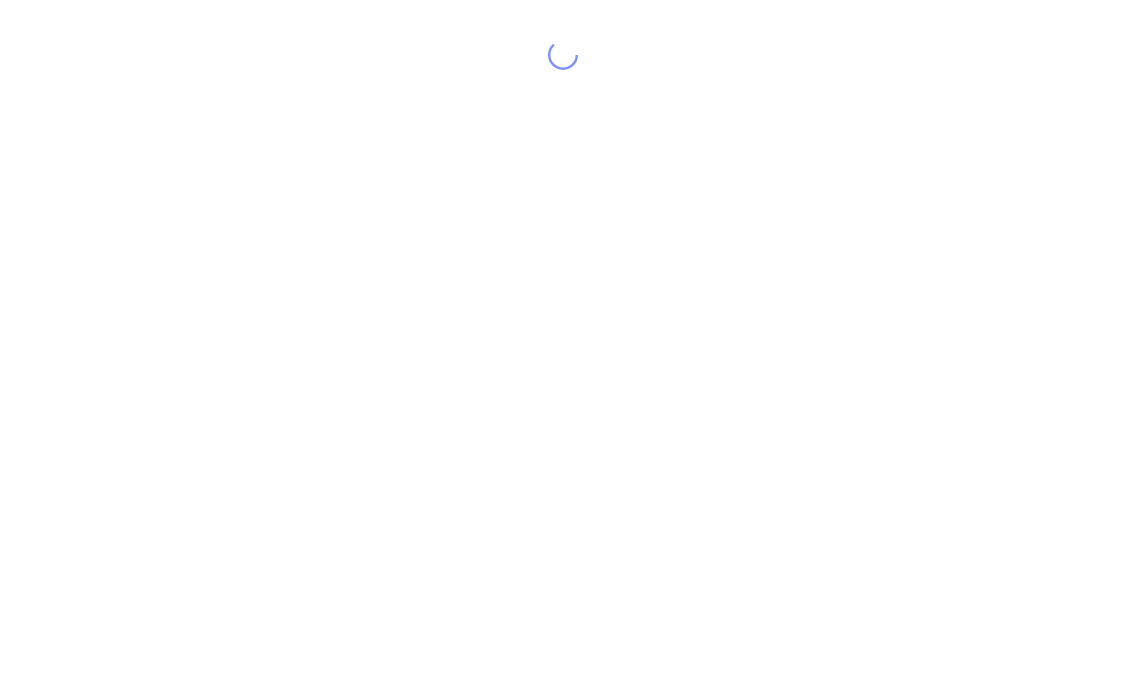 scroll, scrollTop: 0, scrollLeft: 0, axis: both 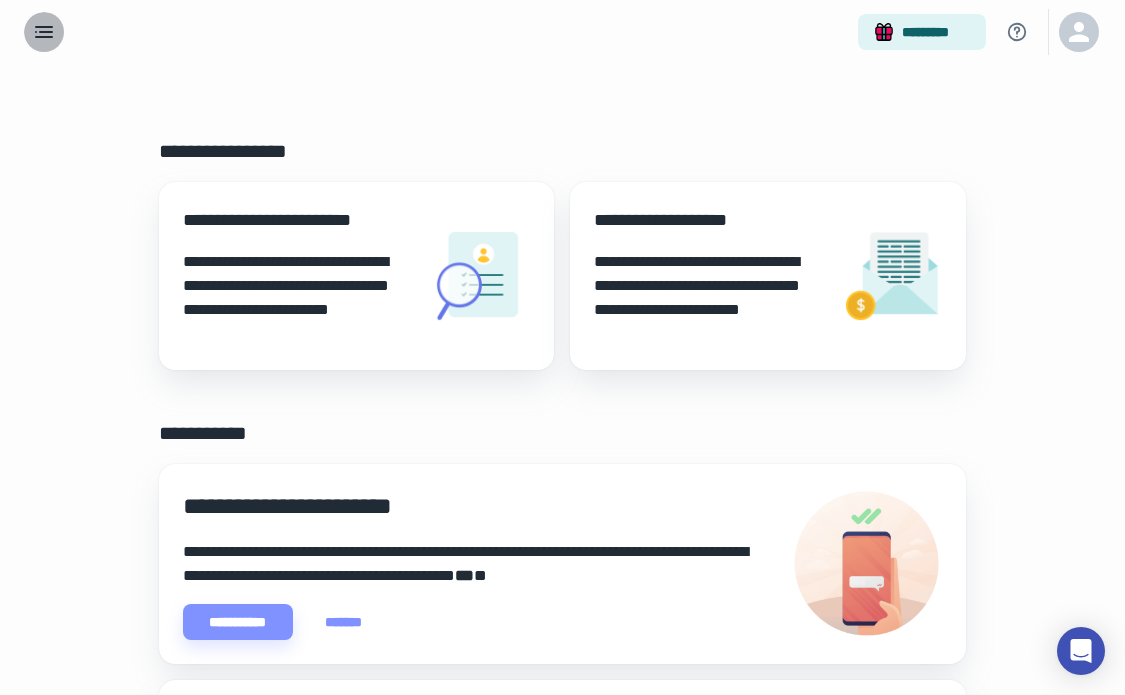 click 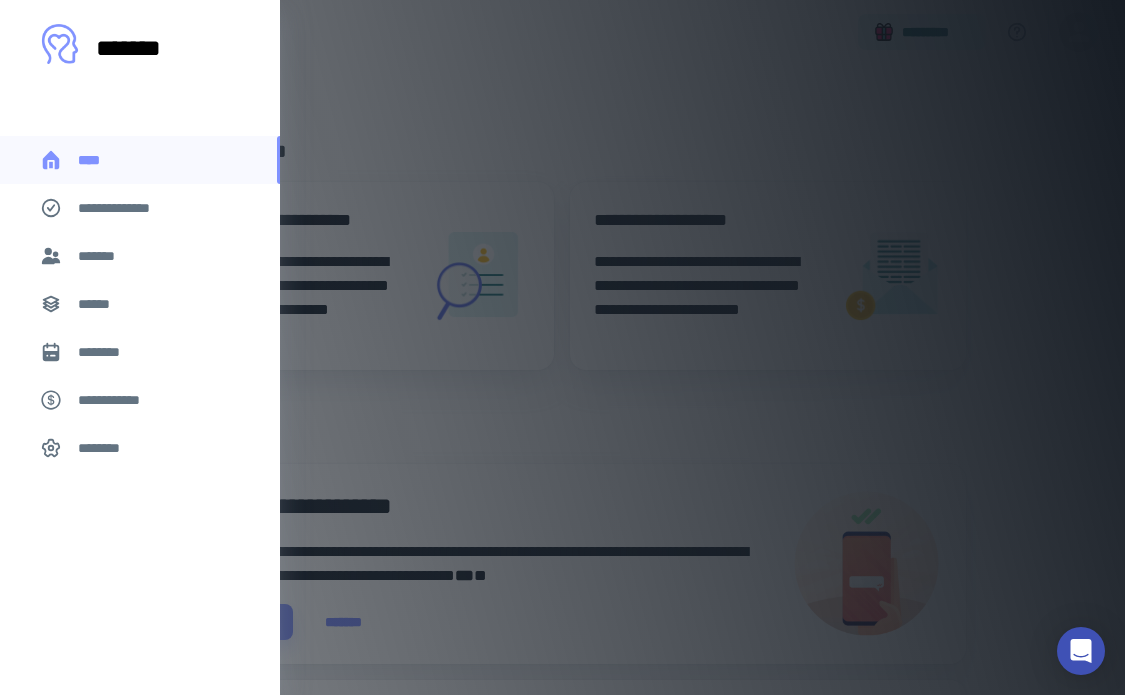 click on "**********" at bounding box center (127, 208) 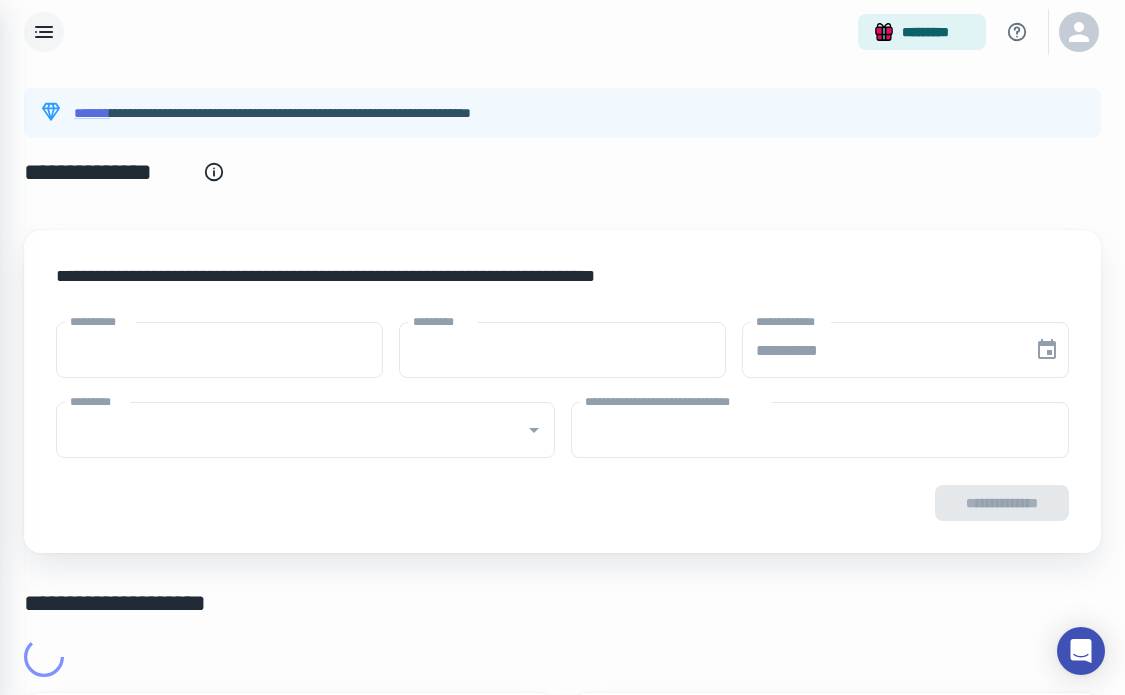 type on "****" 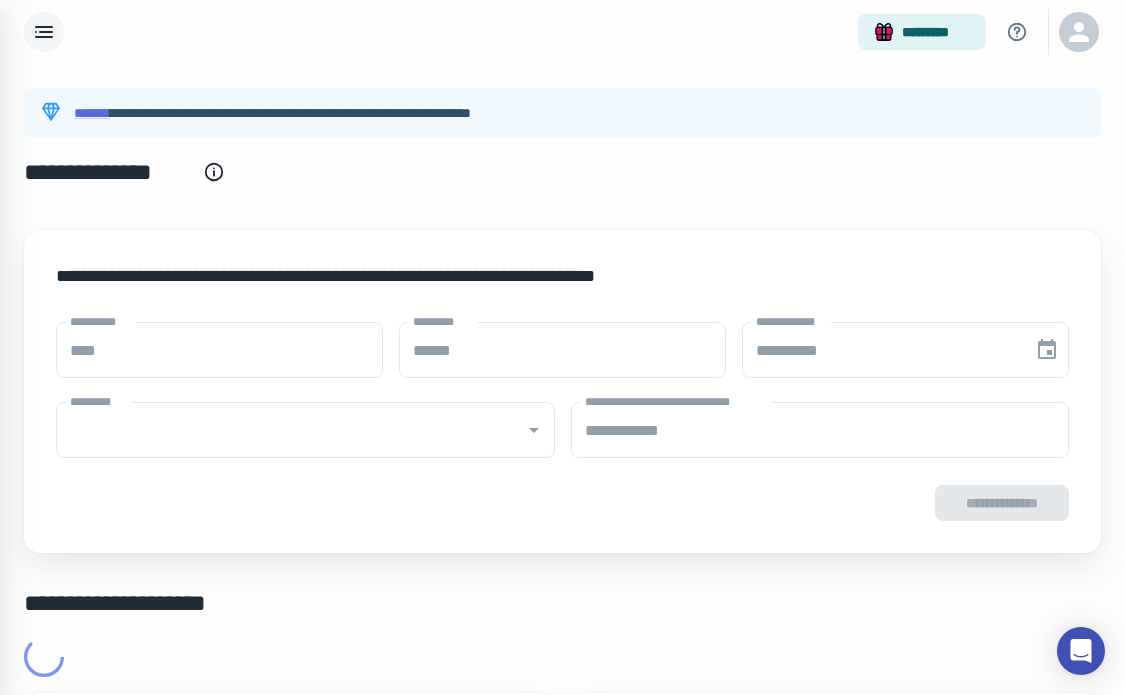 type on "**********" 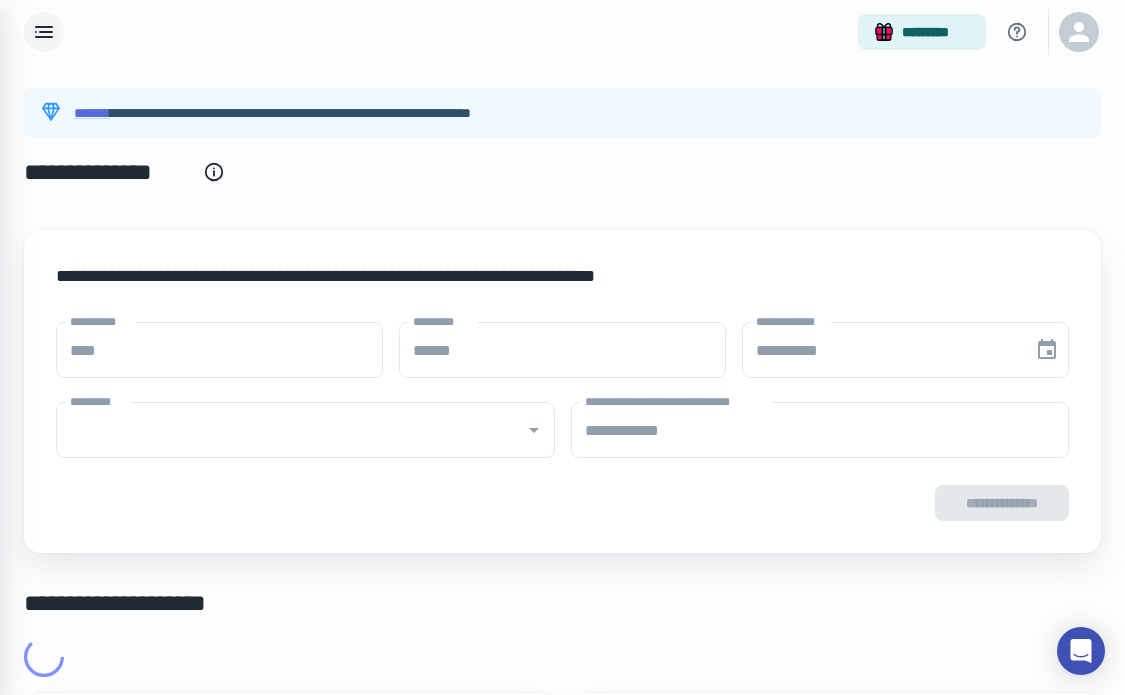 type on "**********" 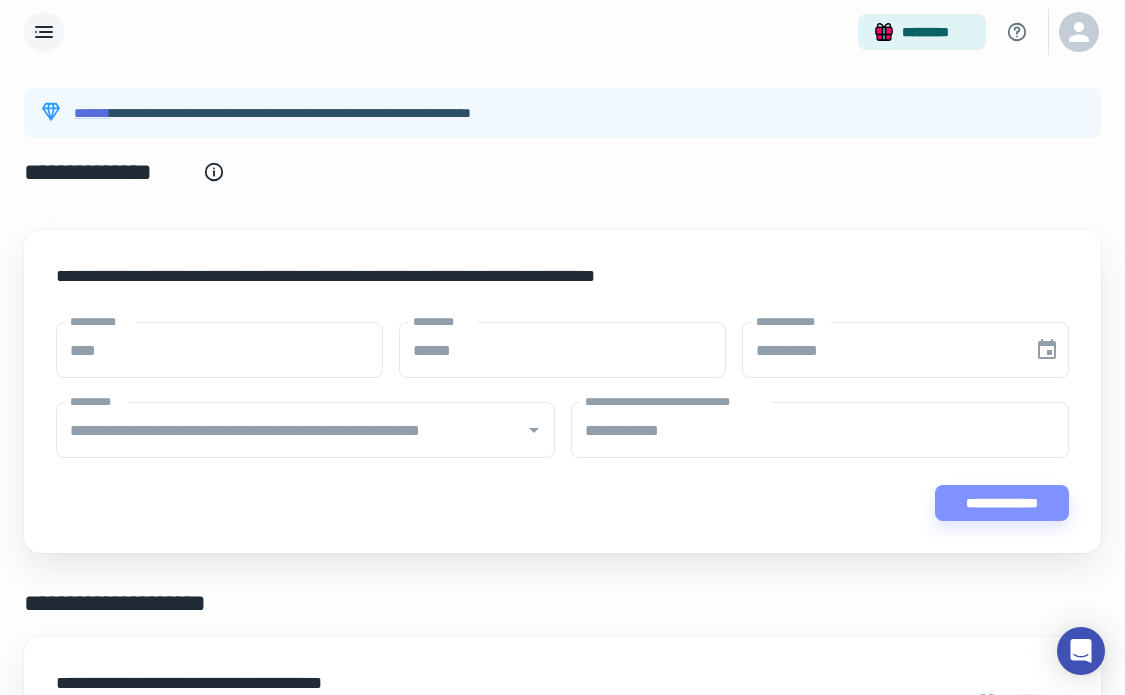 click 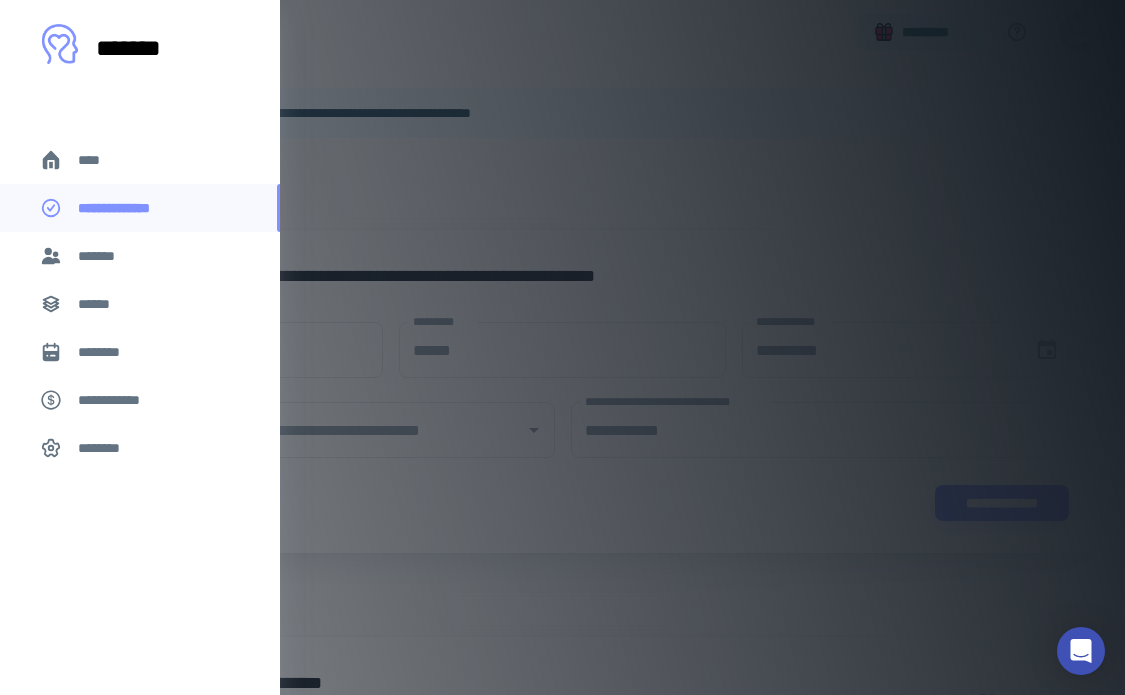 click on "*******" at bounding box center [140, 256] 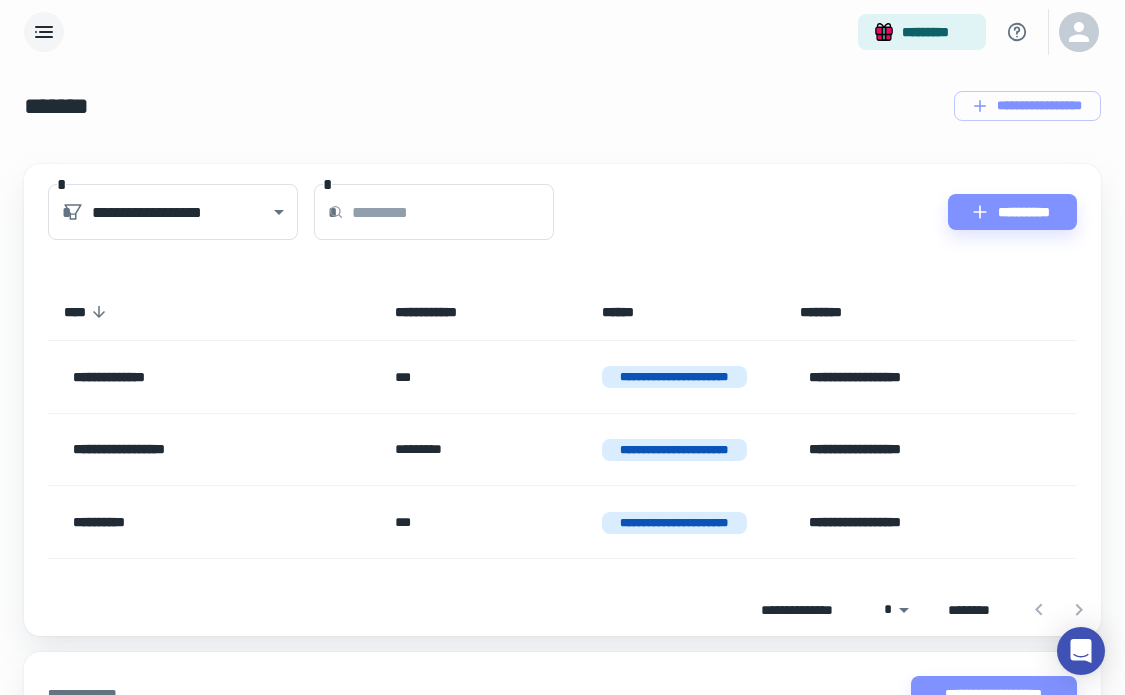 scroll, scrollTop: 0, scrollLeft: 0, axis: both 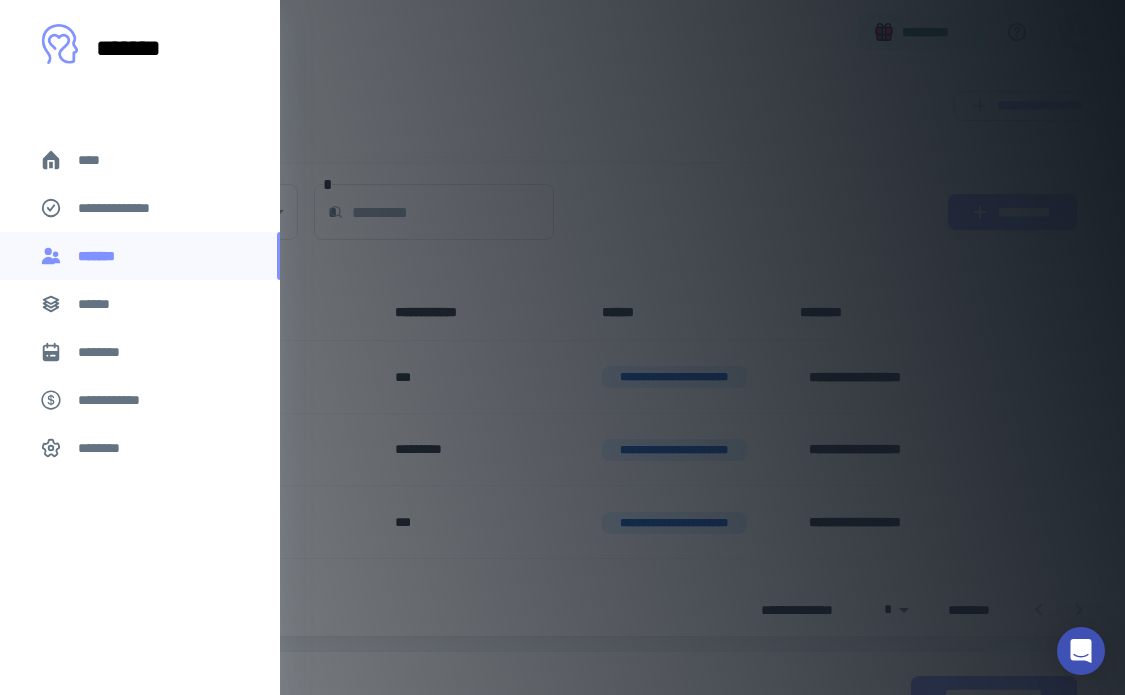 click on "********" at bounding box center (107, 352) 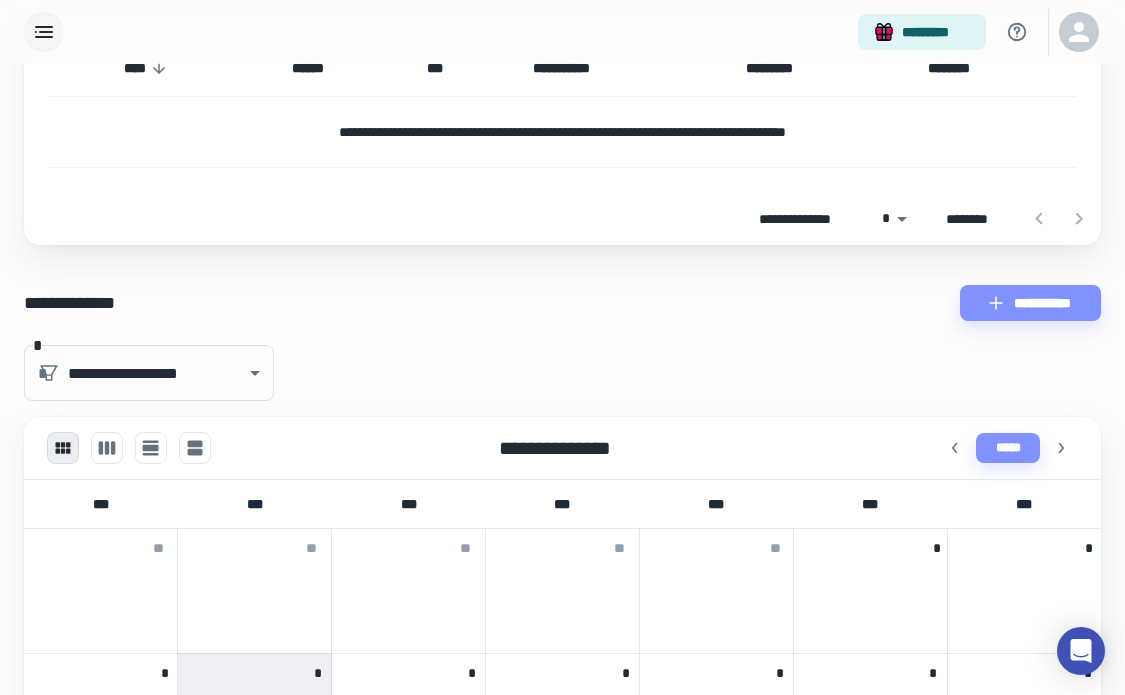 scroll, scrollTop: 227, scrollLeft: 0, axis: vertical 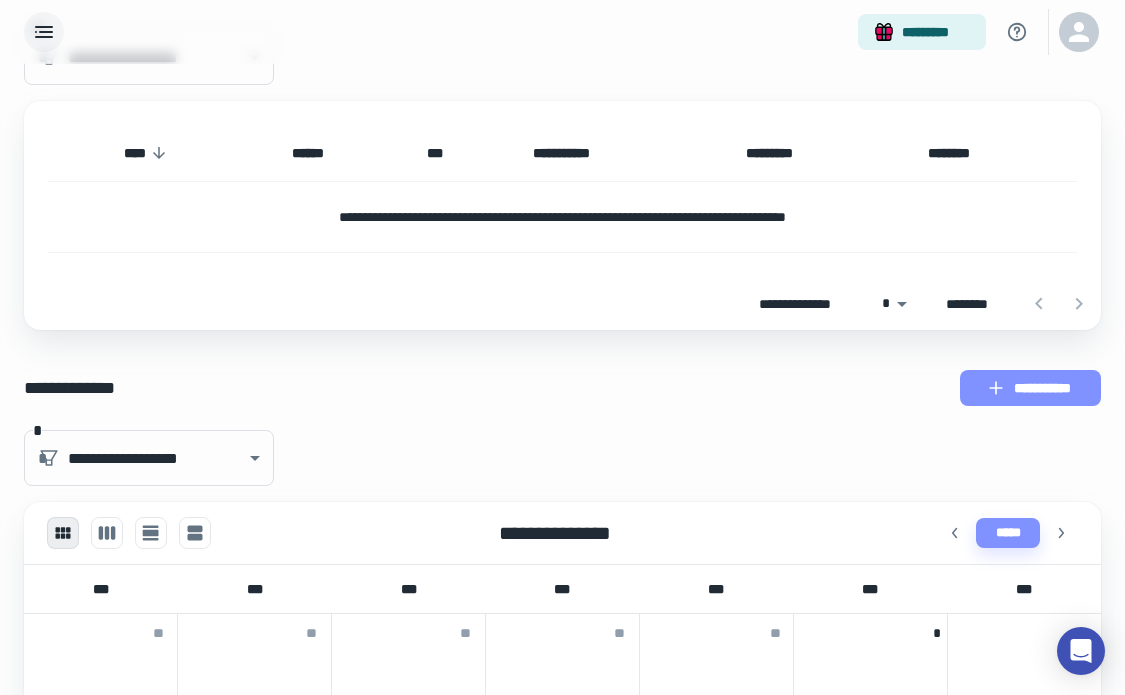 click on "**********" at bounding box center (1030, 388) 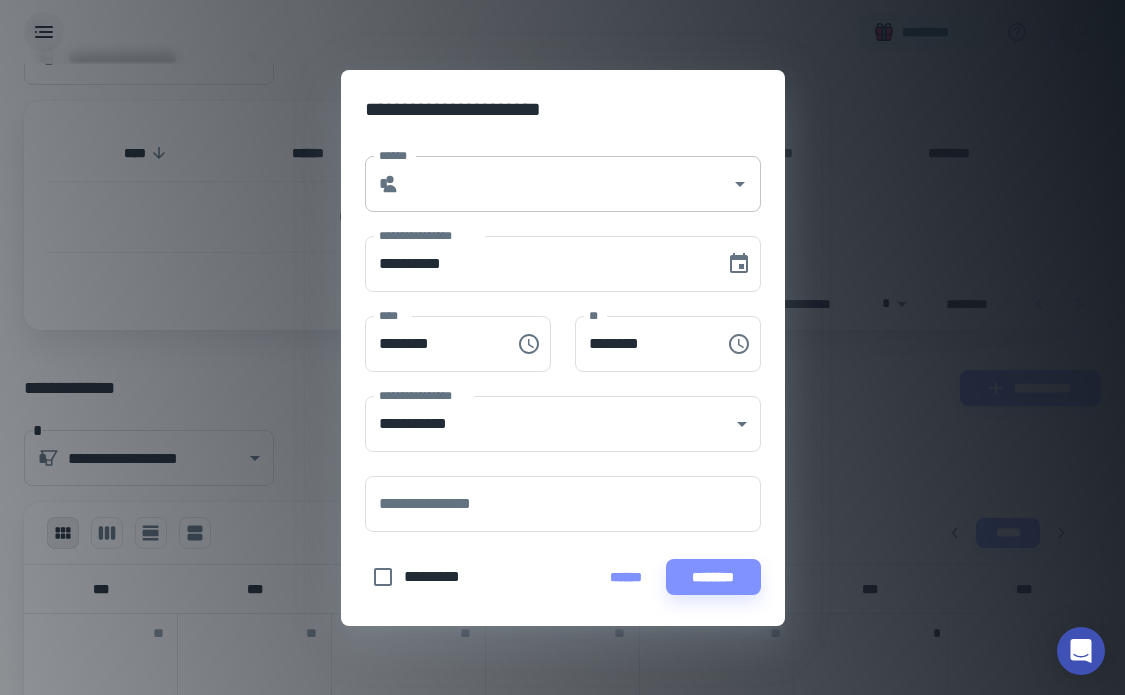 click on "******" at bounding box center (565, 184) 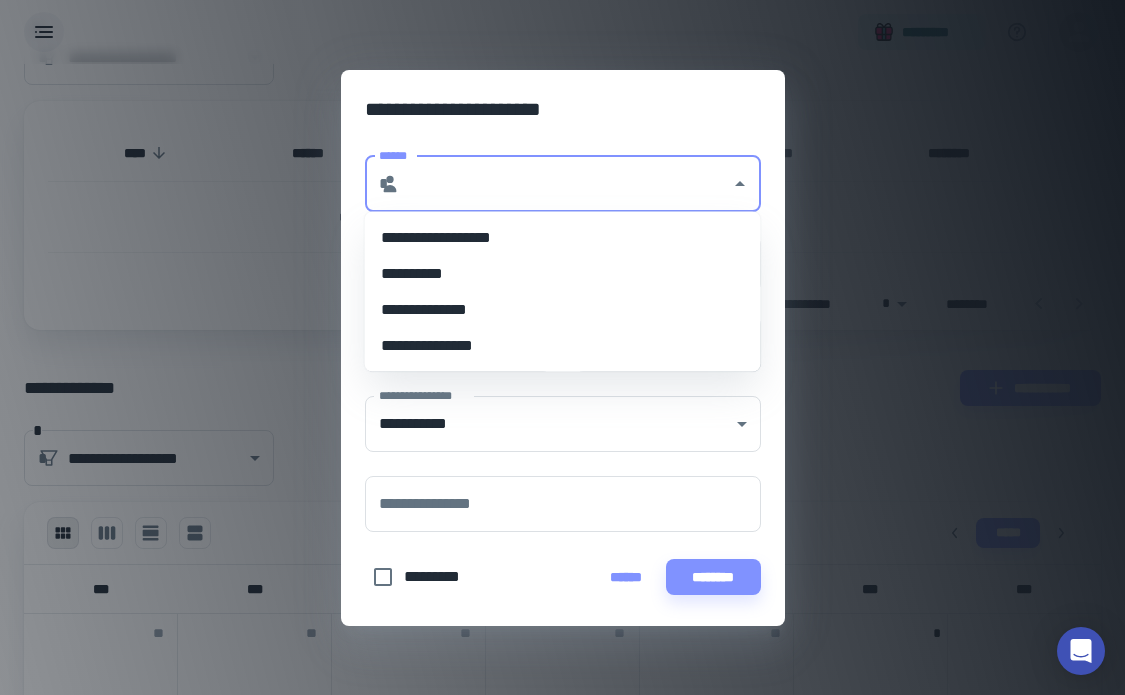 click on "**********" at bounding box center (563, 274) 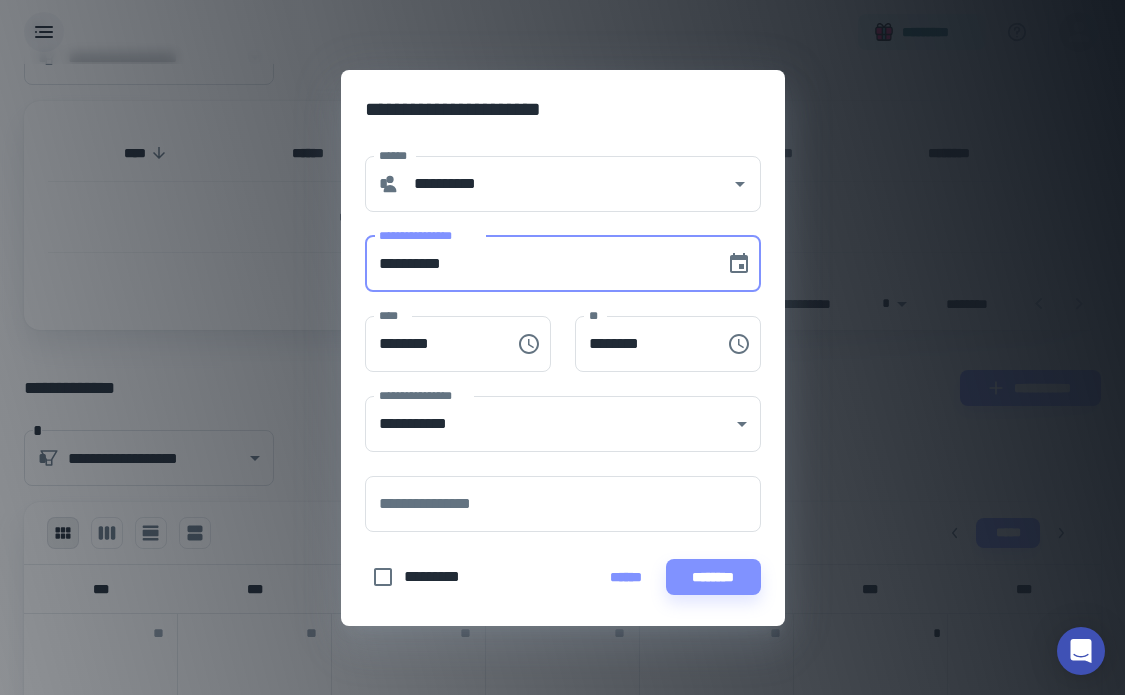 click on "**********" at bounding box center [538, 264] 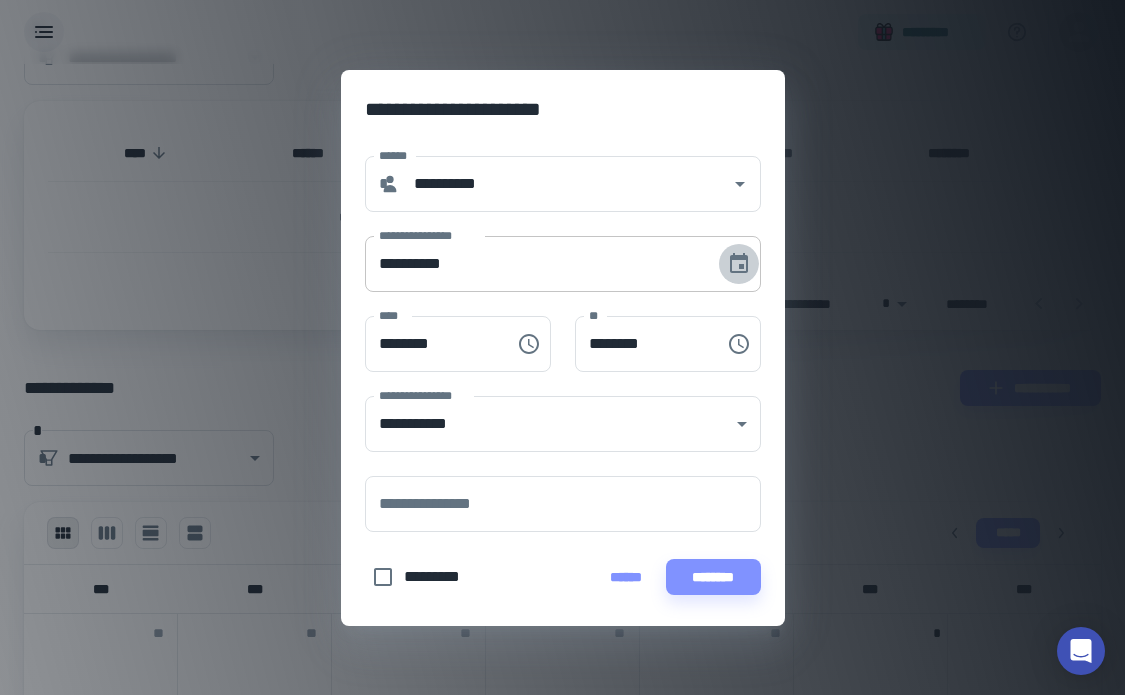 click 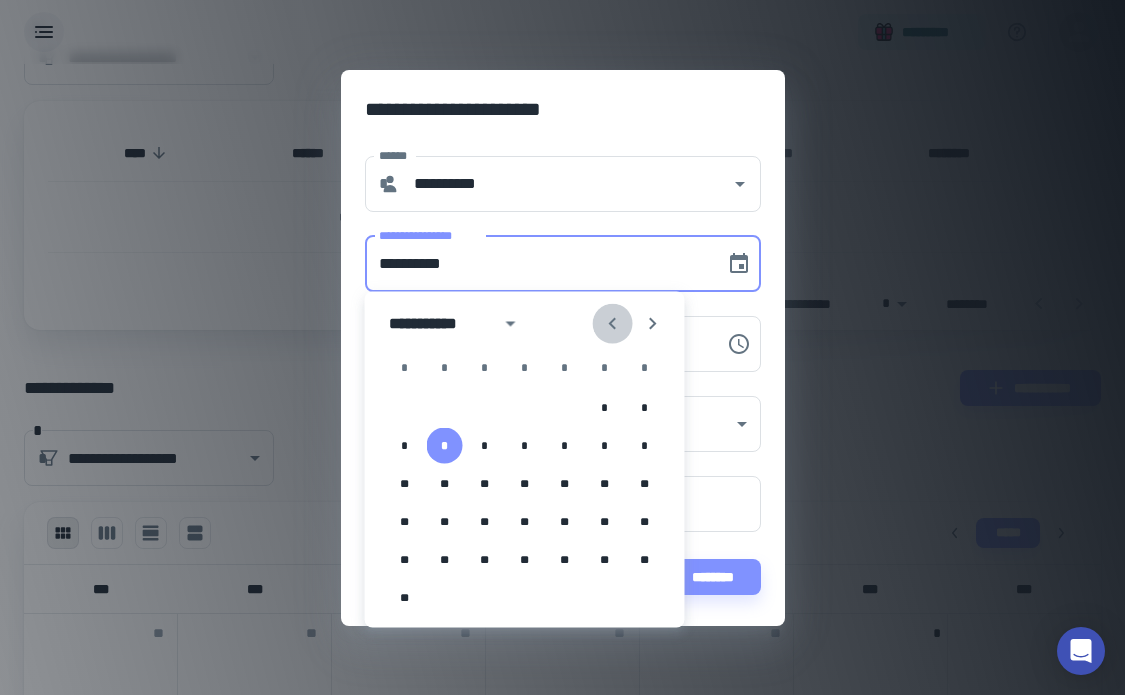 click 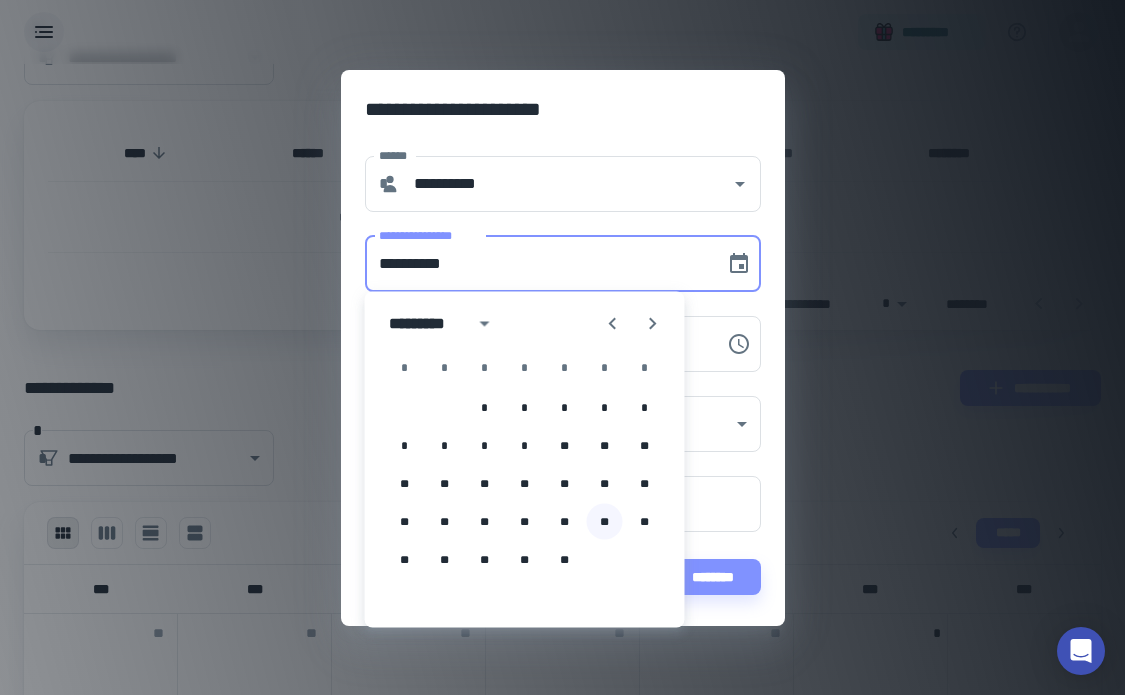 click on "**" at bounding box center [605, 522] 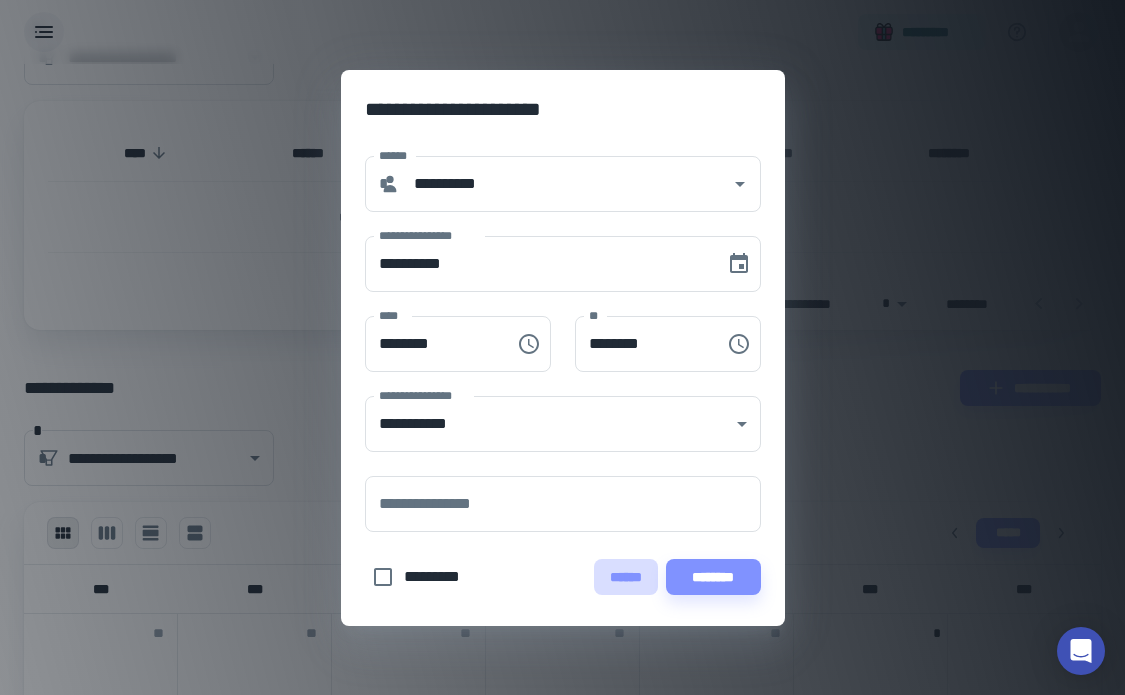 click on "******" at bounding box center (626, 577) 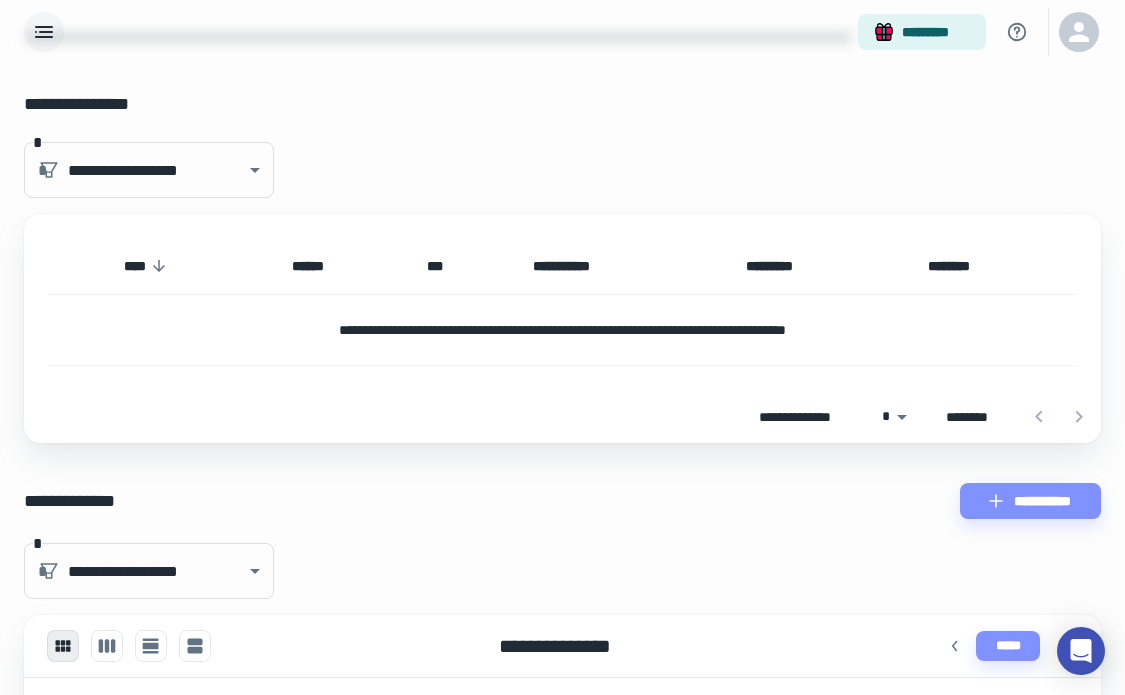scroll, scrollTop: 107, scrollLeft: 0, axis: vertical 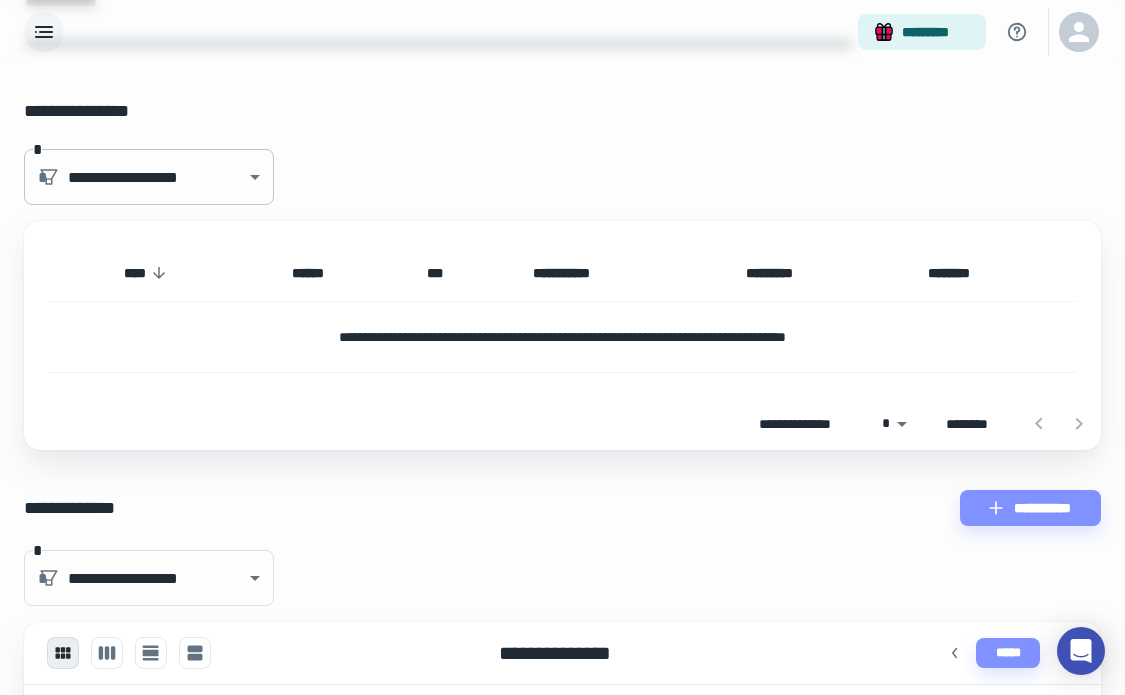 click on "**********" at bounding box center (562, 240) 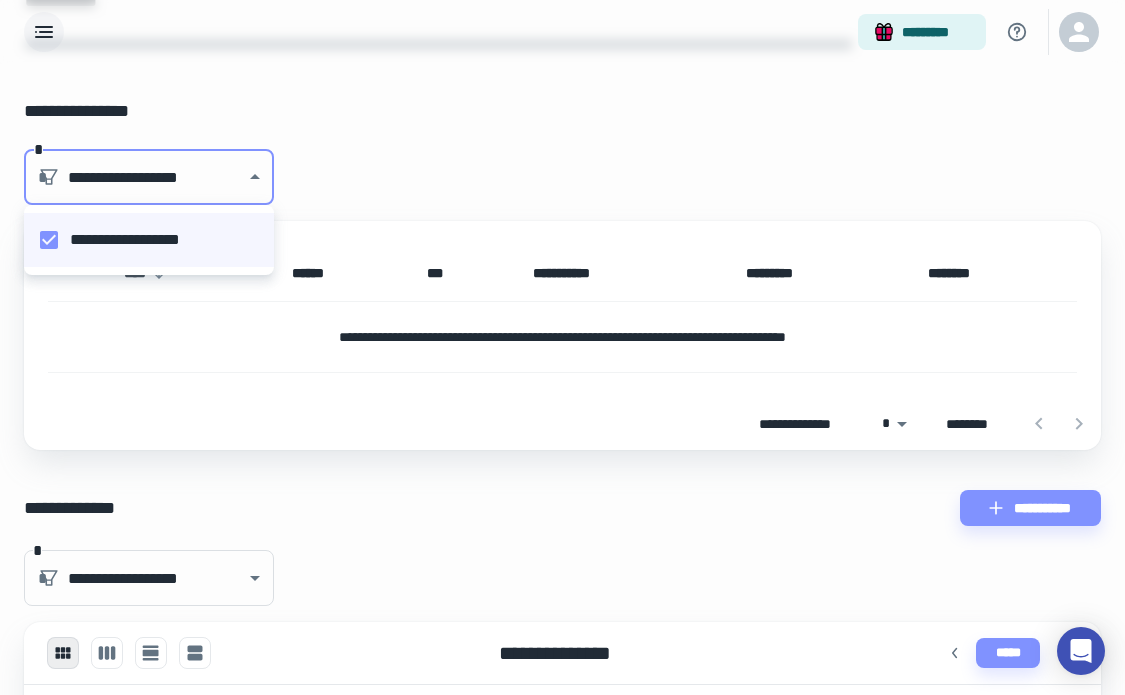 click at bounding box center (562, 347) 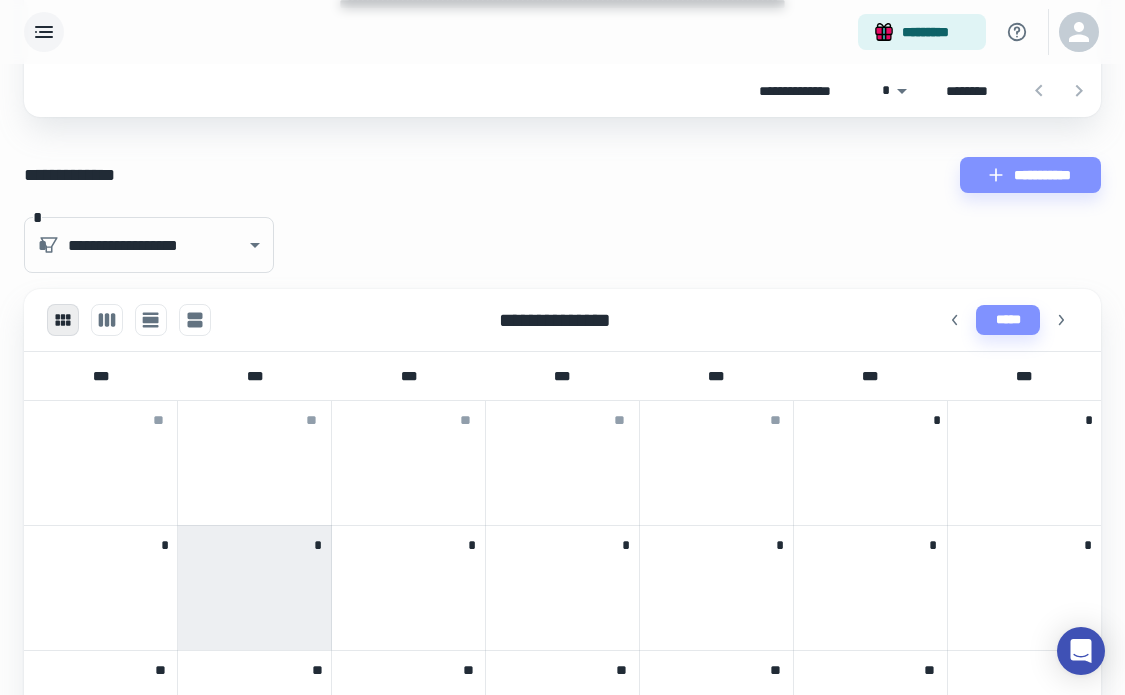 scroll, scrollTop: 421, scrollLeft: 0, axis: vertical 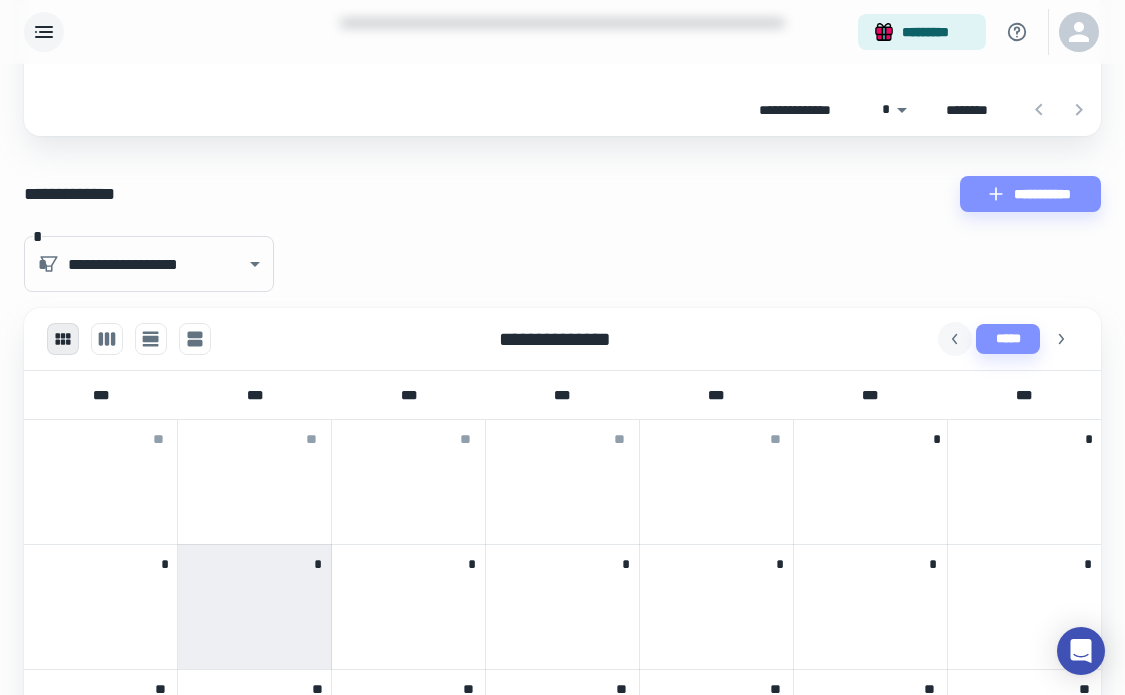 click 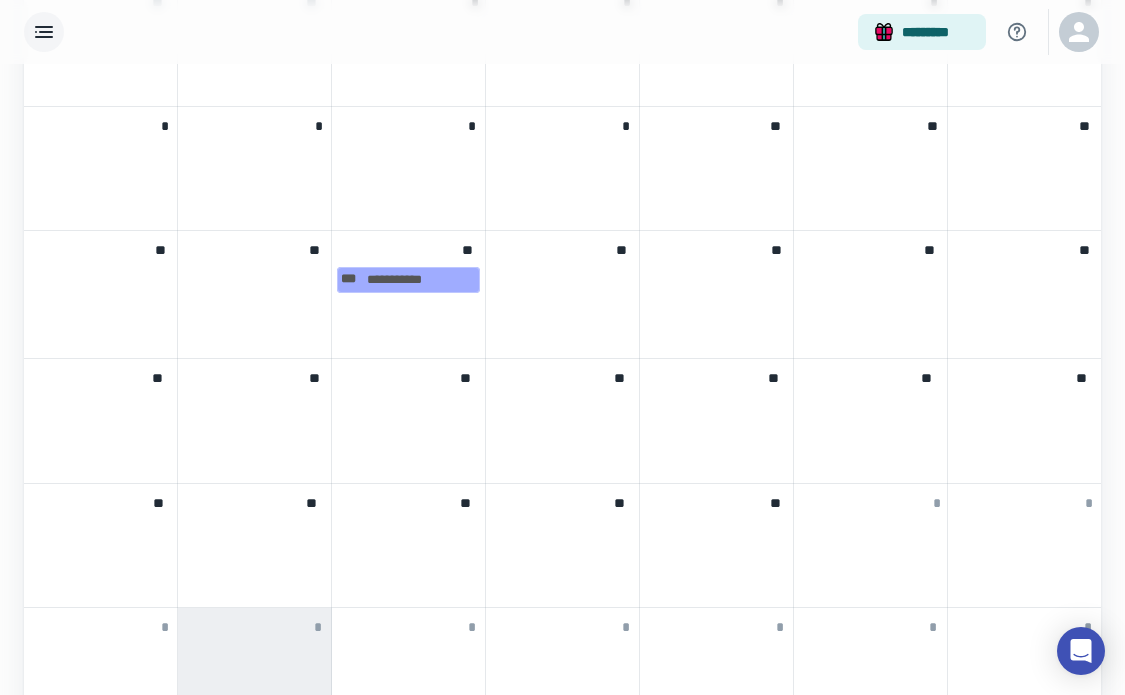 scroll, scrollTop: 869, scrollLeft: 0, axis: vertical 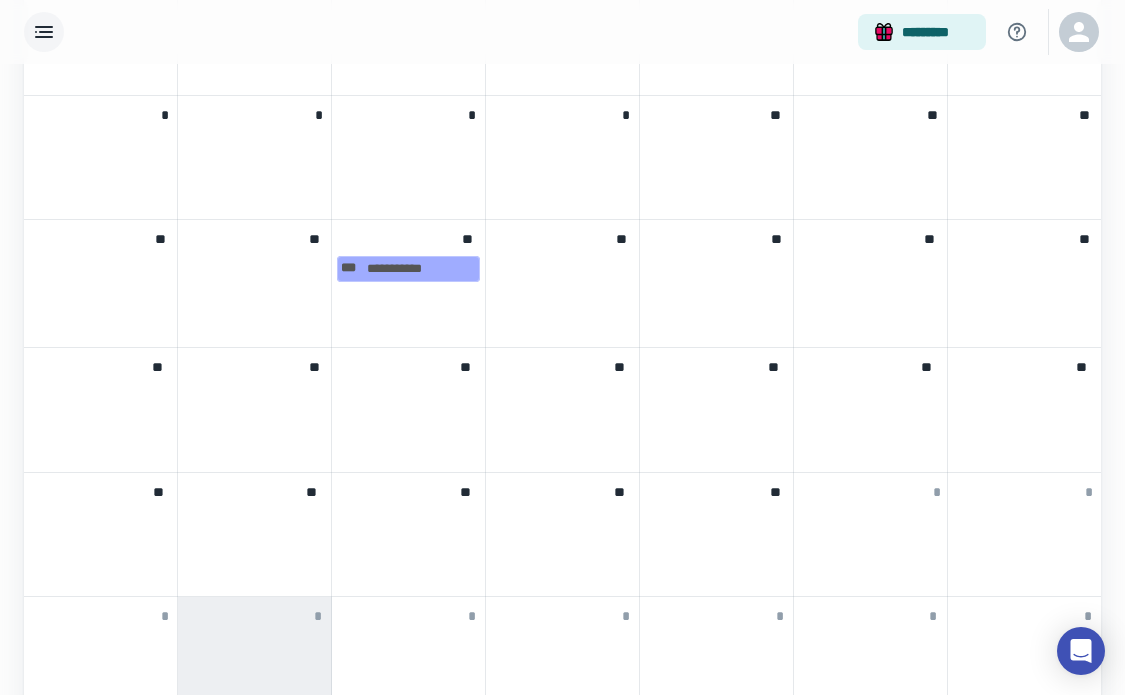 click at bounding box center [870, 395] 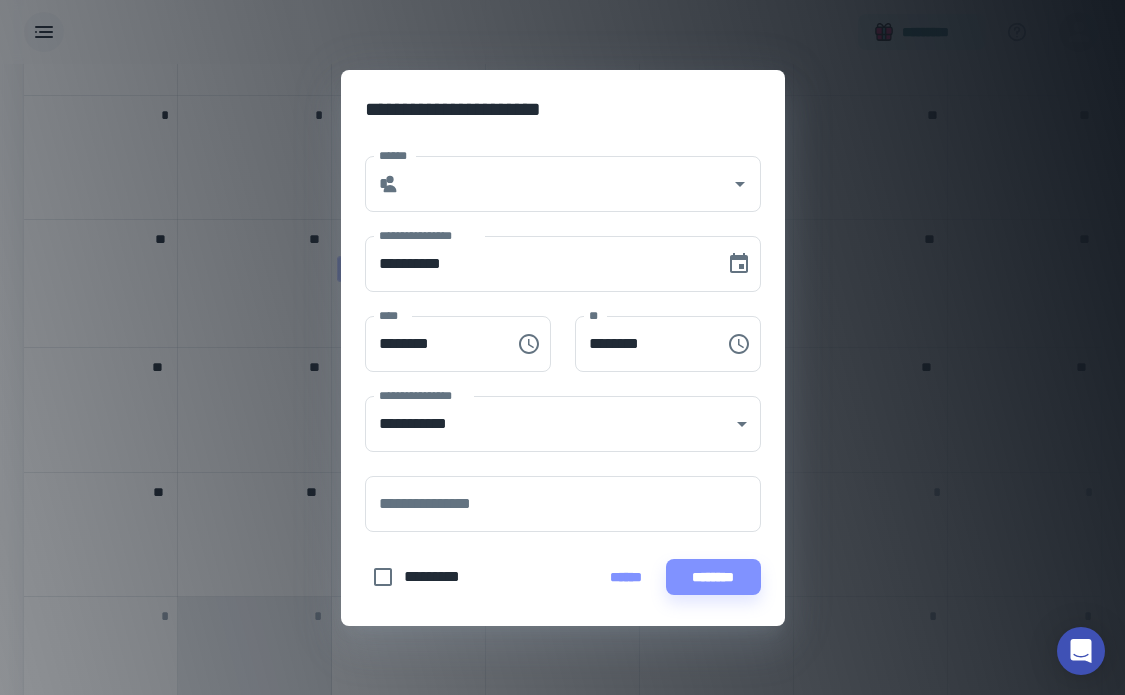 click on "****** * ******" at bounding box center (551, 172) 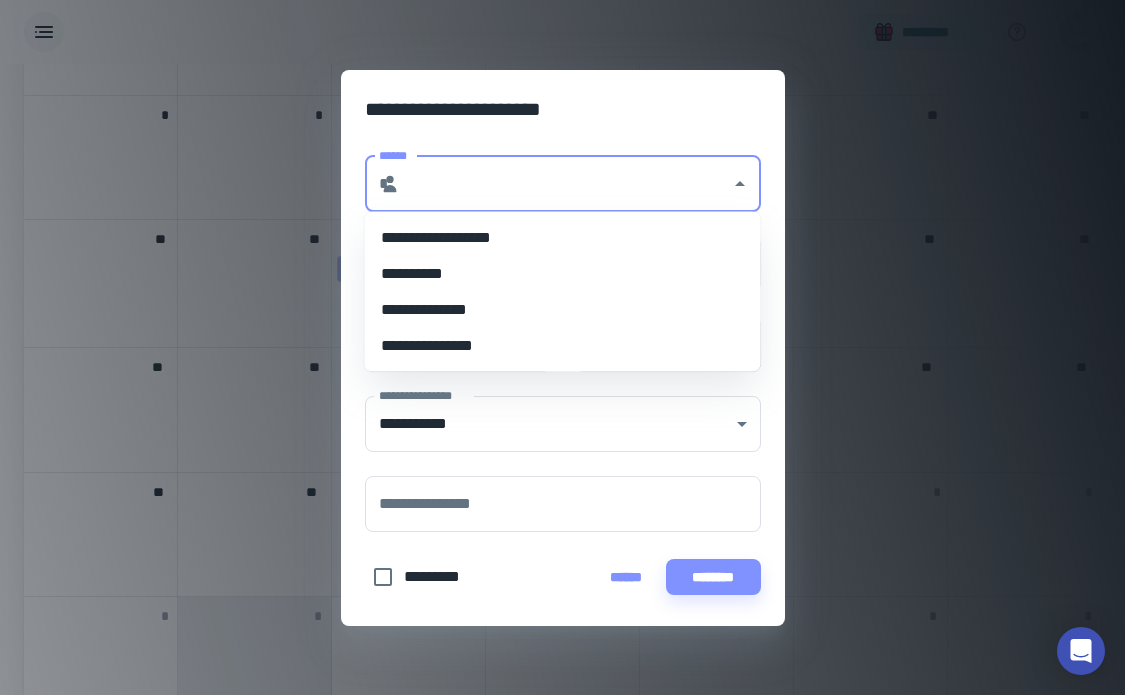 click on "******" at bounding box center [565, 184] 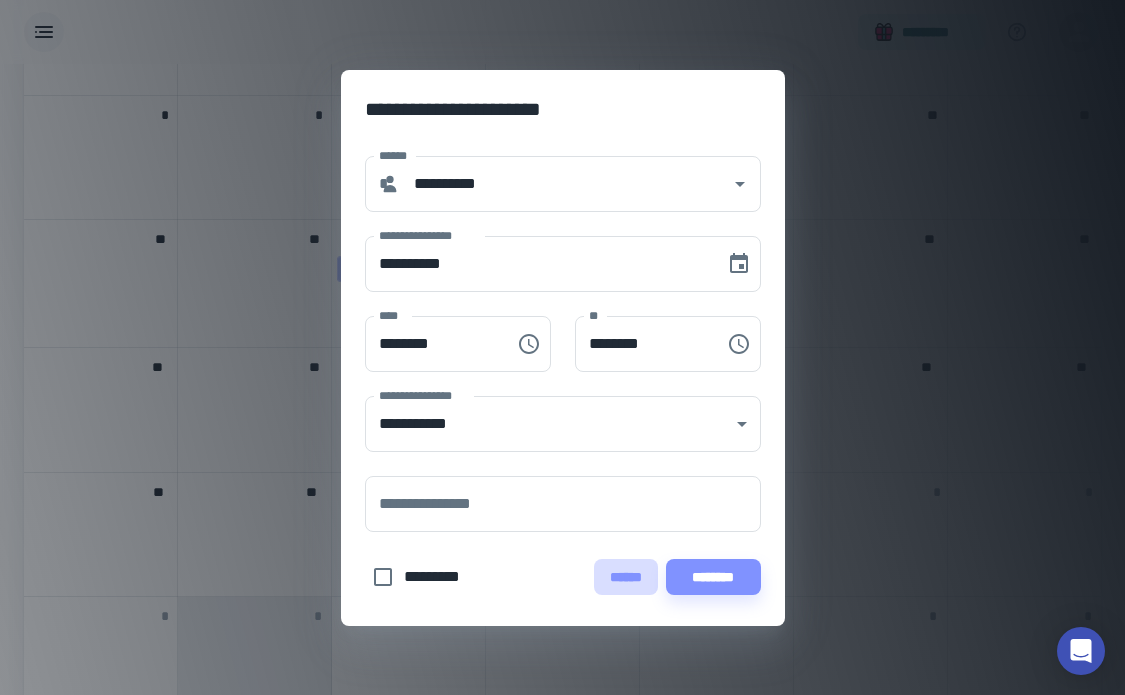 click on "******" at bounding box center (626, 577) 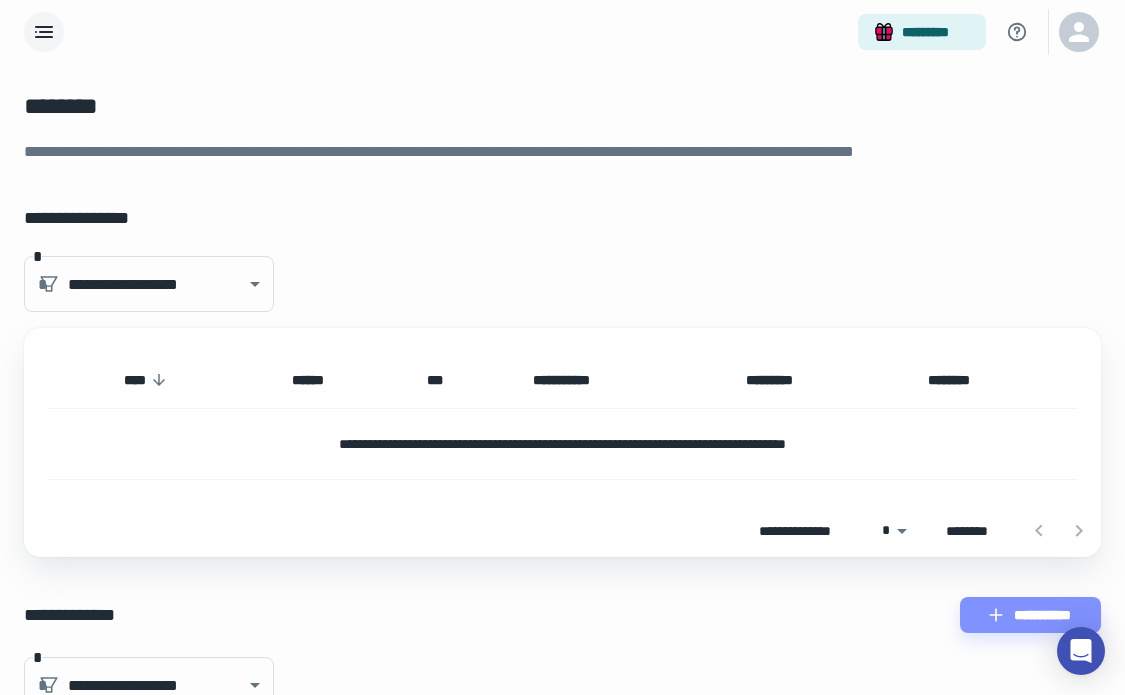 scroll, scrollTop: 0, scrollLeft: 0, axis: both 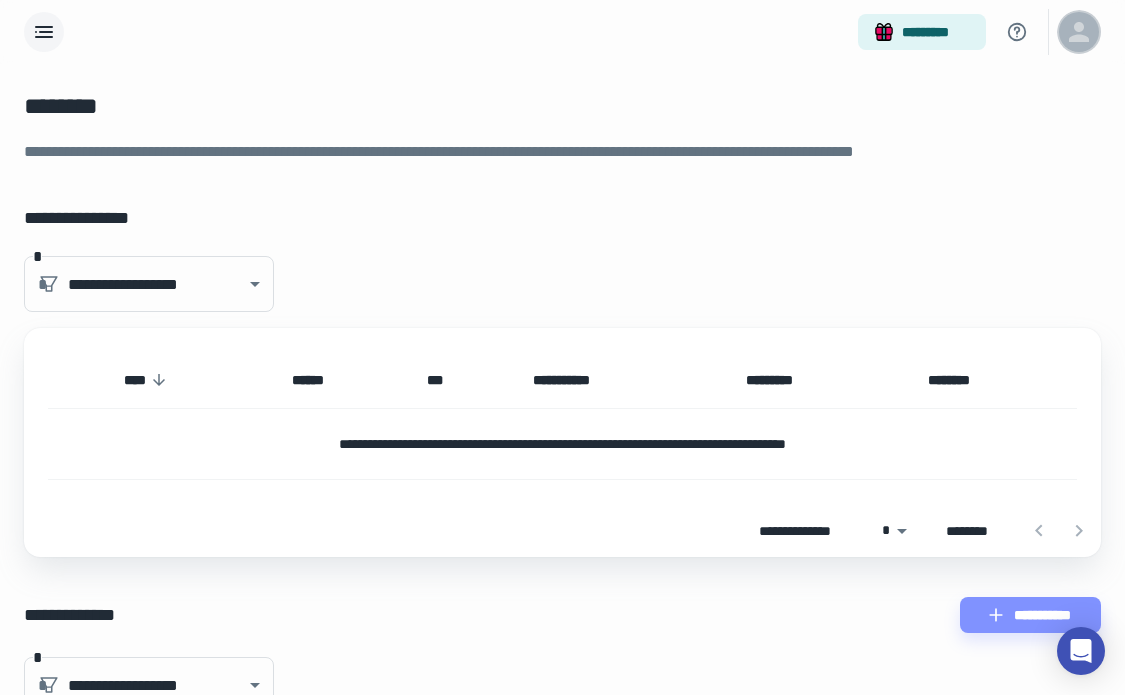 click 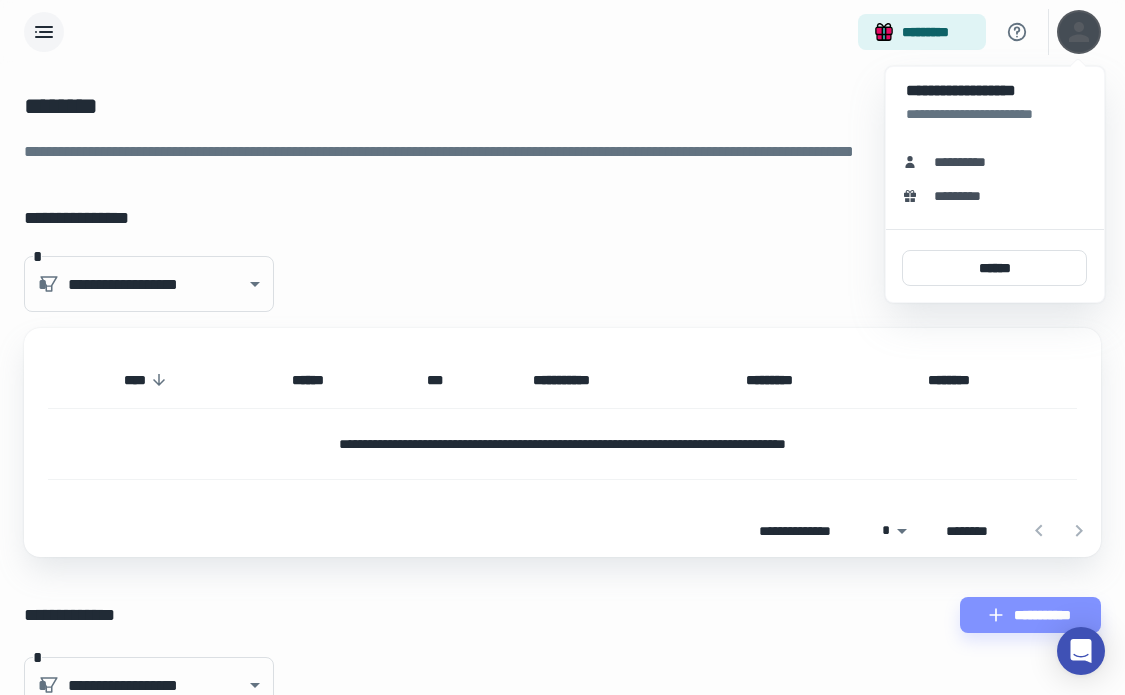 click at bounding box center (562, 347) 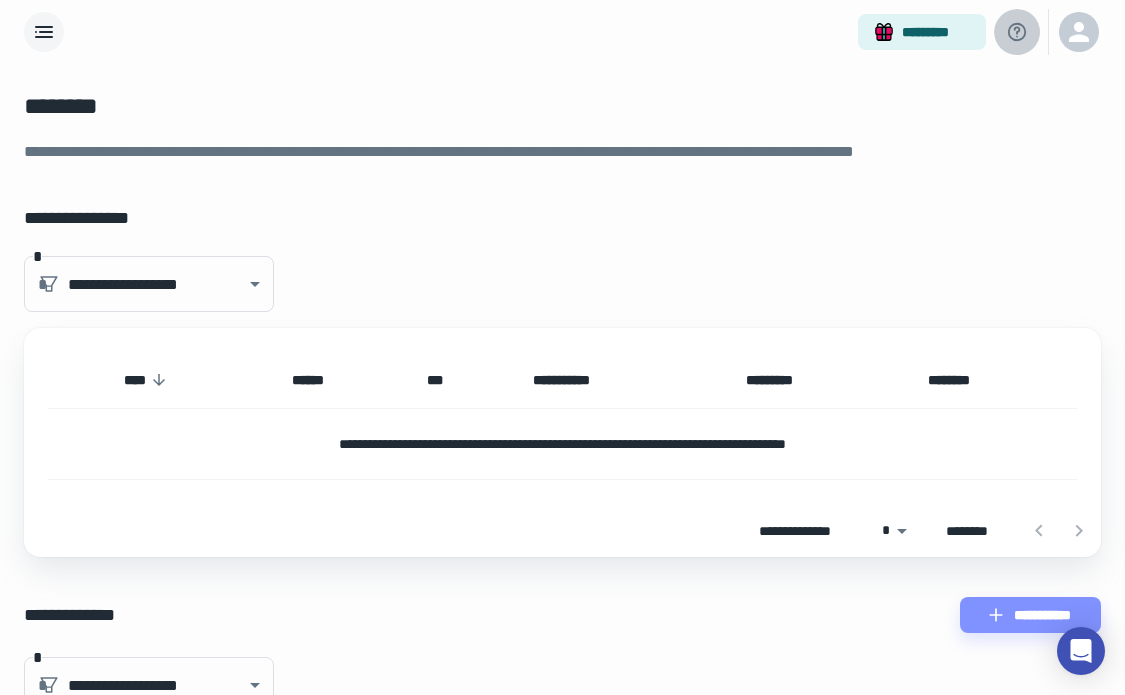 click 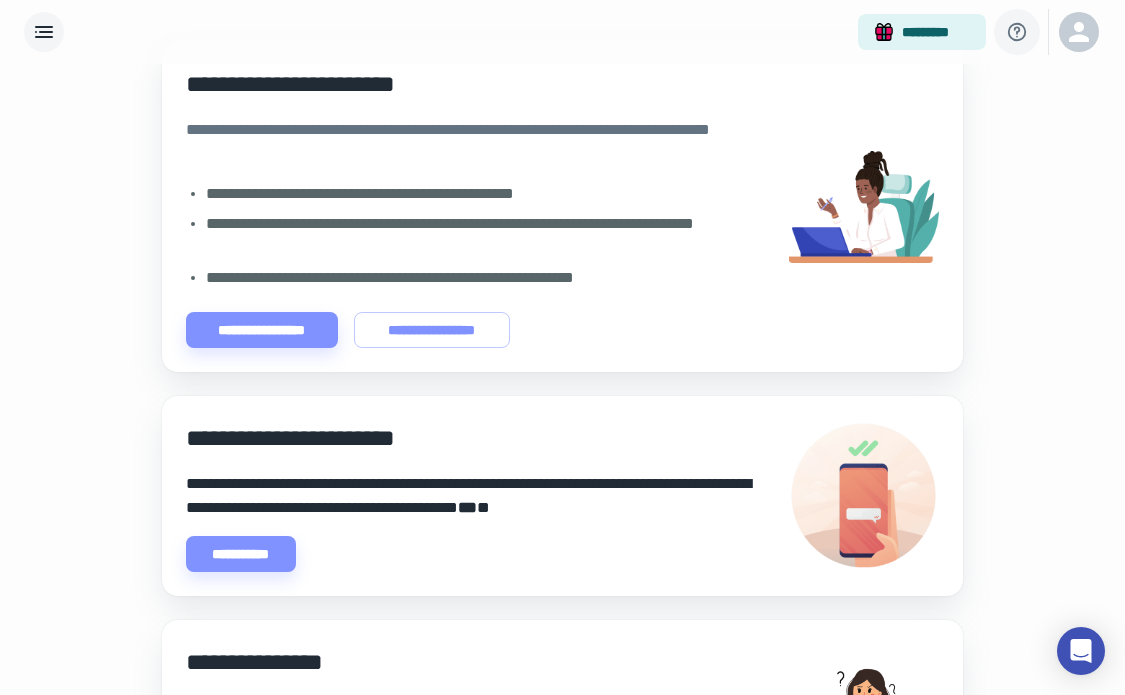scroll, scrollTop: 110, scrollLeft: 0, axis: vertical 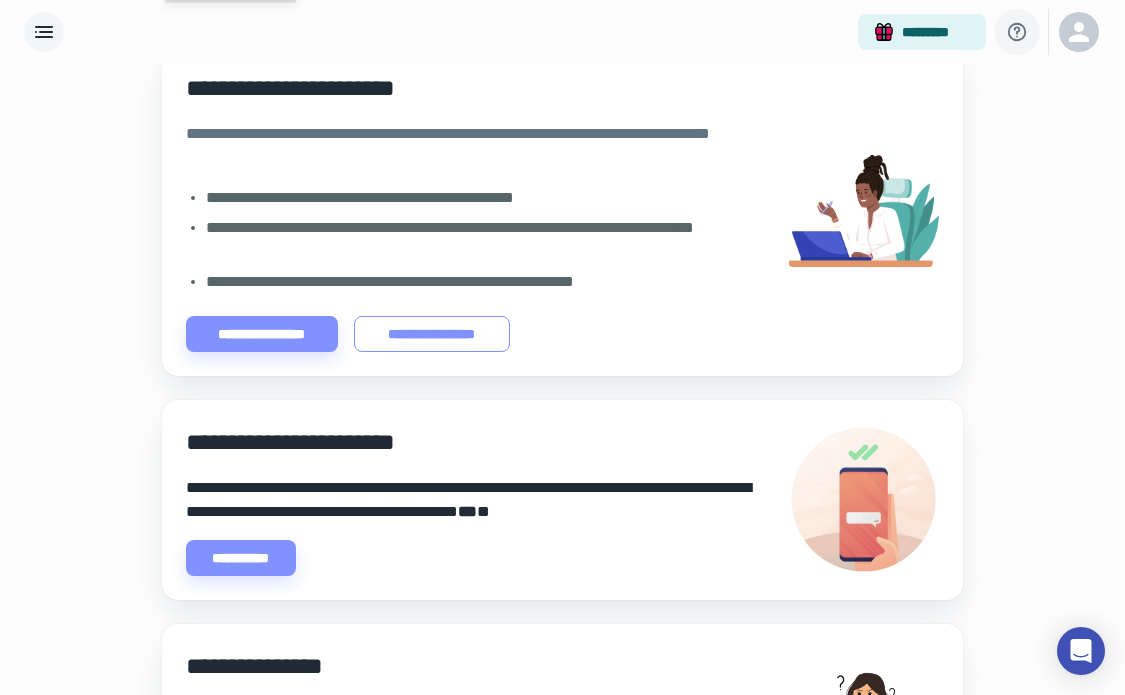 click on "**********" at bounding box center (432, 334) 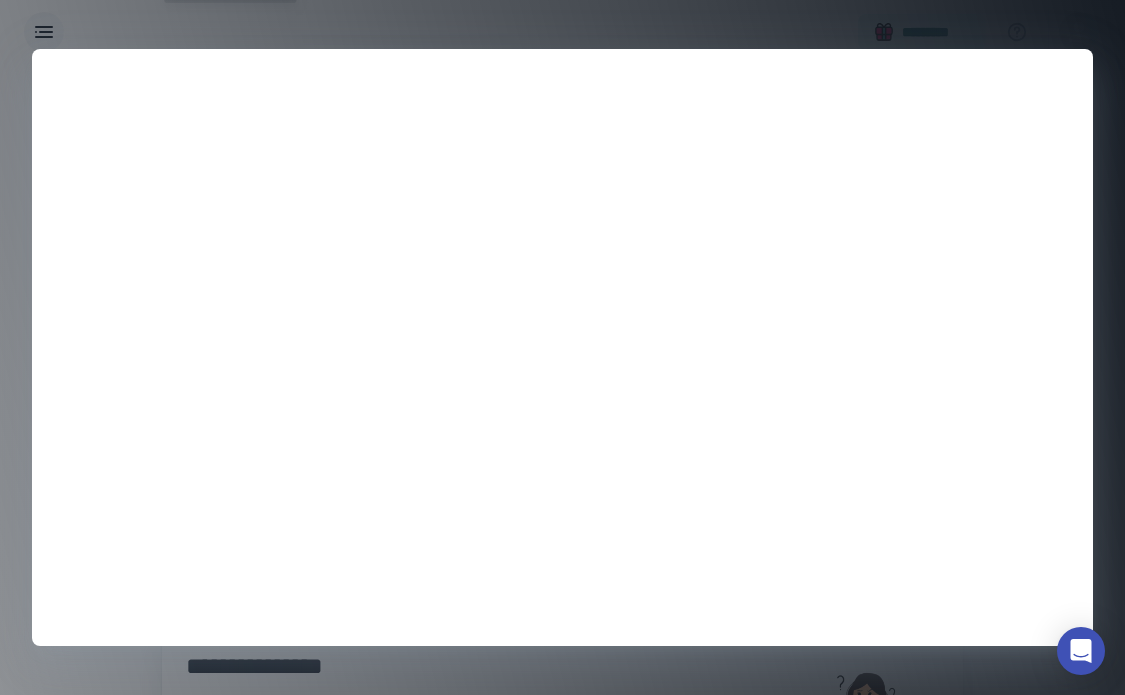 click at bounding box center [562, 347] 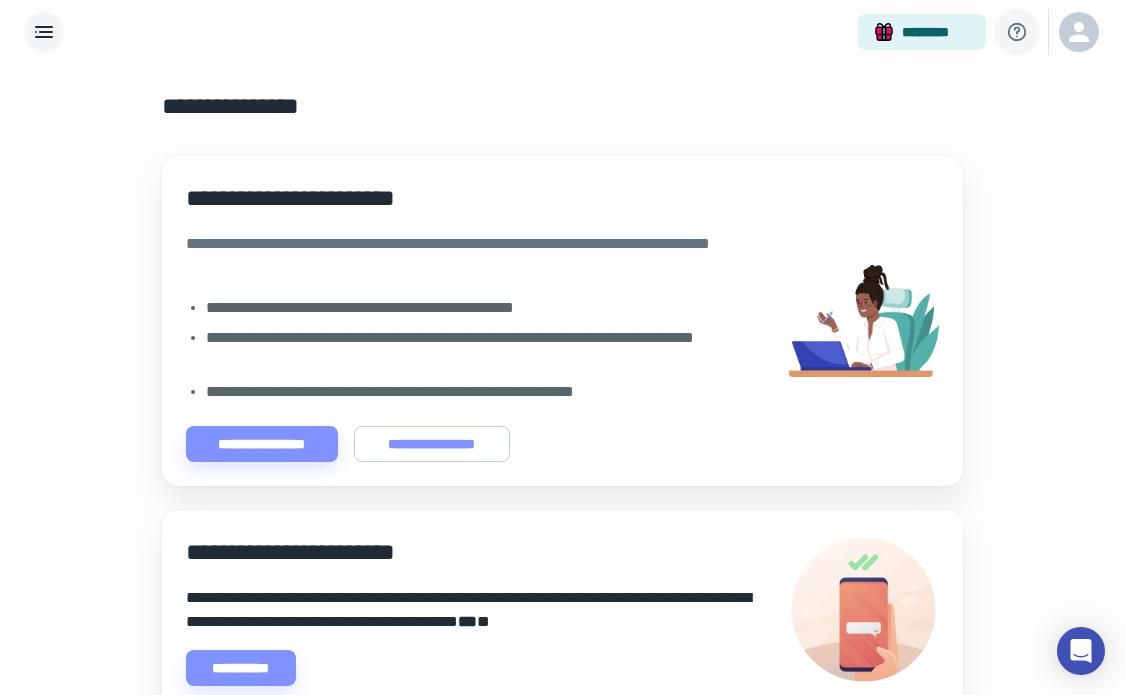 scroll, scrollTop: 0, scrollLeft: 0, axis: both 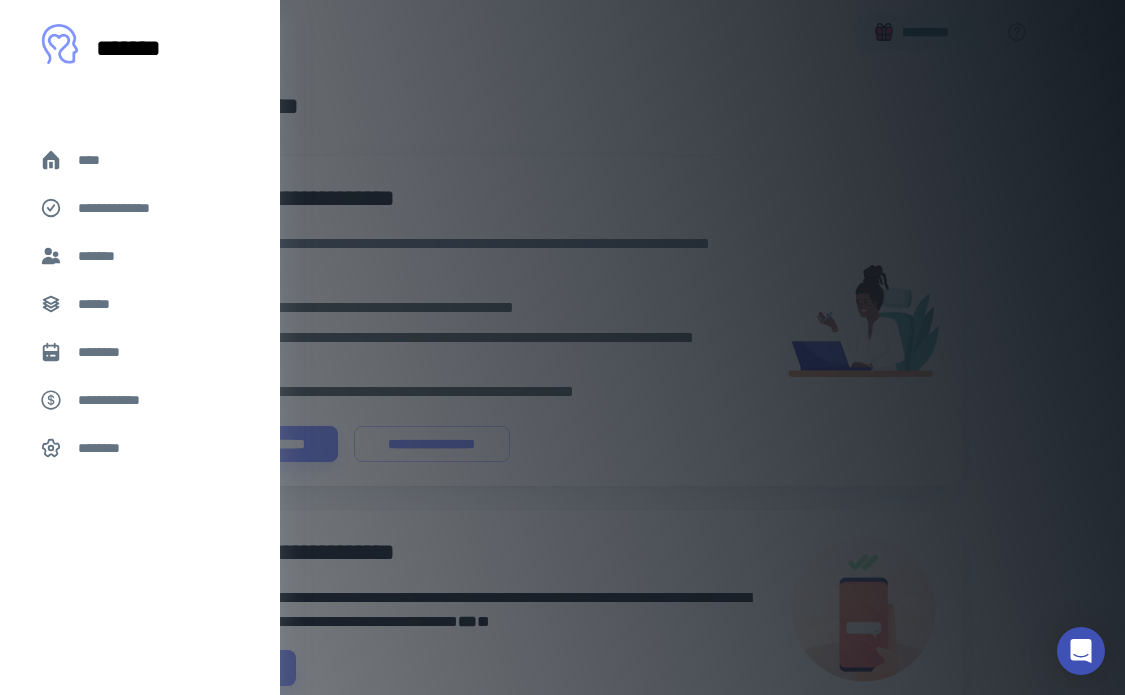 click on "*******" at bounding box center [140, 256] 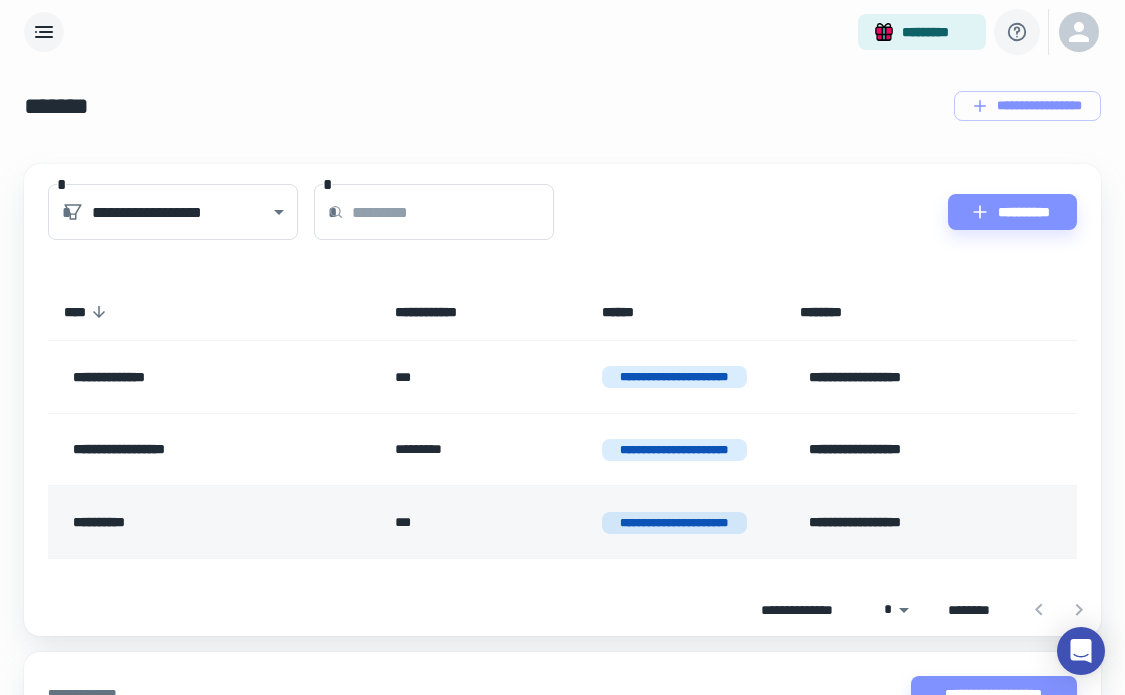 click on "**********" at bounding box center [915, 522] 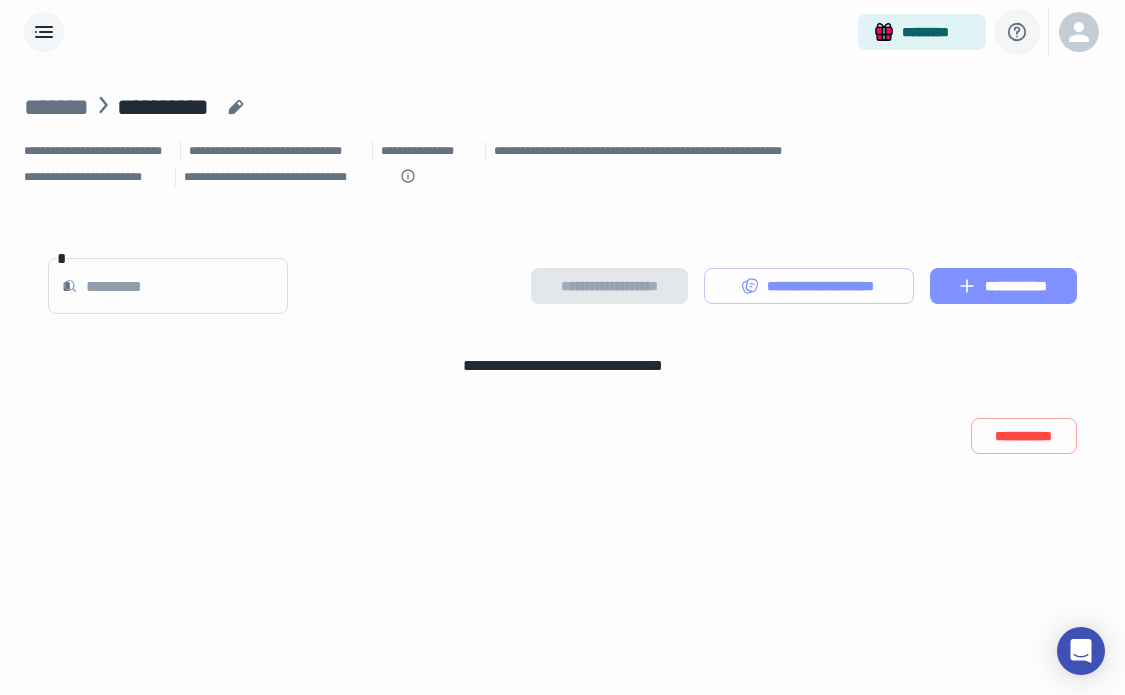 click on "**********" at bounding box center [1003, 286] 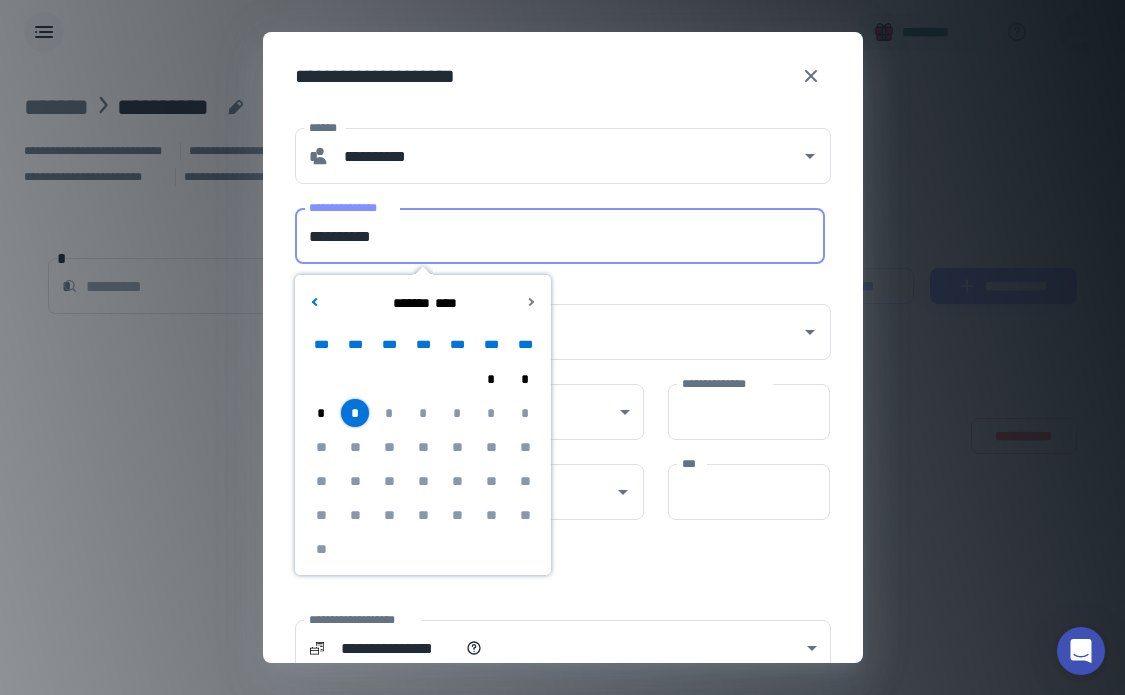 click on "**********" at bounding box center (560, 236) 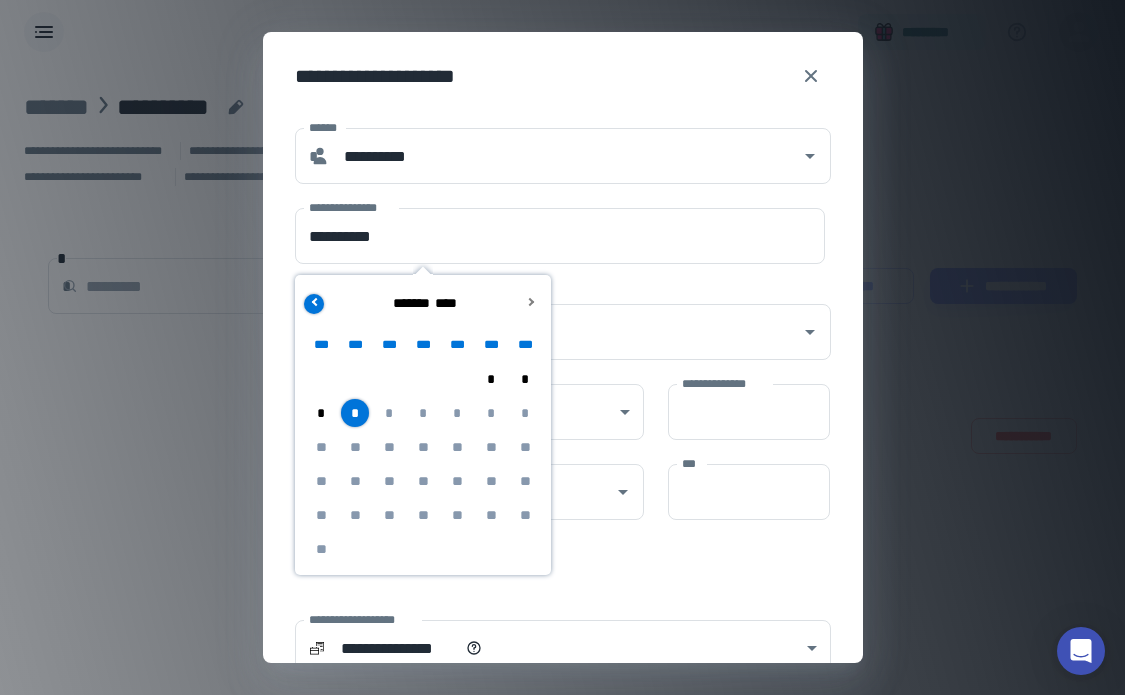 click at bounding box center [315, 301] 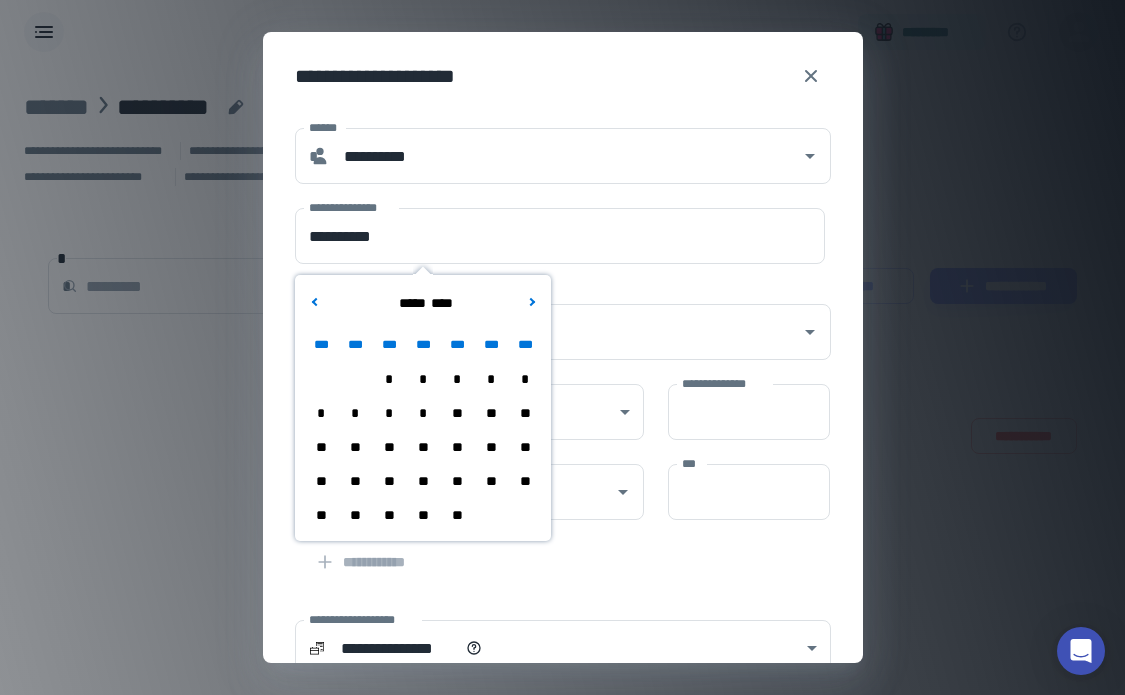 click on "**" at bounding box center (491, 481) 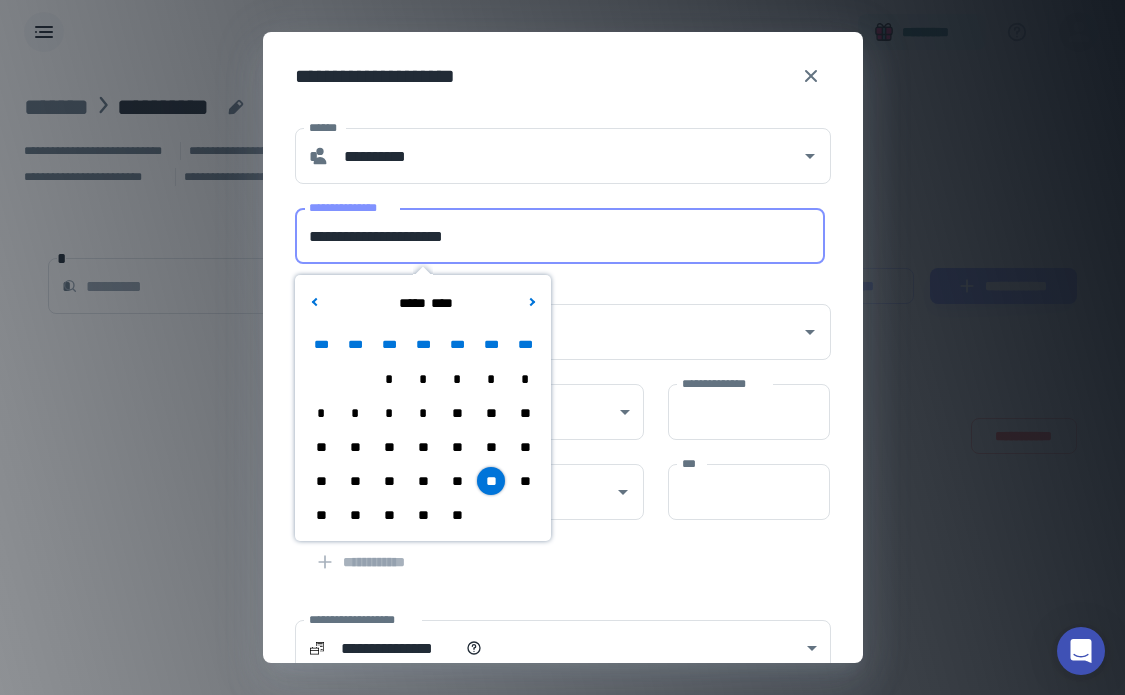 click on "**********" at bounding box center (560, 236) 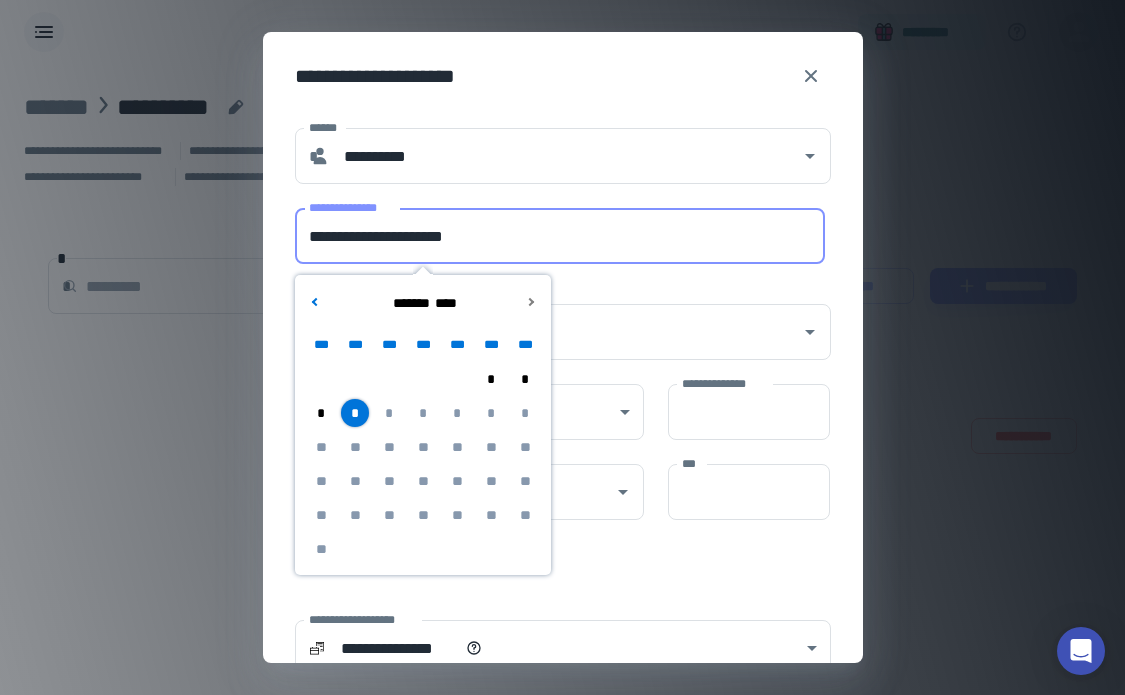 drag, startPoint x: 408, startPoint y: 237, endPoint x: 334, endPoint y: 236, distance: 74.00676 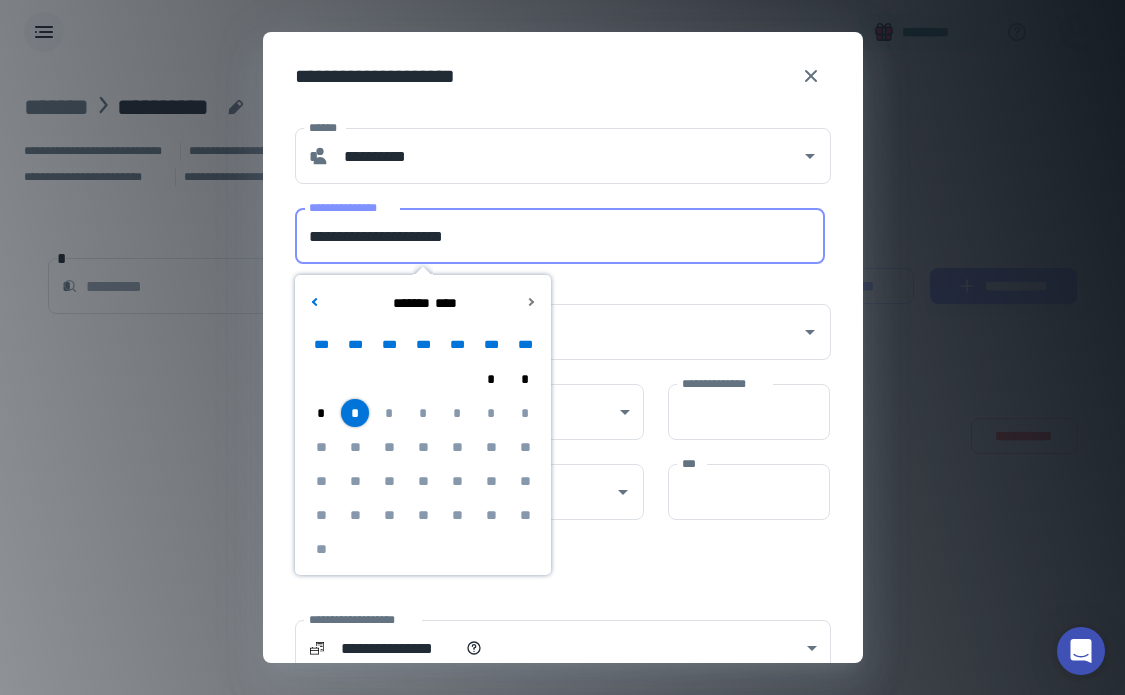 click on "**********" at bounding box center [560, 236] 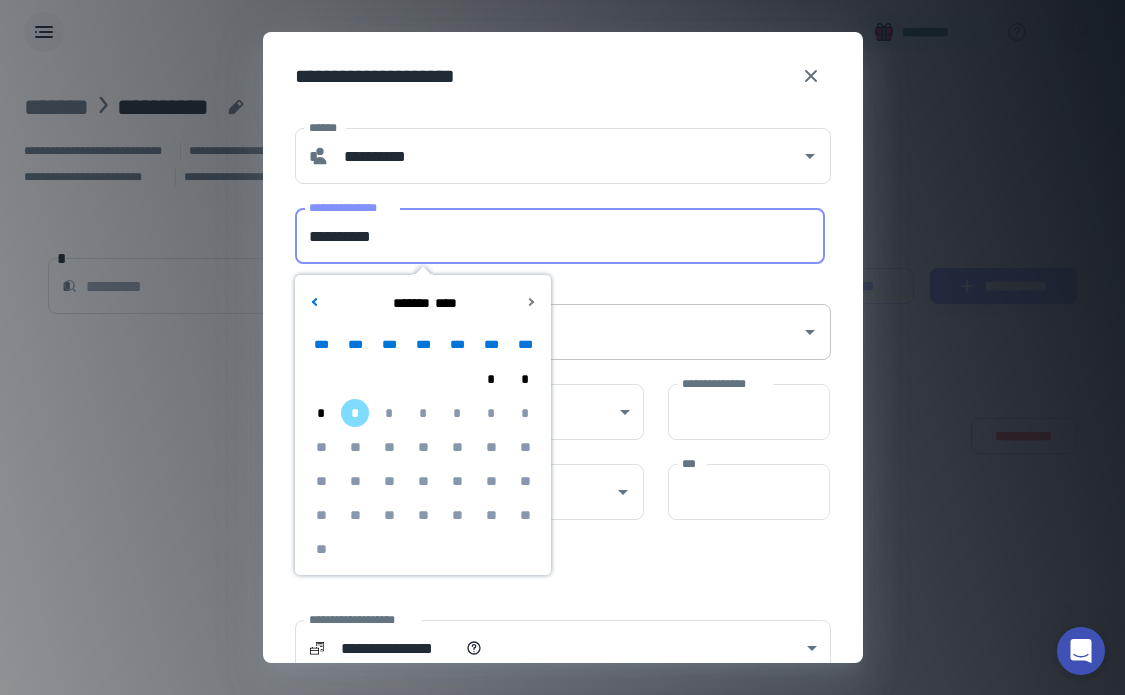 click on "*********" at bounding box center (563, 332) 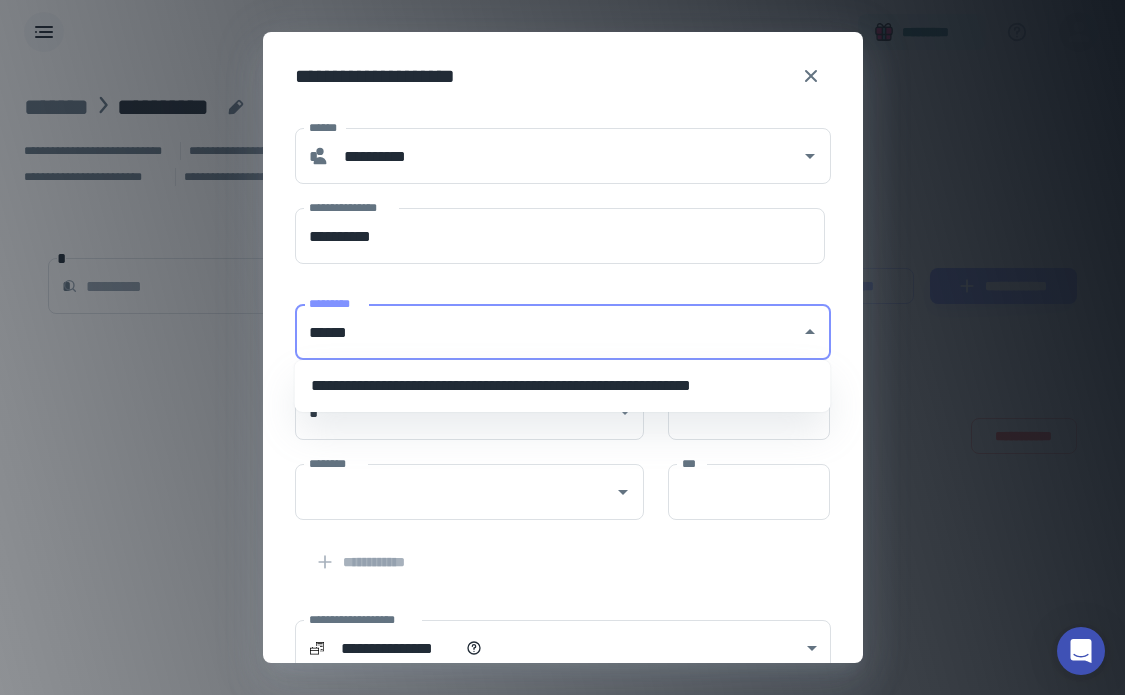 type on "******" 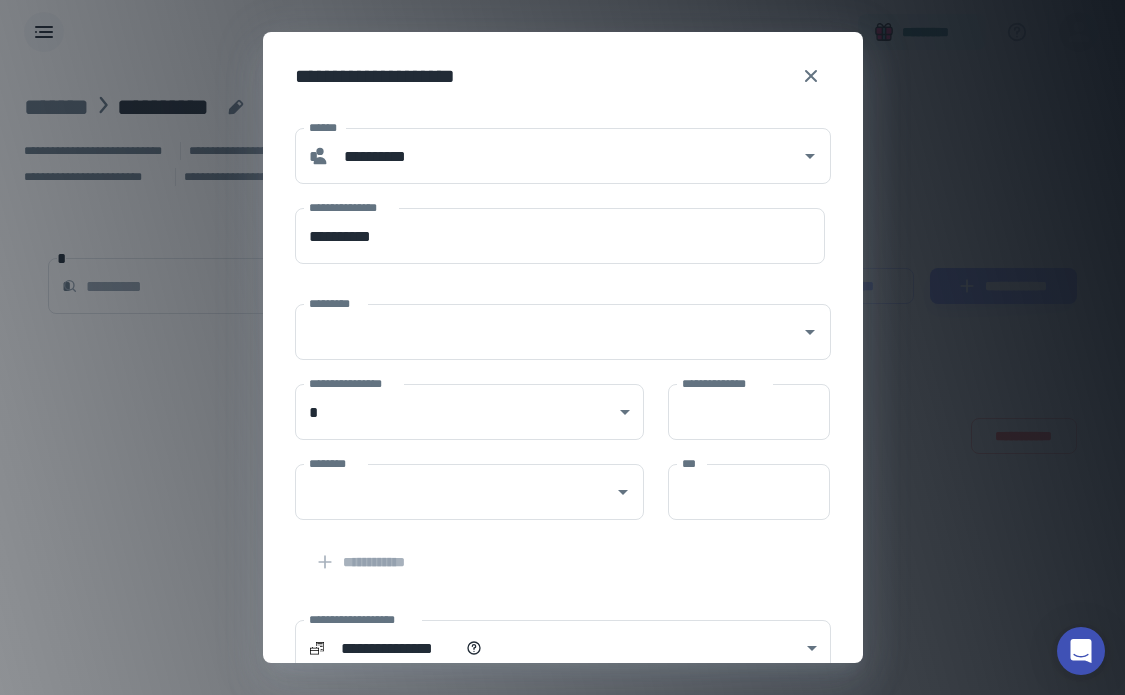 click on "******** ********" at bounding box center [457, 480] 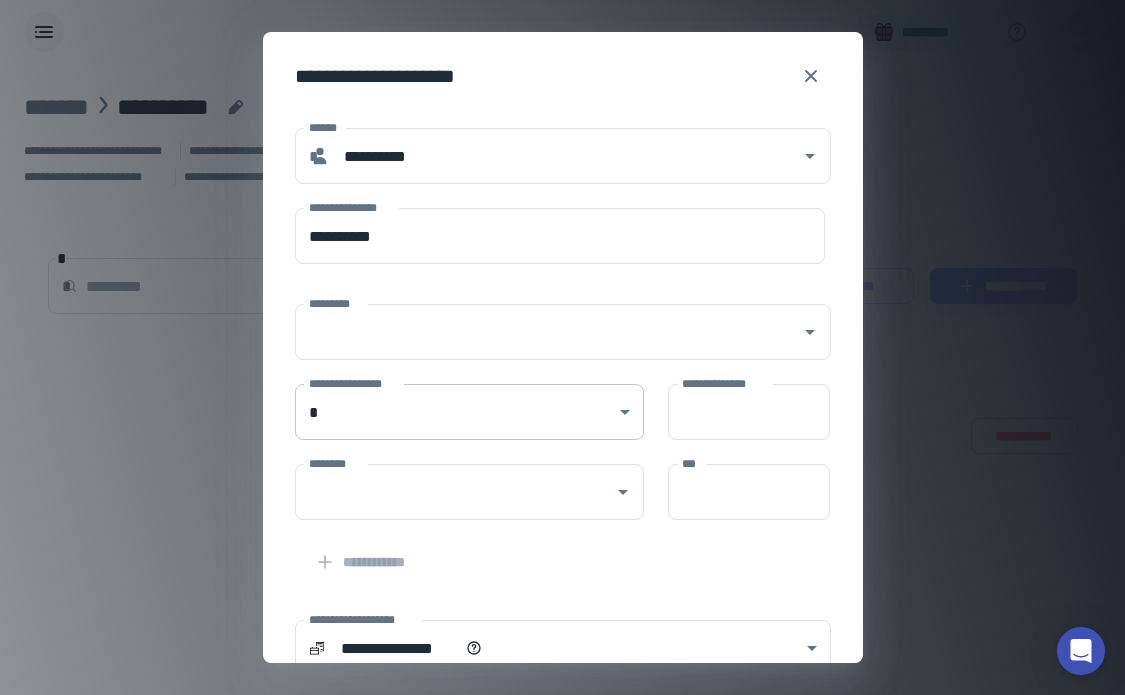 click on "**********" at bounding box center (562, 347) 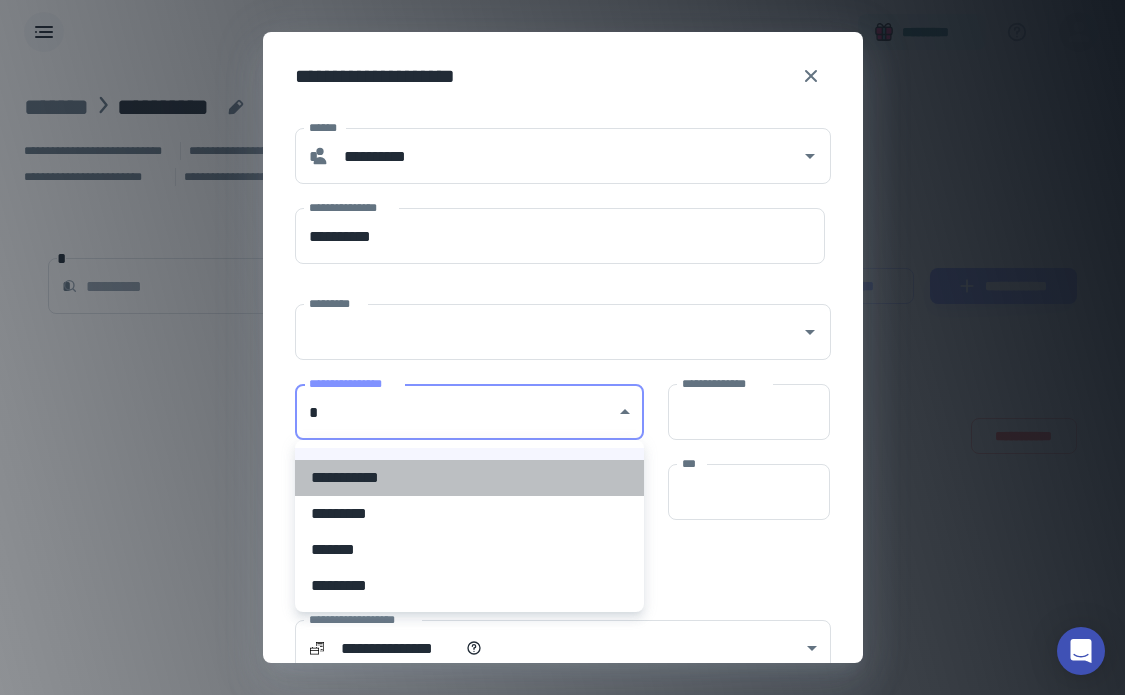 click on "**********" at bounding box center [469, 478] 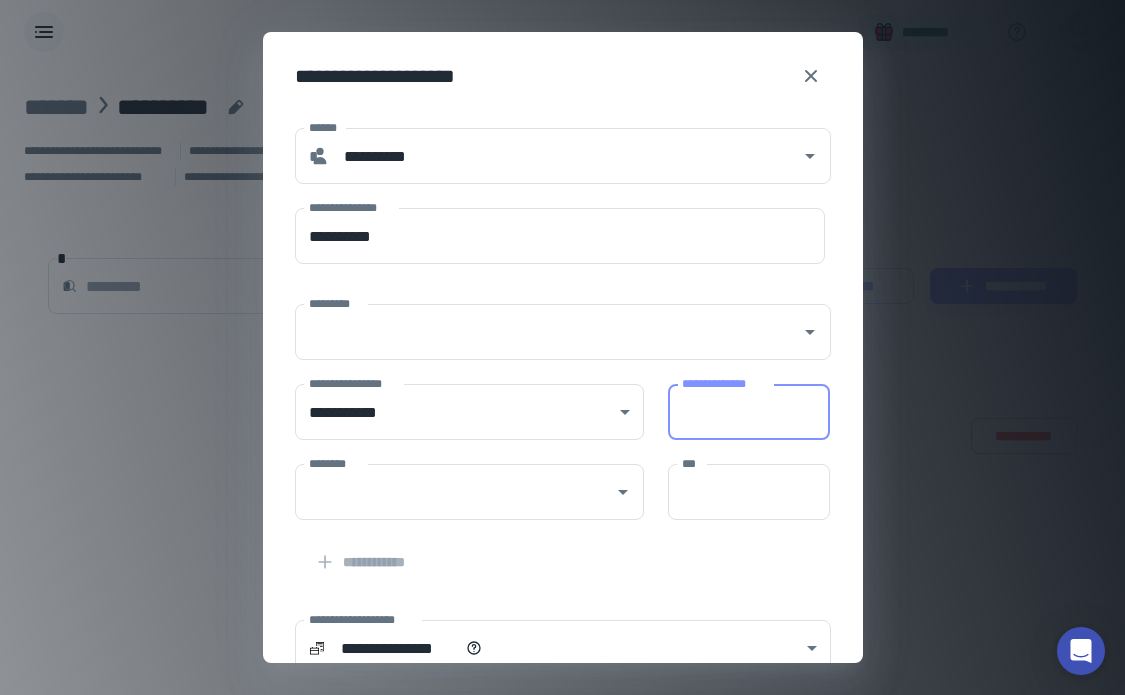 click on "**********" at bounding box center (749, 412) 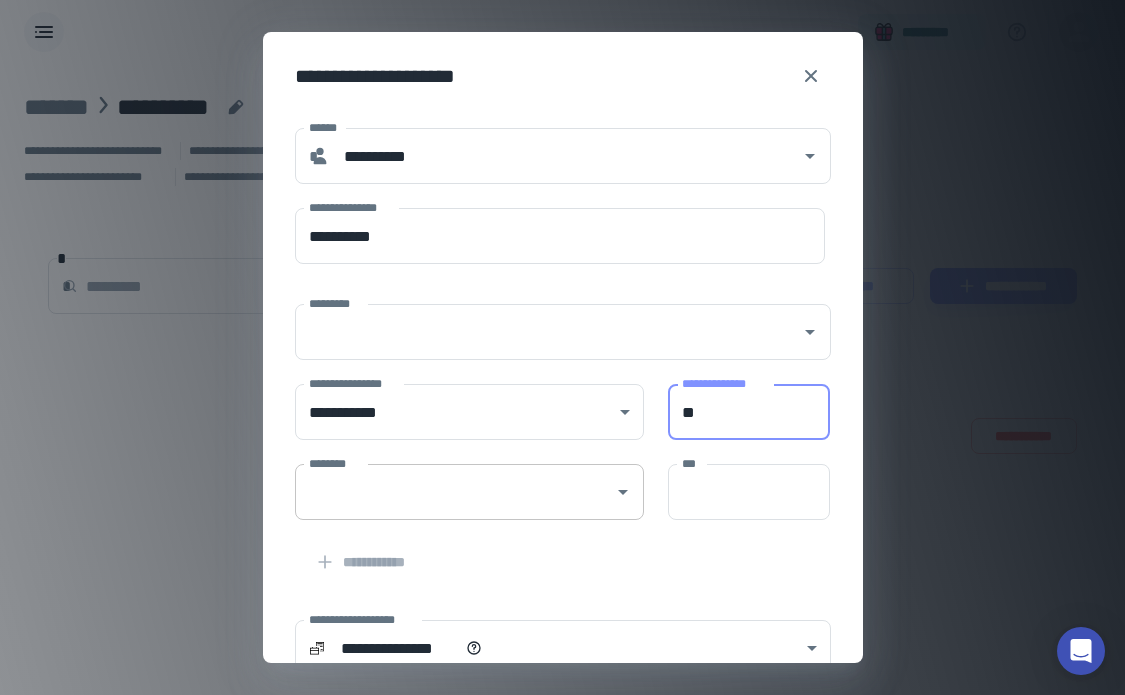 type on "**" 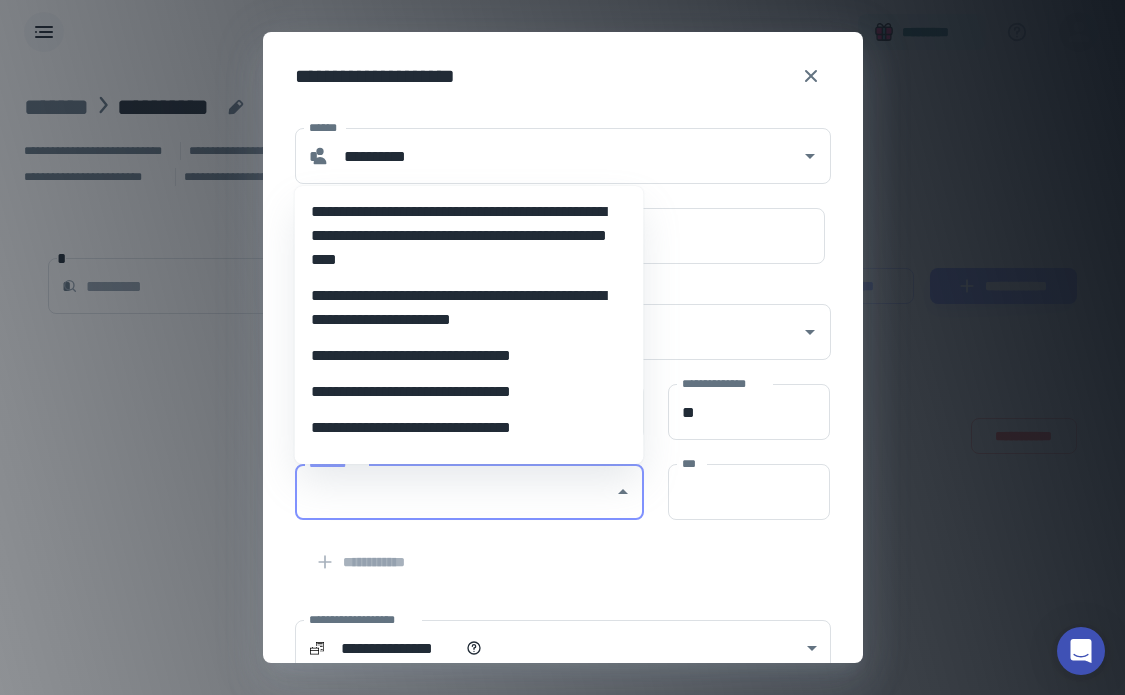 click on "********" at bounding box center (454, 492) 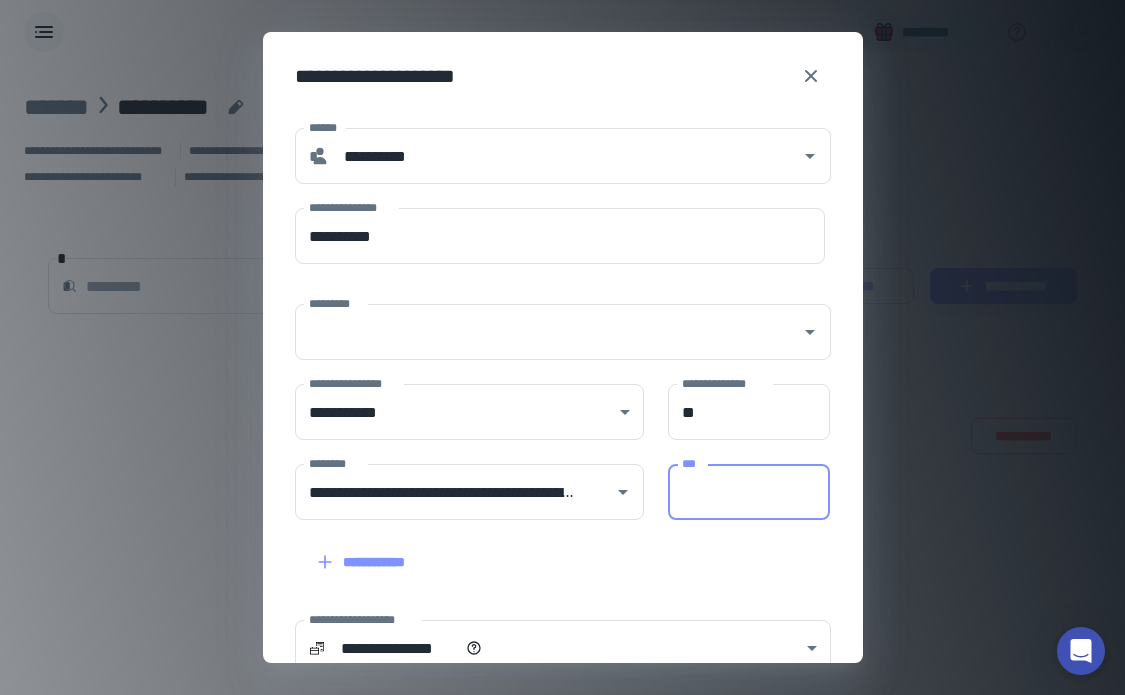 click on "***" at bounding box center [749, 492] 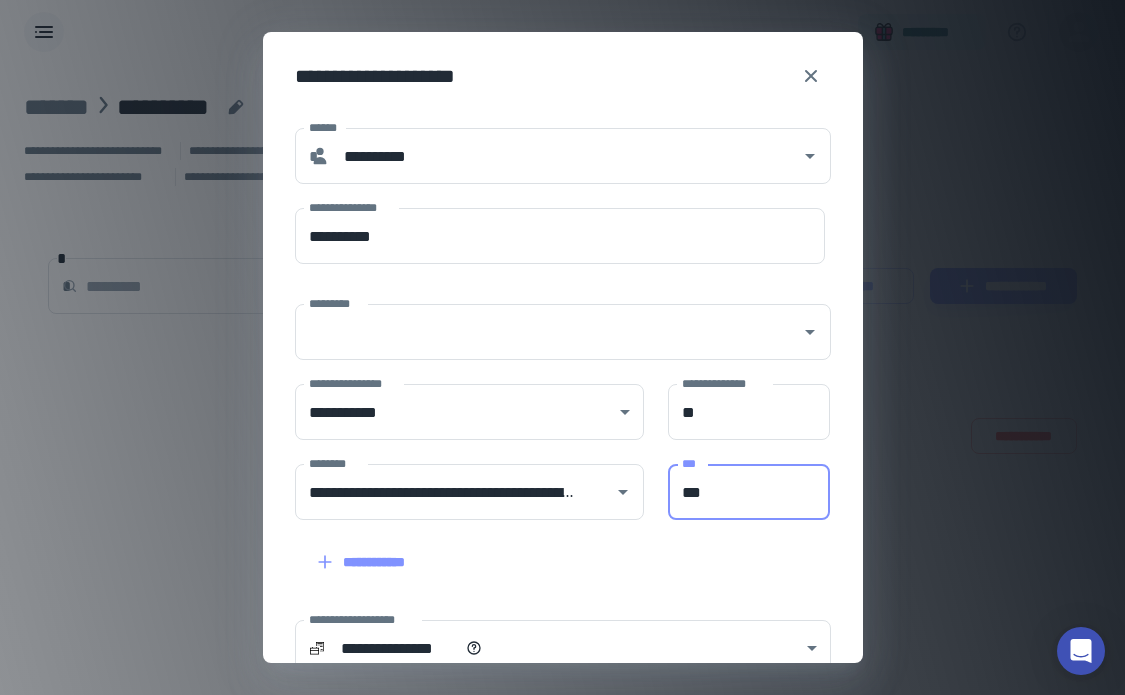 type on "***" 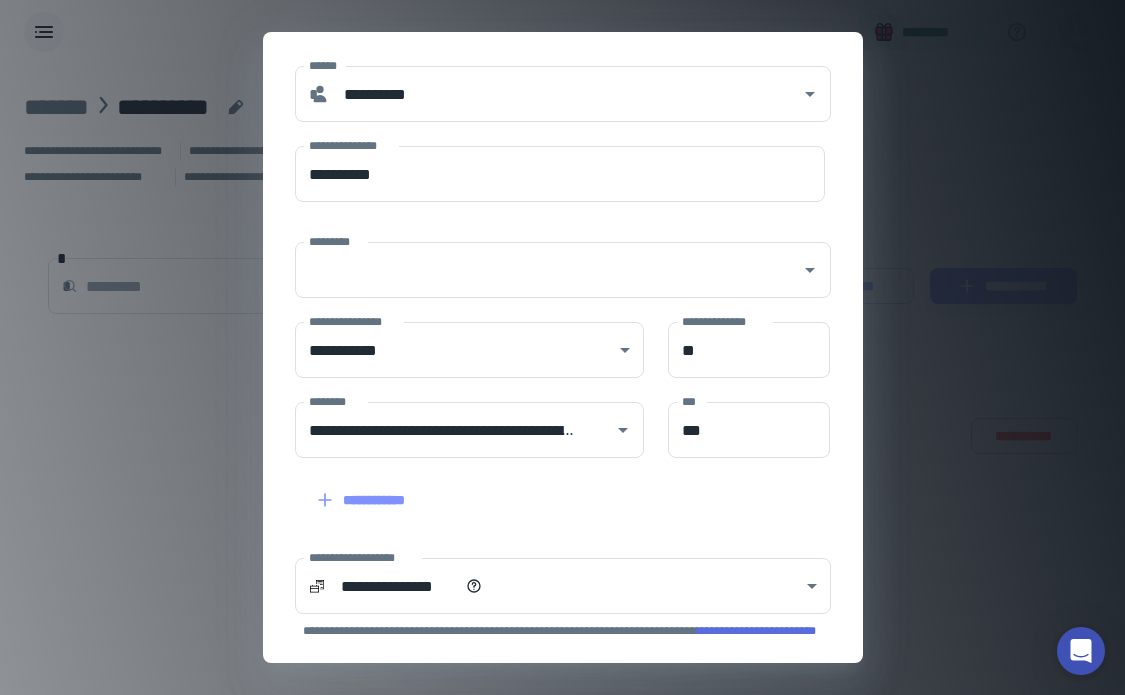scroll, scrollTop: 60, scrollLeft: 0, axis: vertical 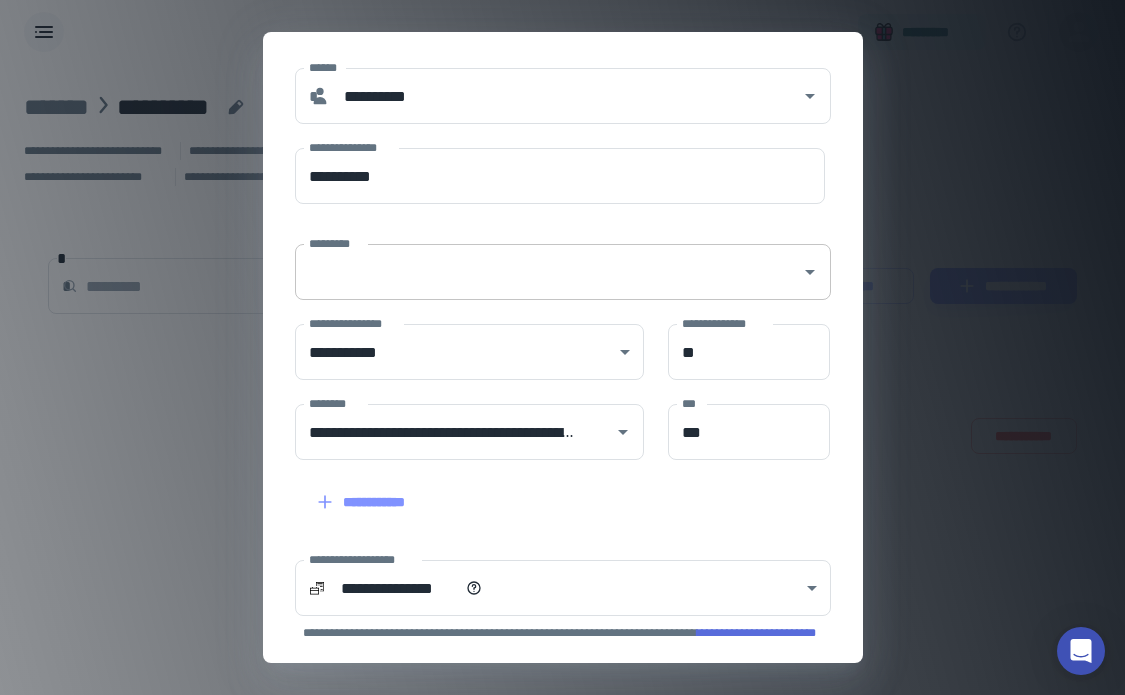 click on "*********" at bounding box center (548, 272) 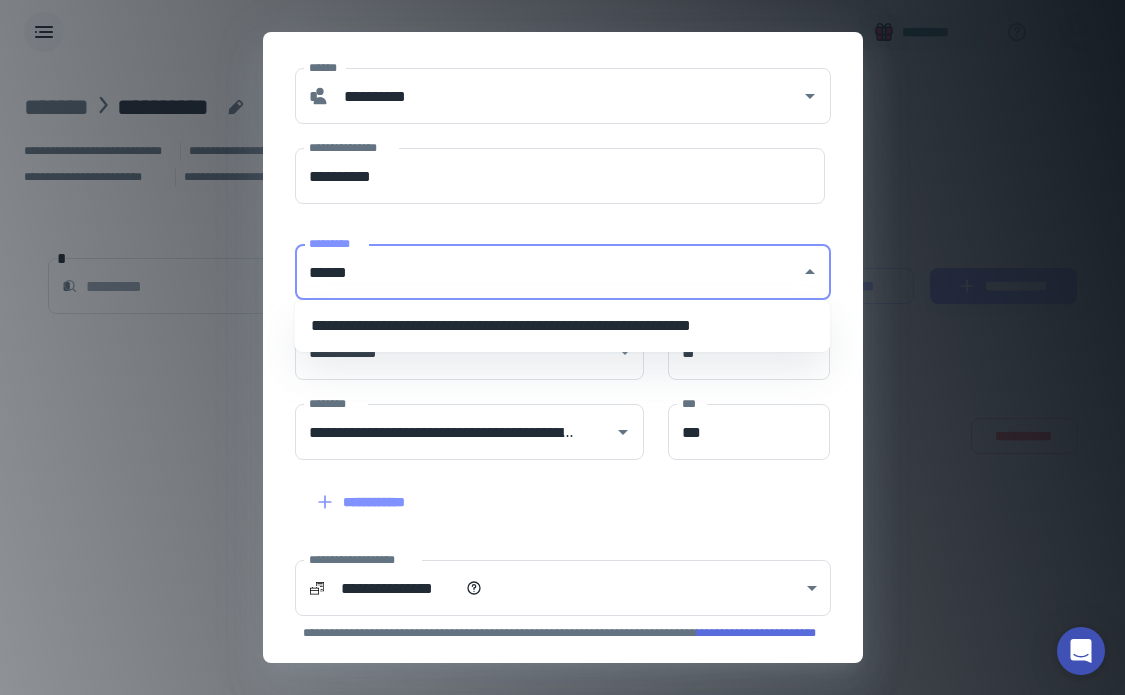 click on "**********" at bounding box center [563, 326] 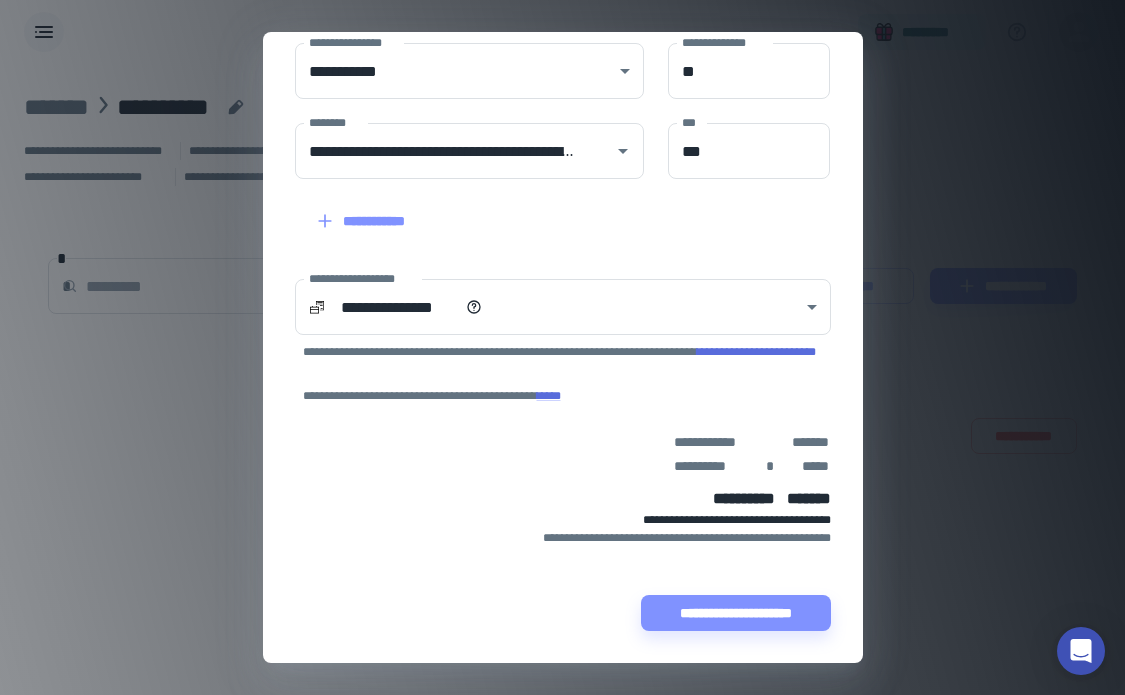 scroll, scrollTop: 341, scrollLeft: 0, axis: vertical 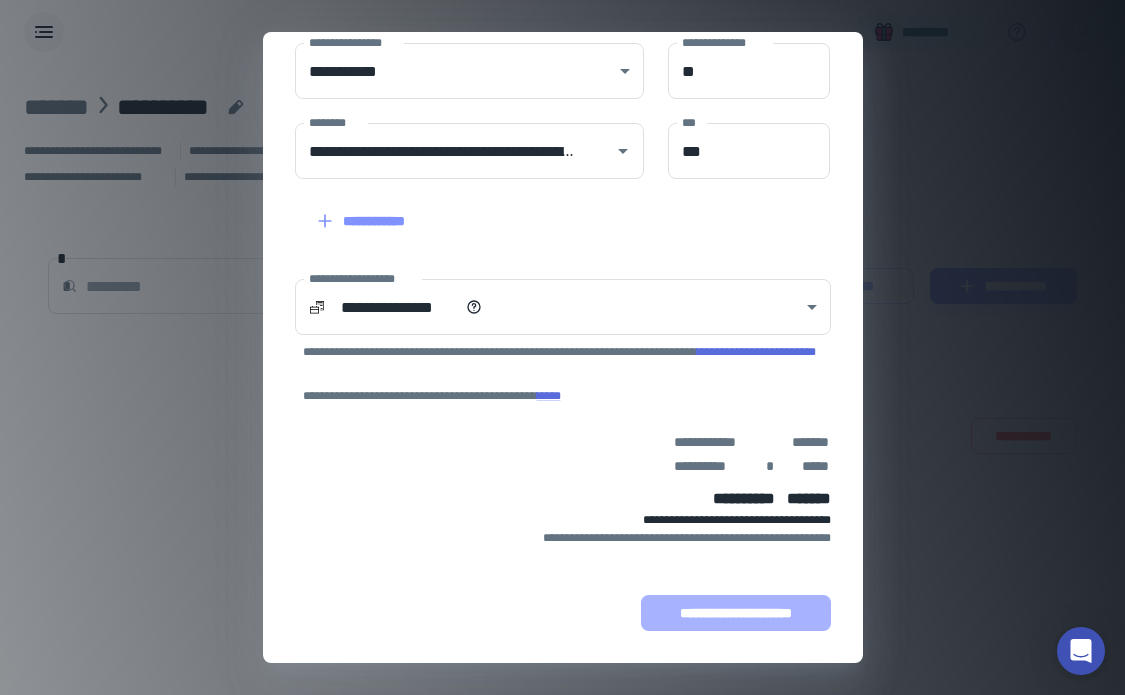 click on "**********" at bounding box center (736, 613) 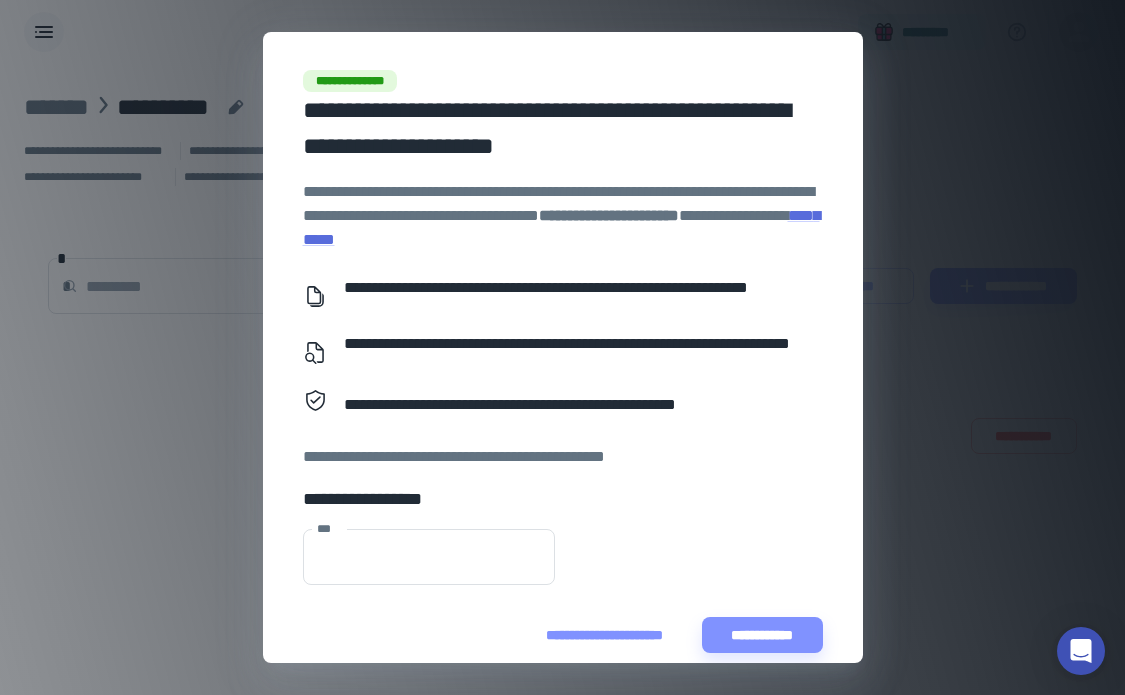 click on "**********" at bounding box center (604, 635) 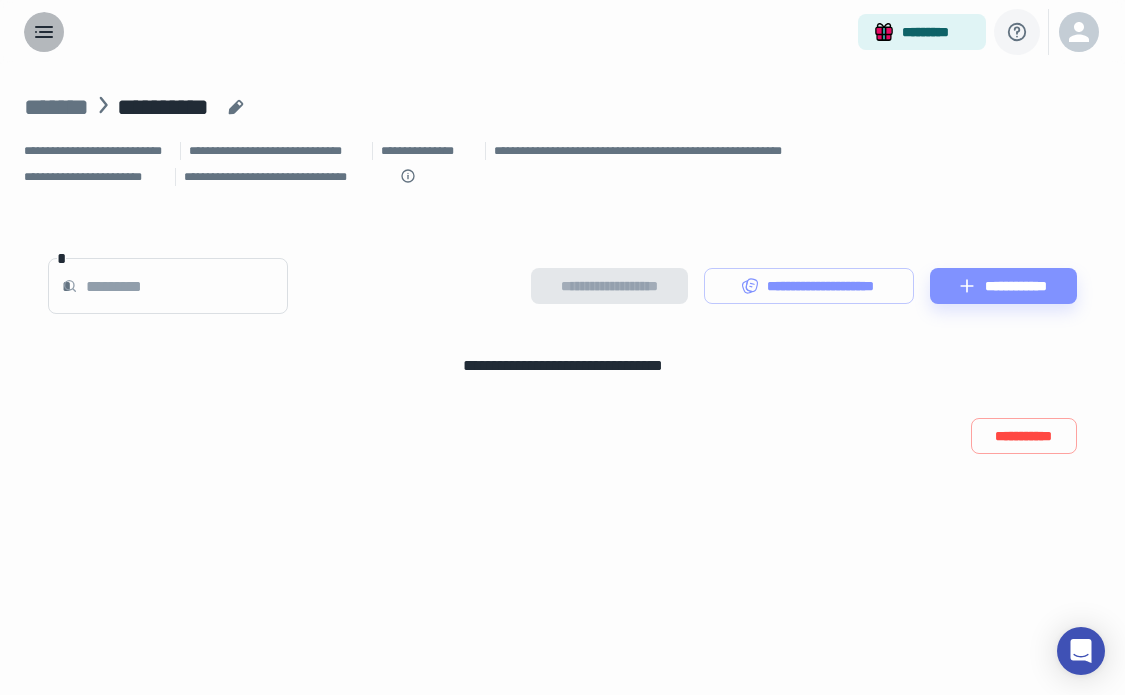 click 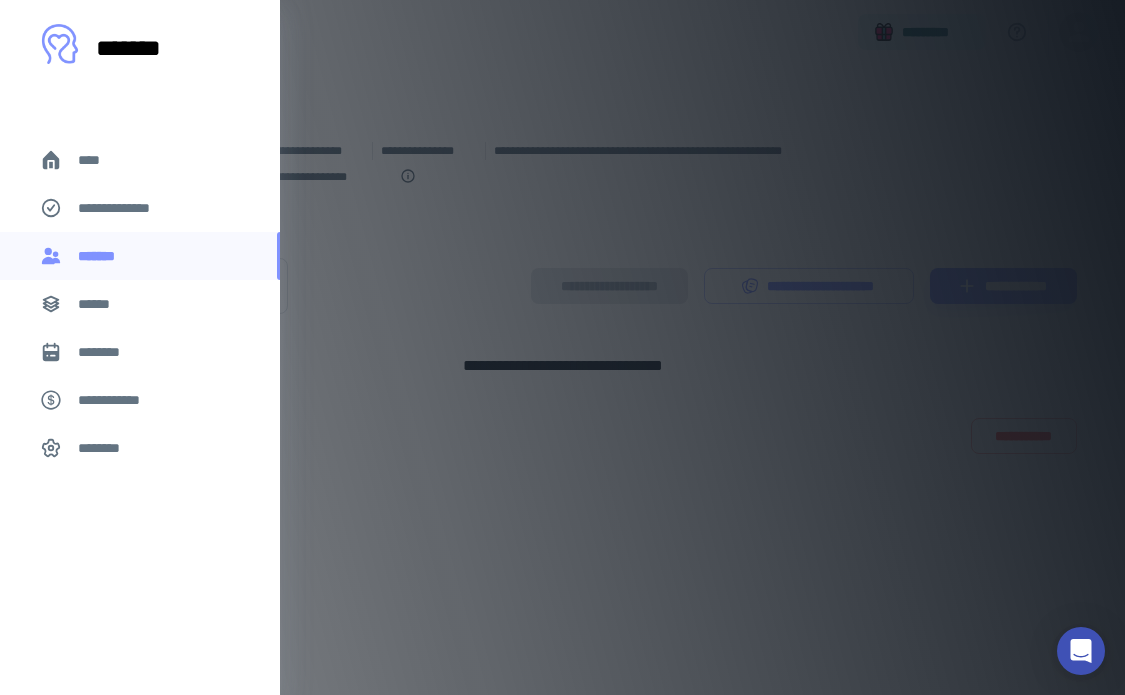 click on "****" at bounding box center [140, 160] 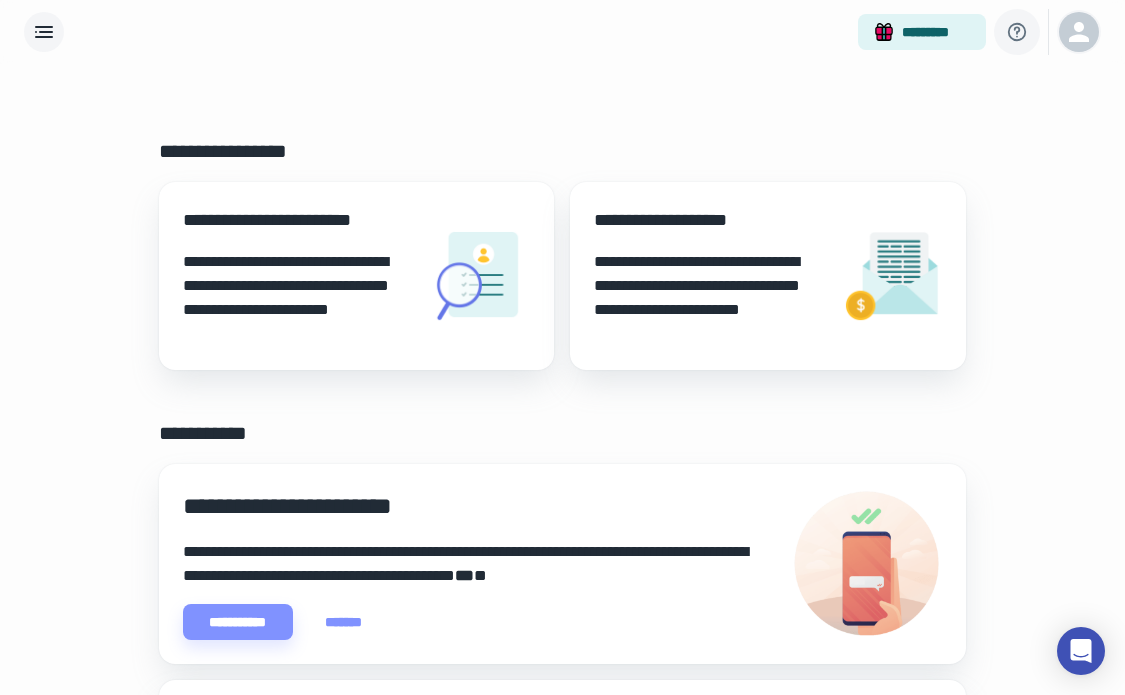 click 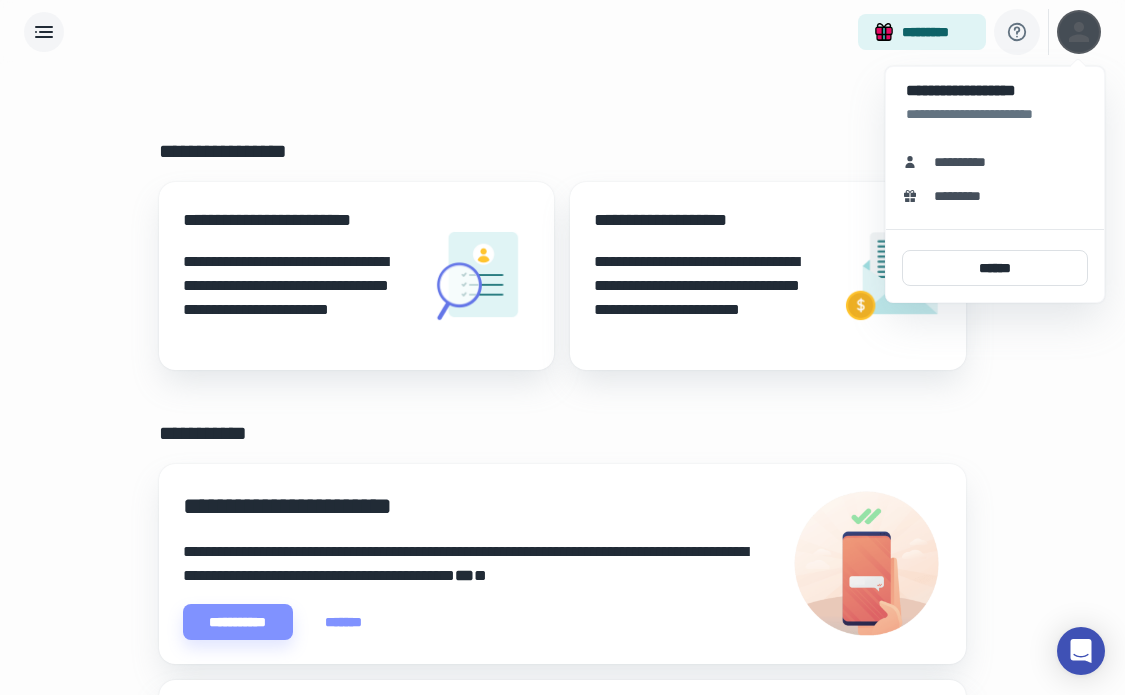 click on "**********" at bounding box center [967, 162] 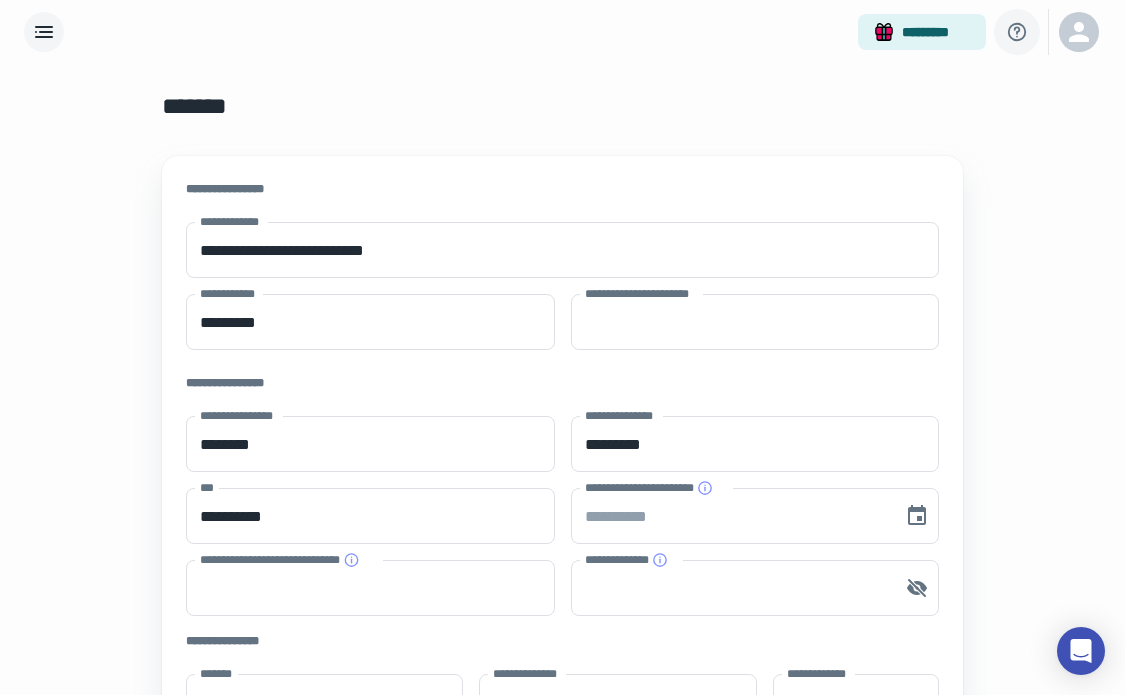 type on "***" 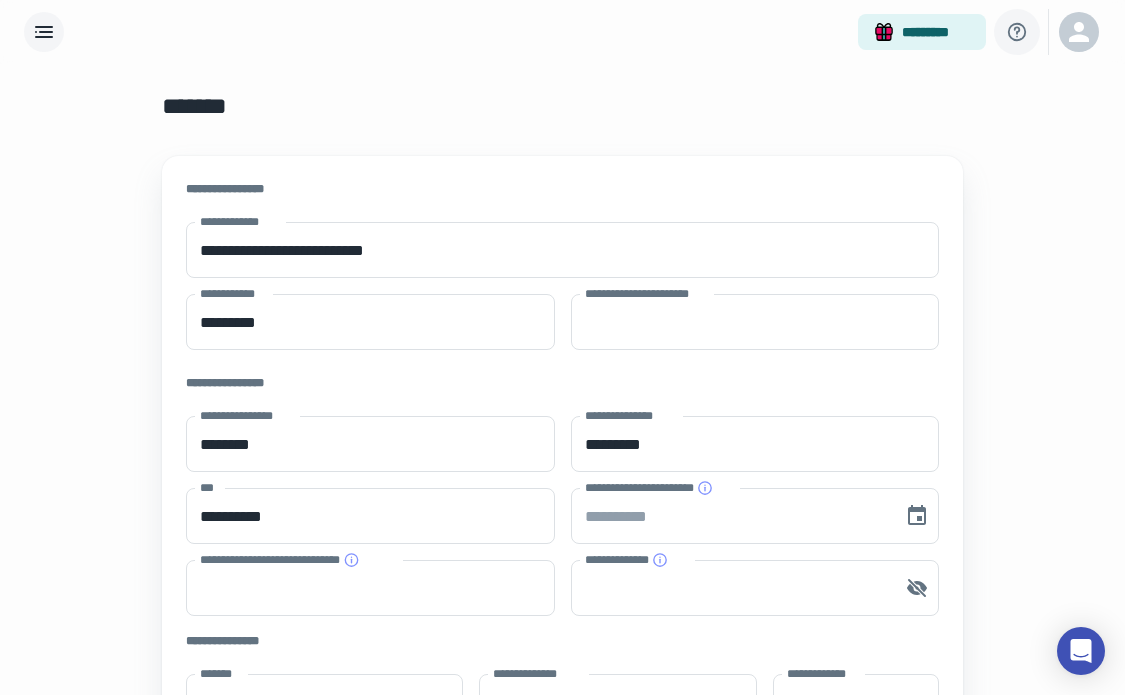 scroll, scrollTop: 0, scrollLeft: 0, axis: both 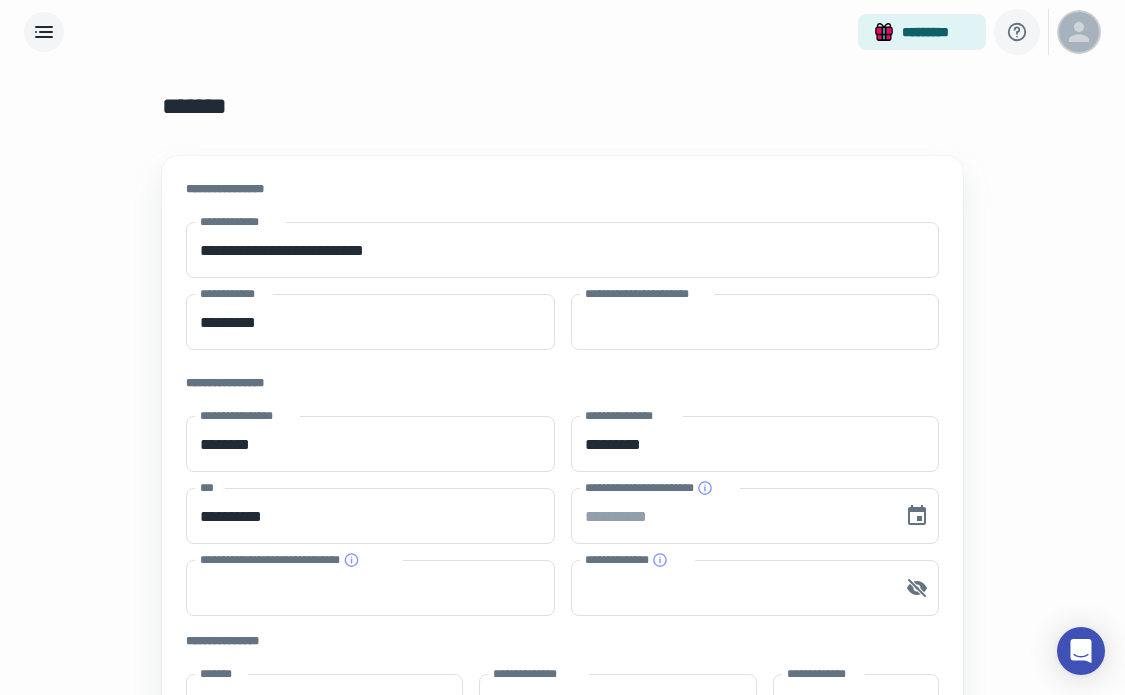 click 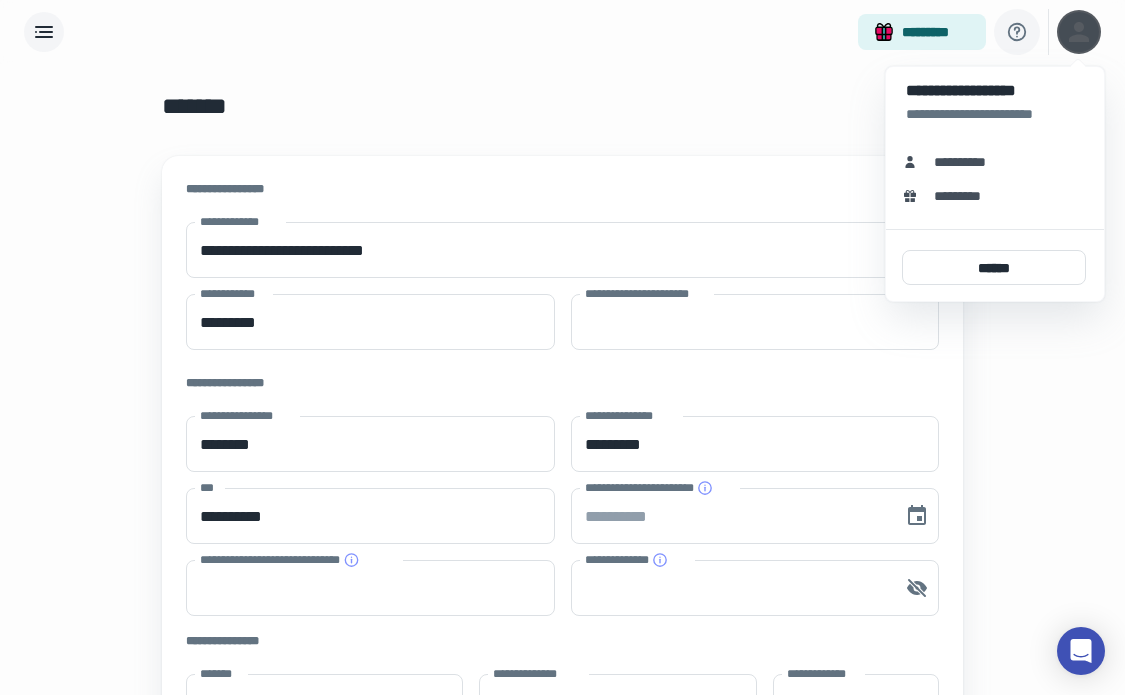 click on "**********" at bounding box center (967, 162) 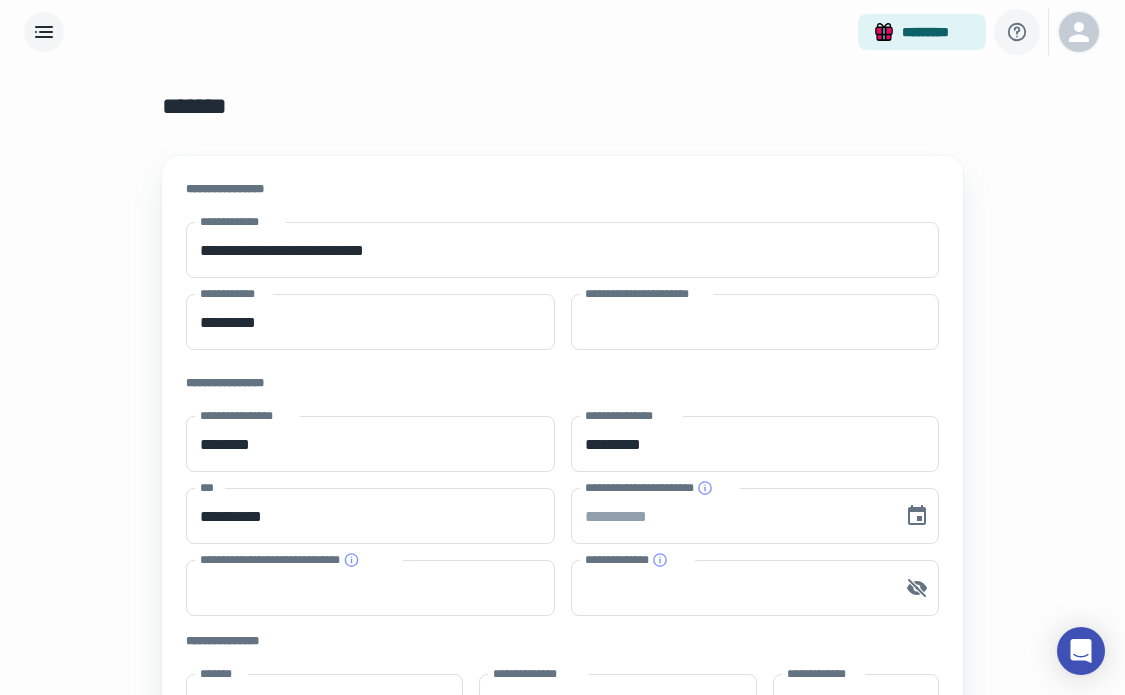 click 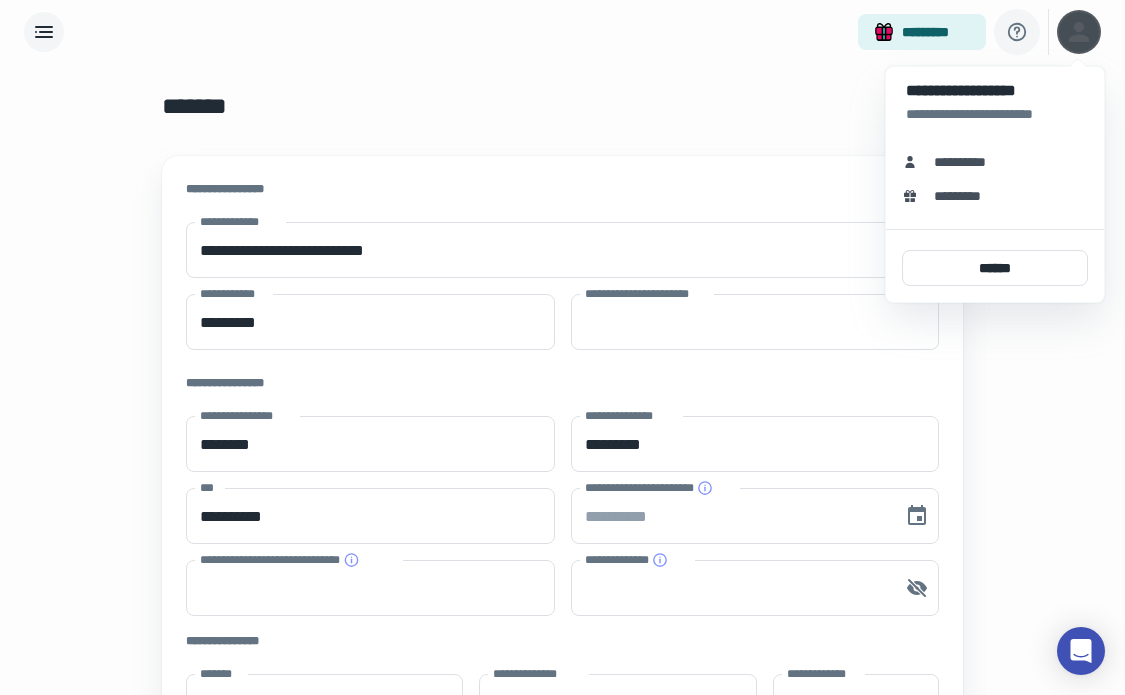 click on "**********" at bounding box center [995, 91] 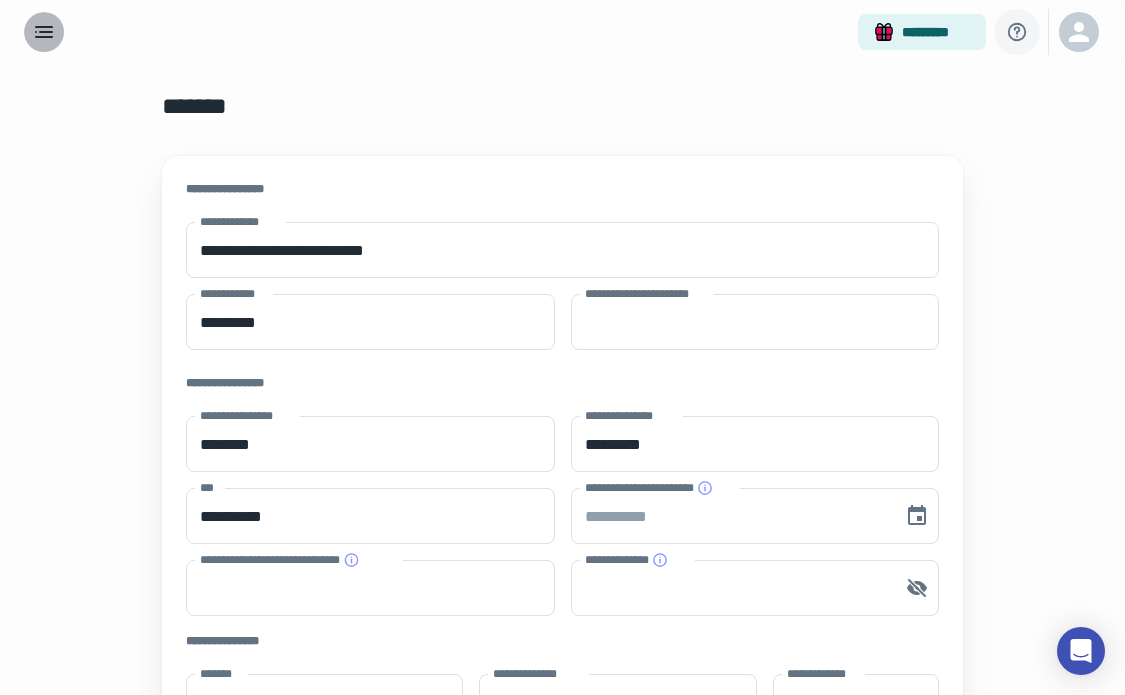 click 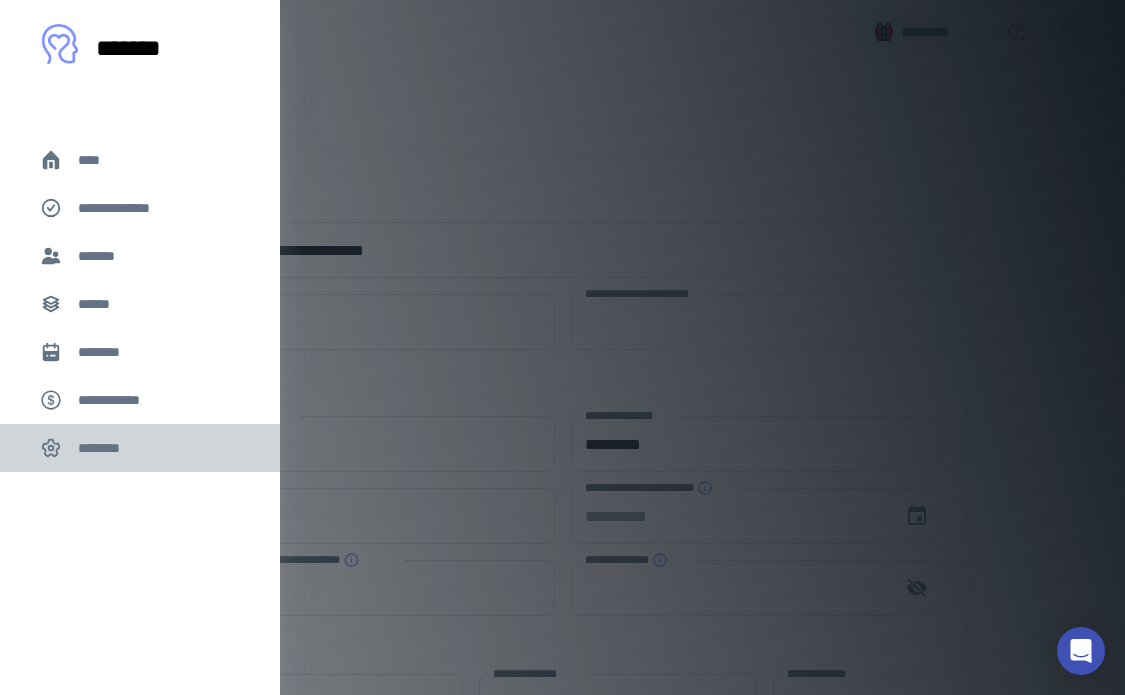 click on "********" at bounding box center [140, 448] 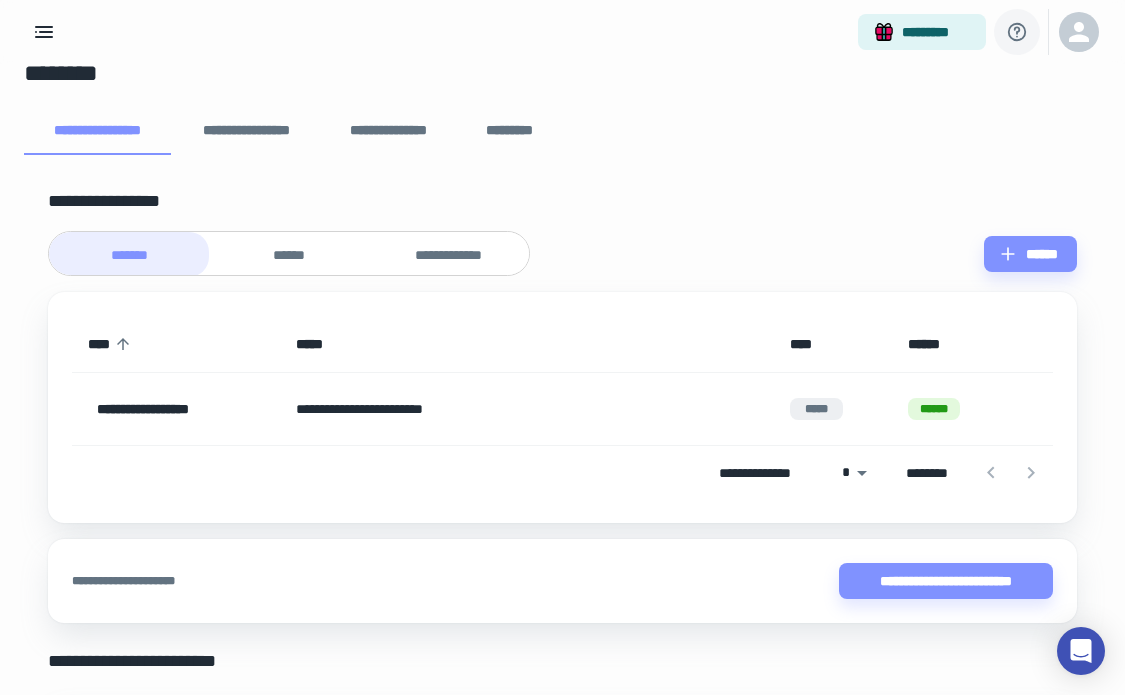 scroll, scrollTop: 32, scrollLeft: 0, axis: vertical 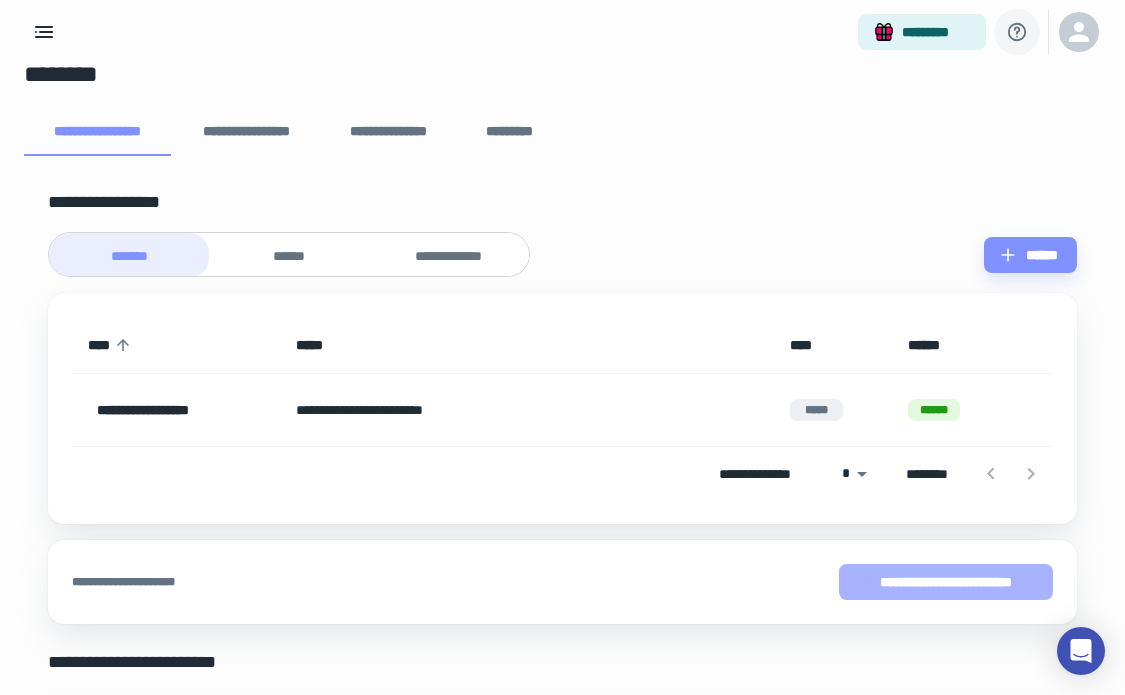 click on "**********" at bounding box center [946, 582] 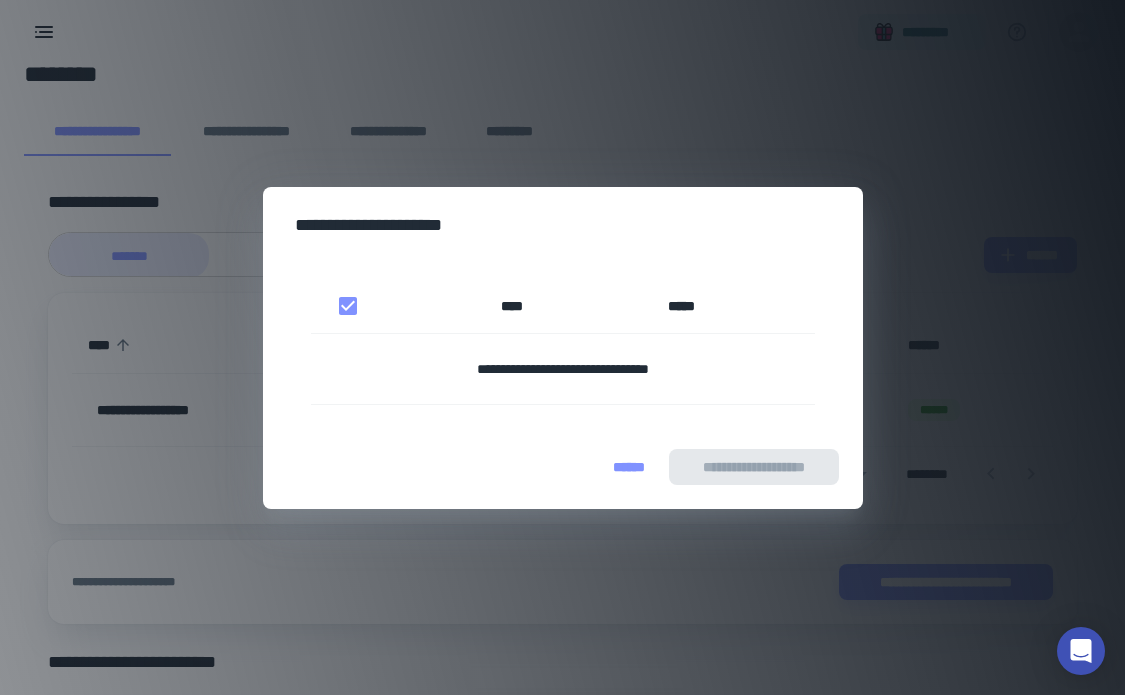 click on "******" at bounding box center (629, 467) 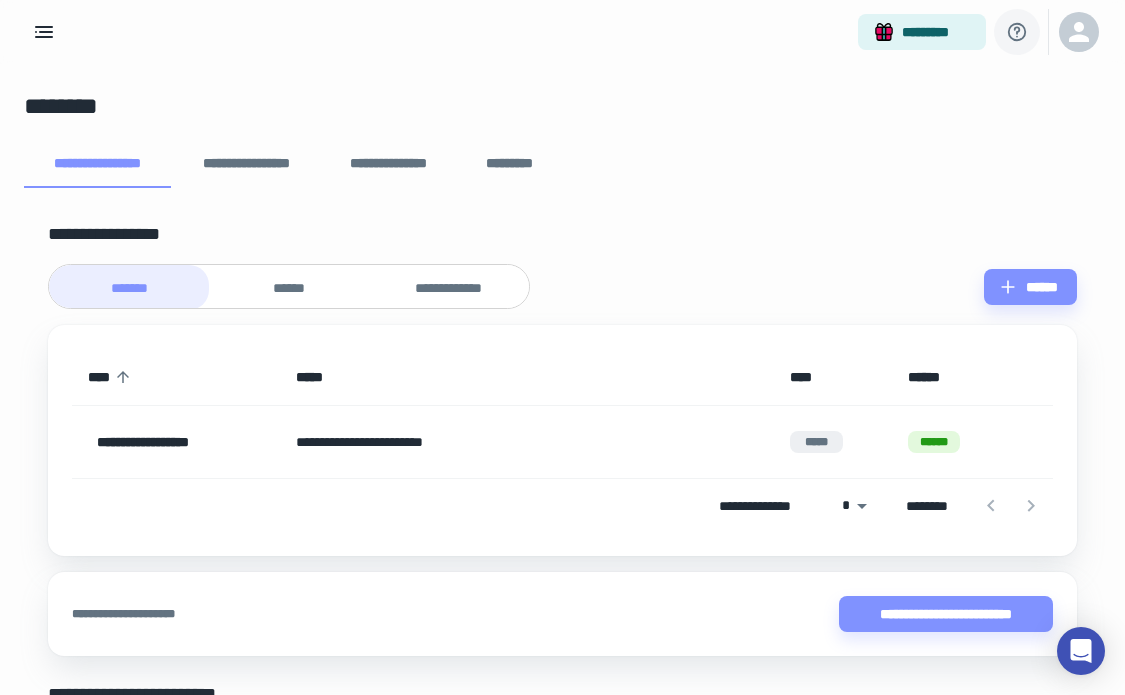 scroll, scrollTop: 0, scrollLeft: 0, axis: both 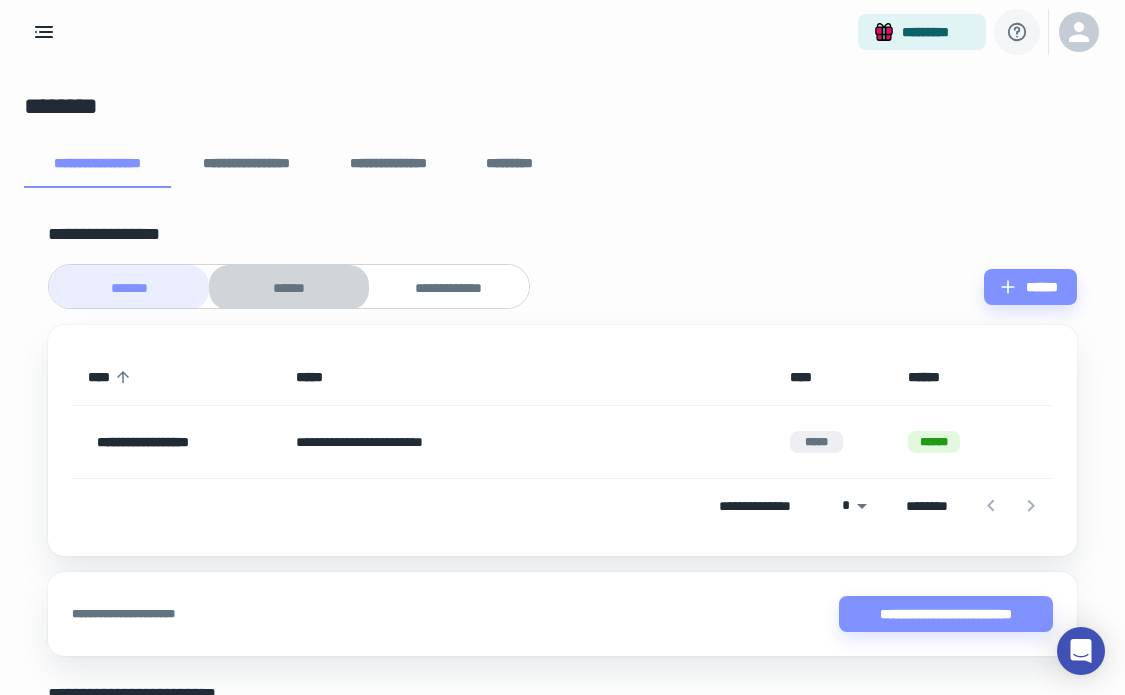 click on "******" at bounding box center (289, 288) 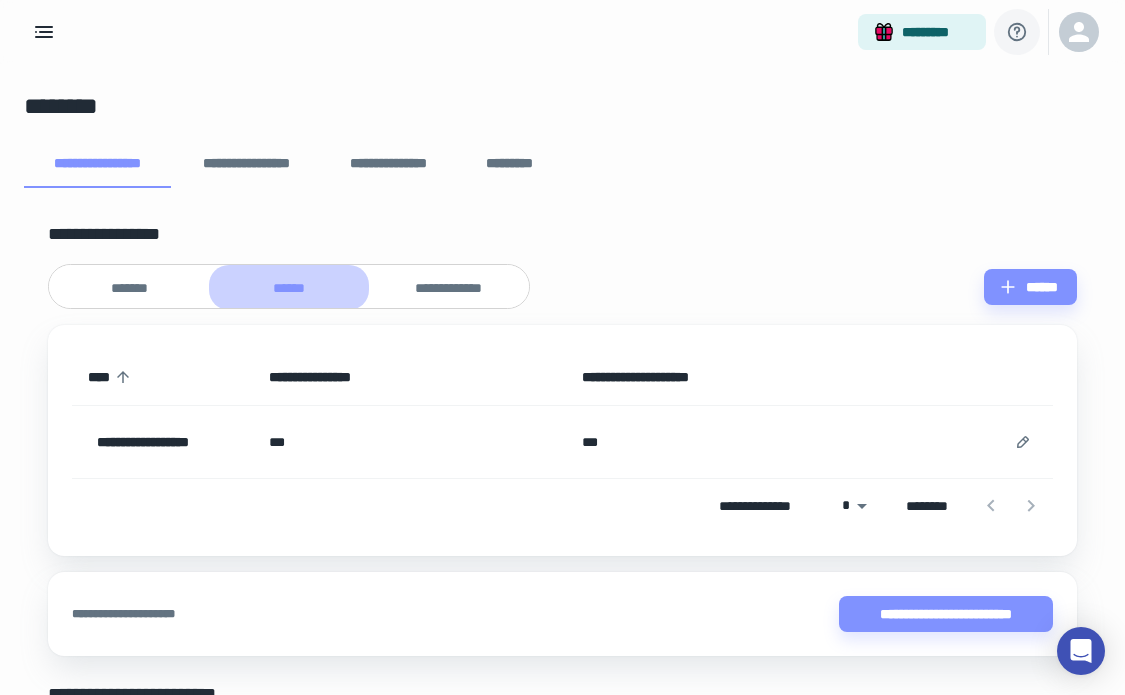 click on "******" at bounding box center (289, 287) 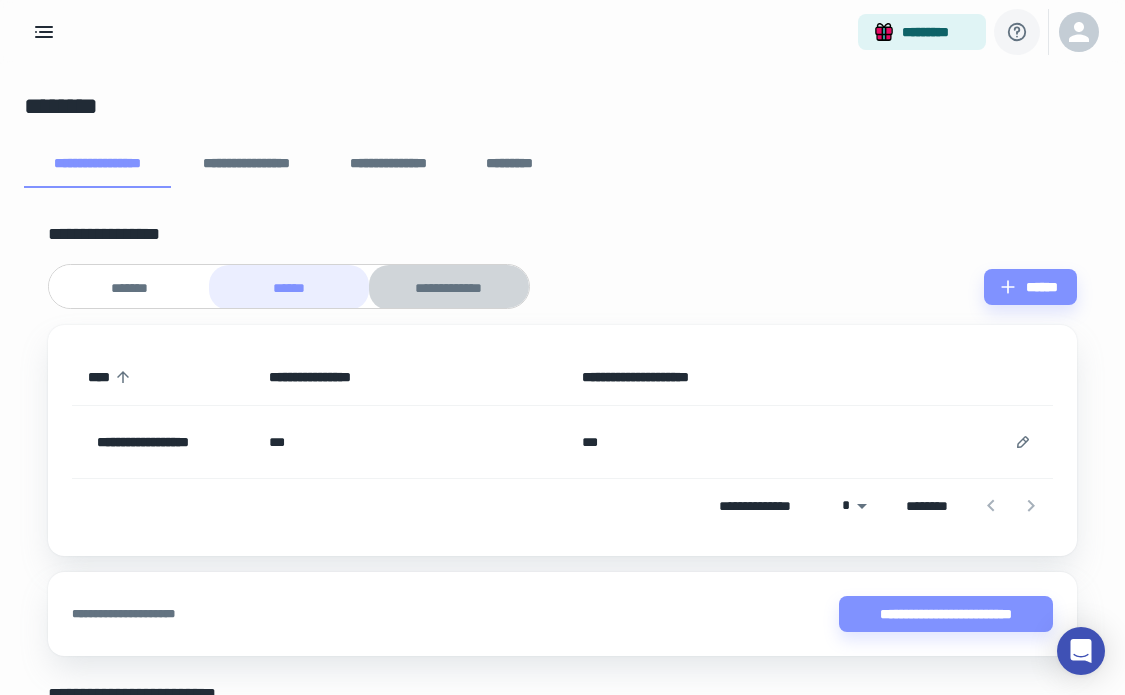 click on "**********" at bounding box center [449, 287] 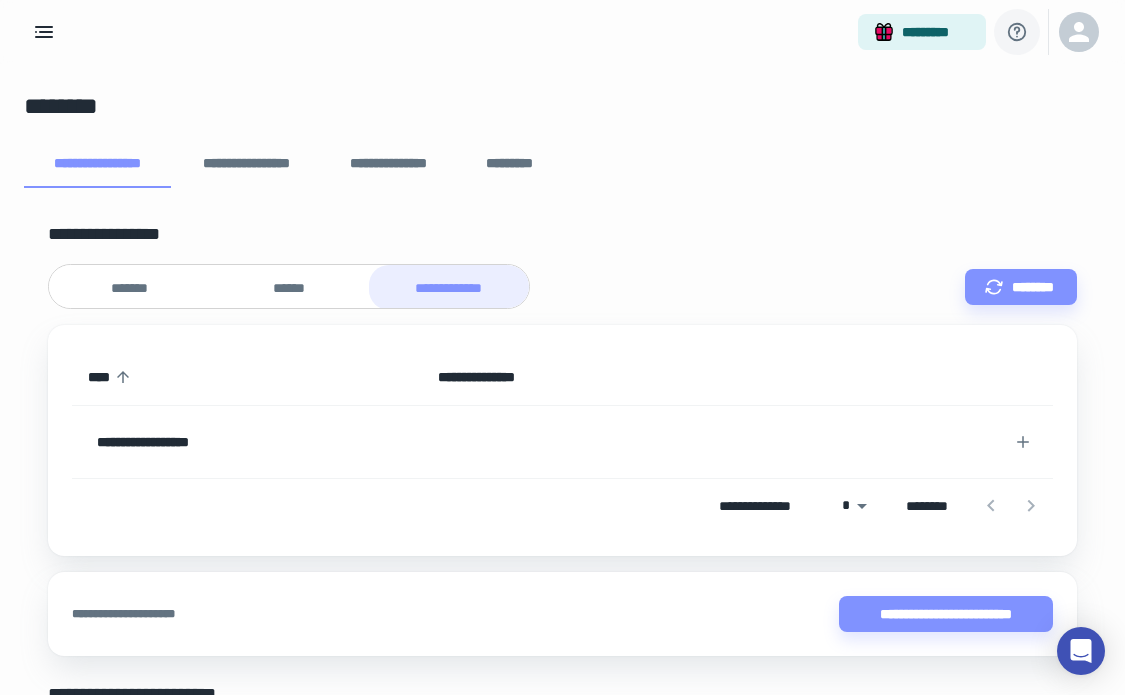 click on "******" at bounding box center (289, 287) 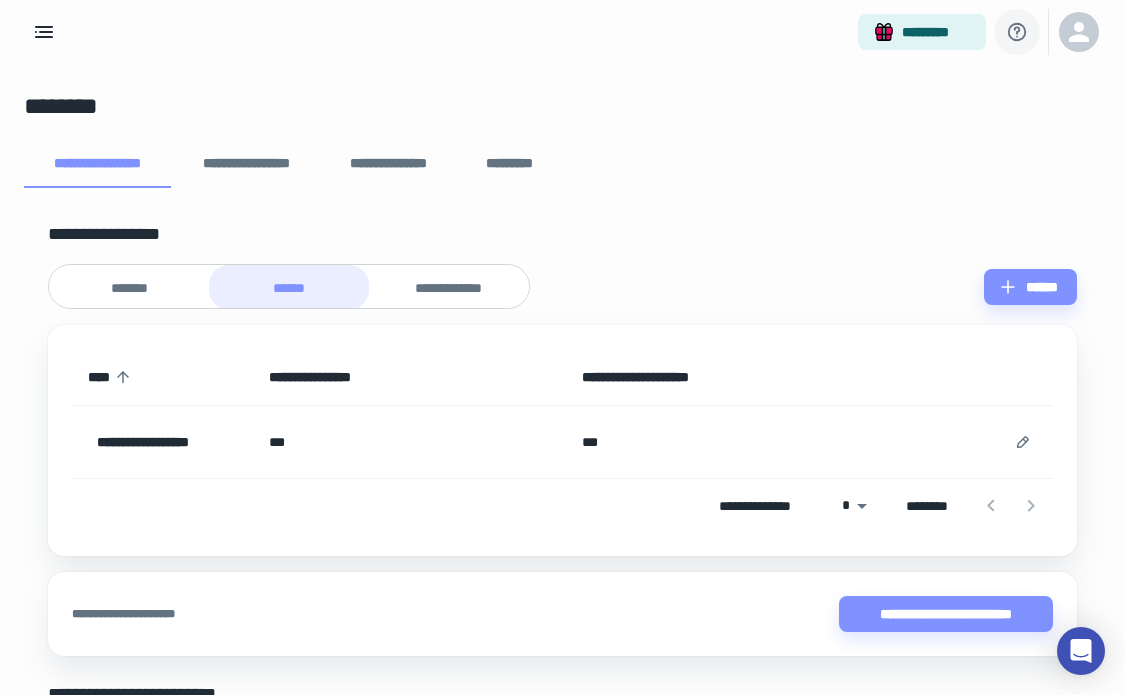 click on "**********" at bounding box center [562, 286] 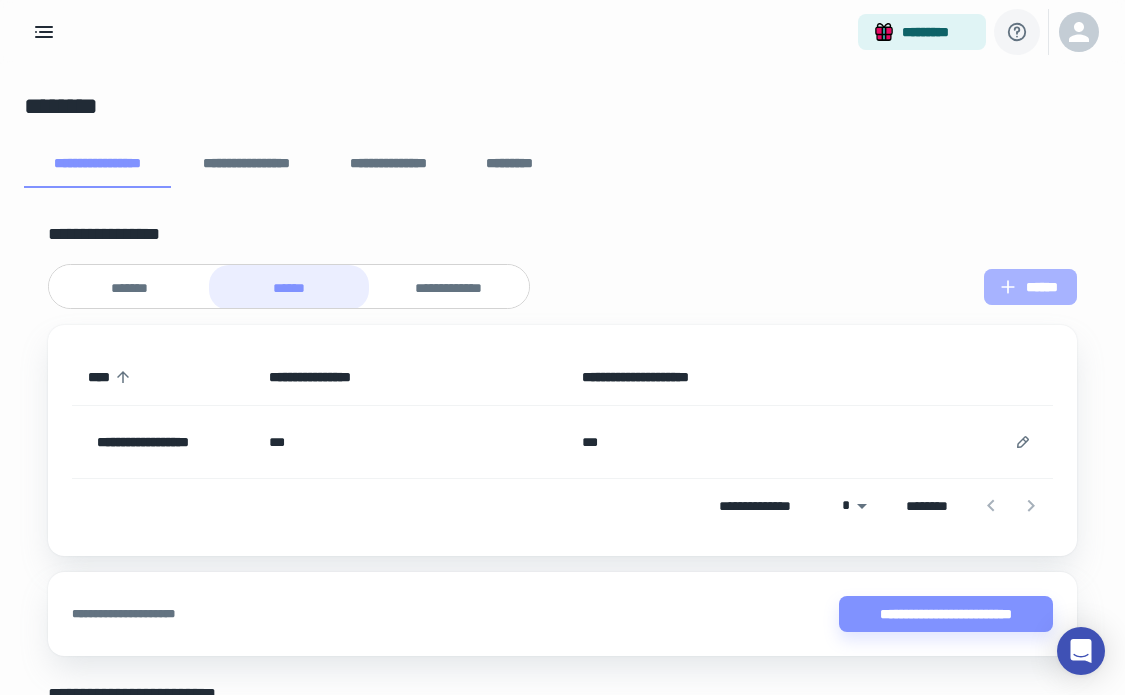 click on "******" at bounding box center [1030, 287] 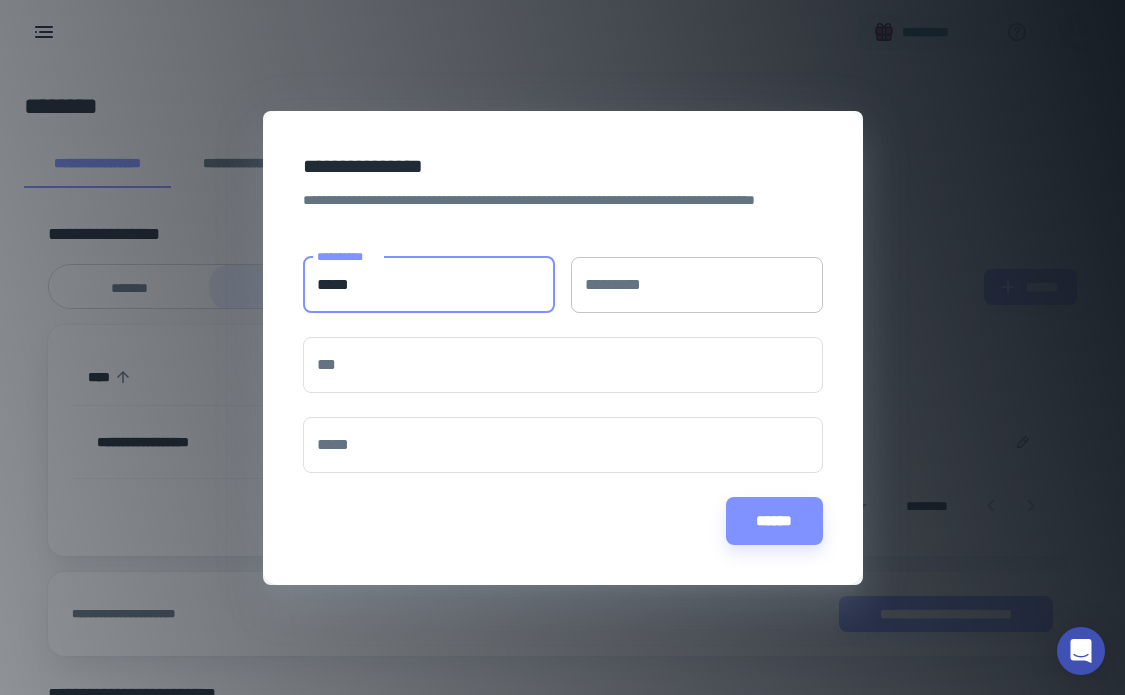 type on "*****" 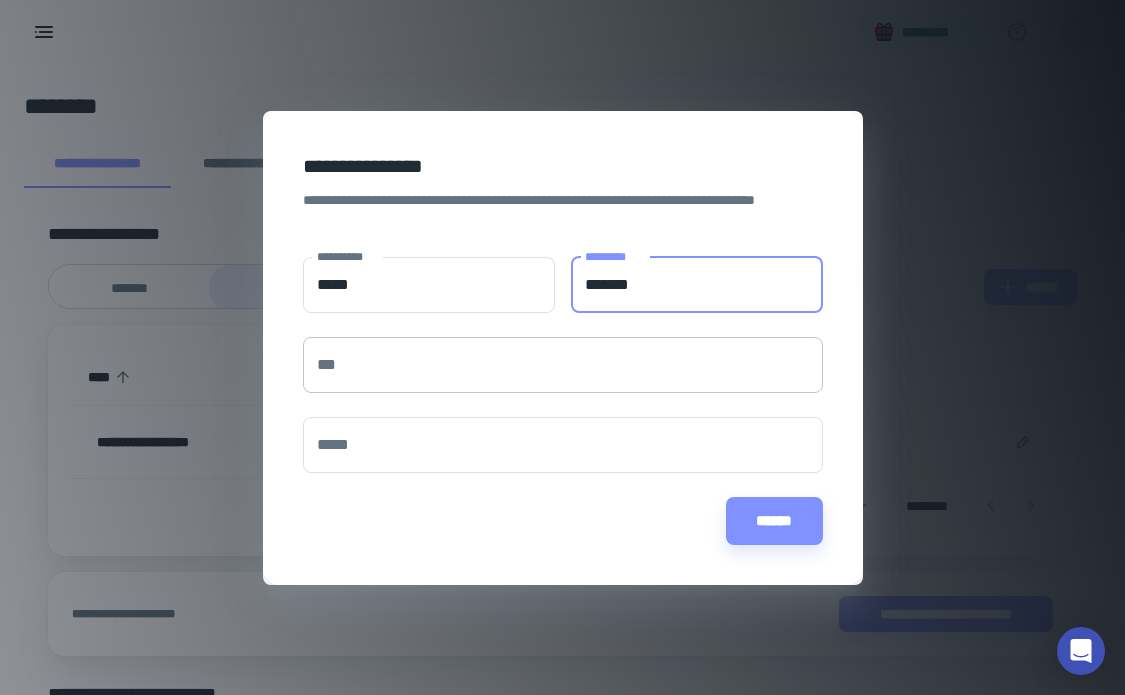 type on "*******" 